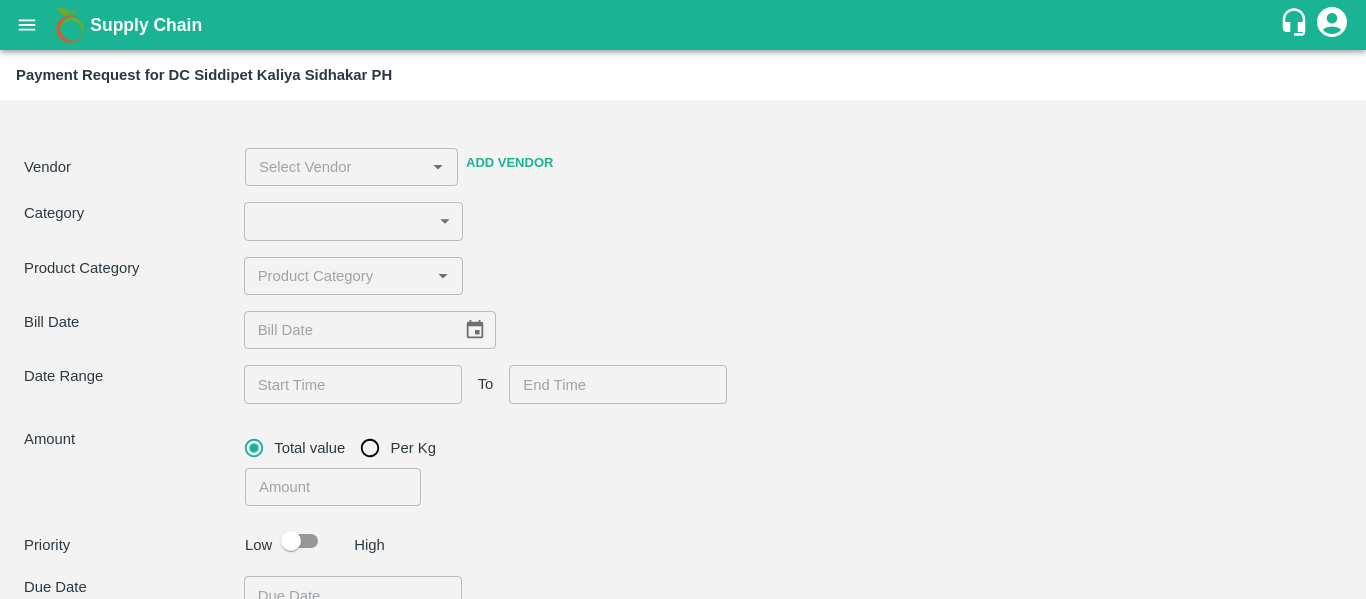 scroll, scrollTop: 0, scrollLeft: 0, axis: both 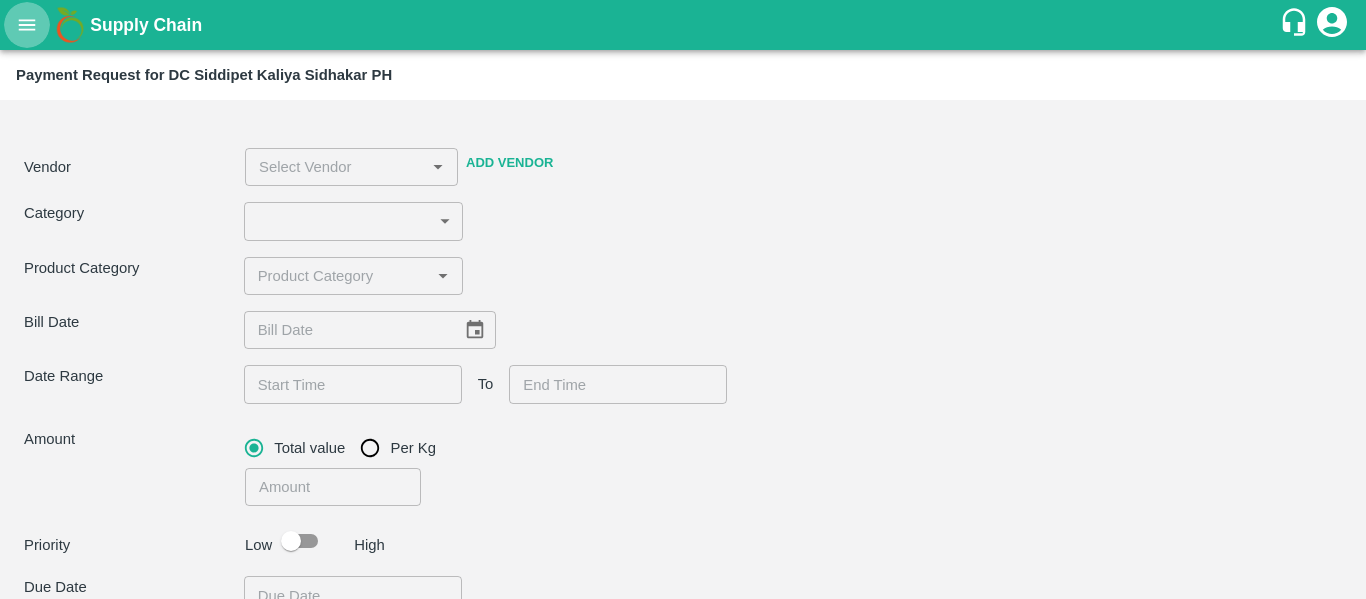 click 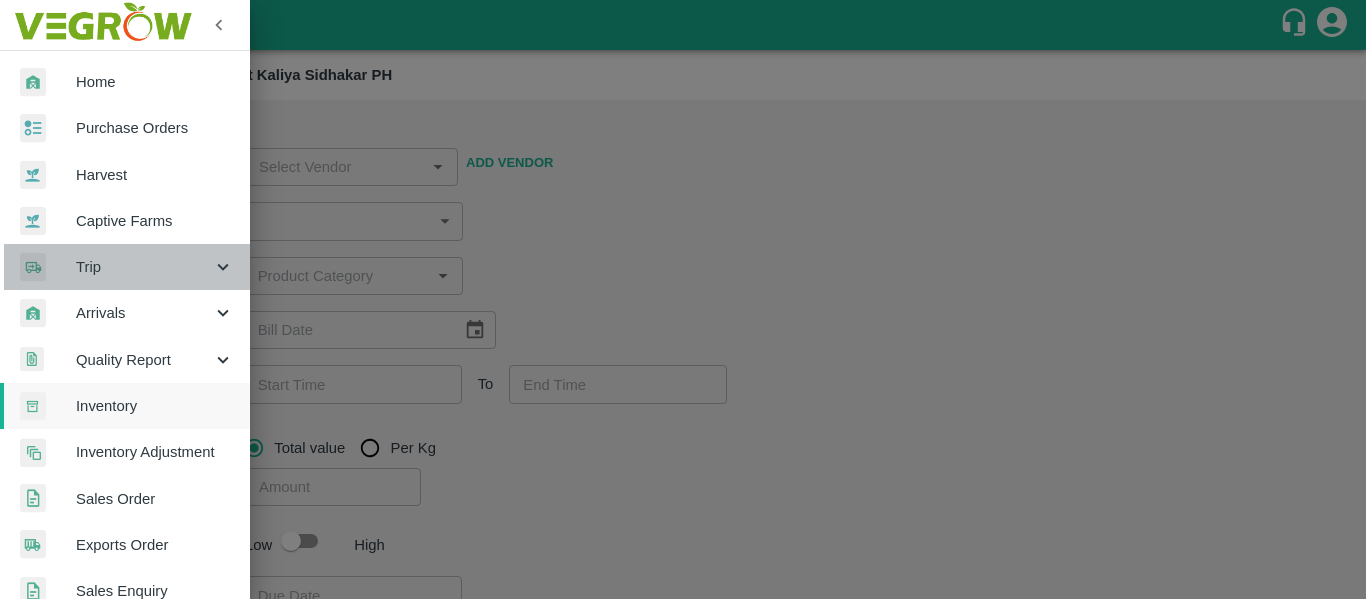 click on "Trip" at bounding box center (125, 267) 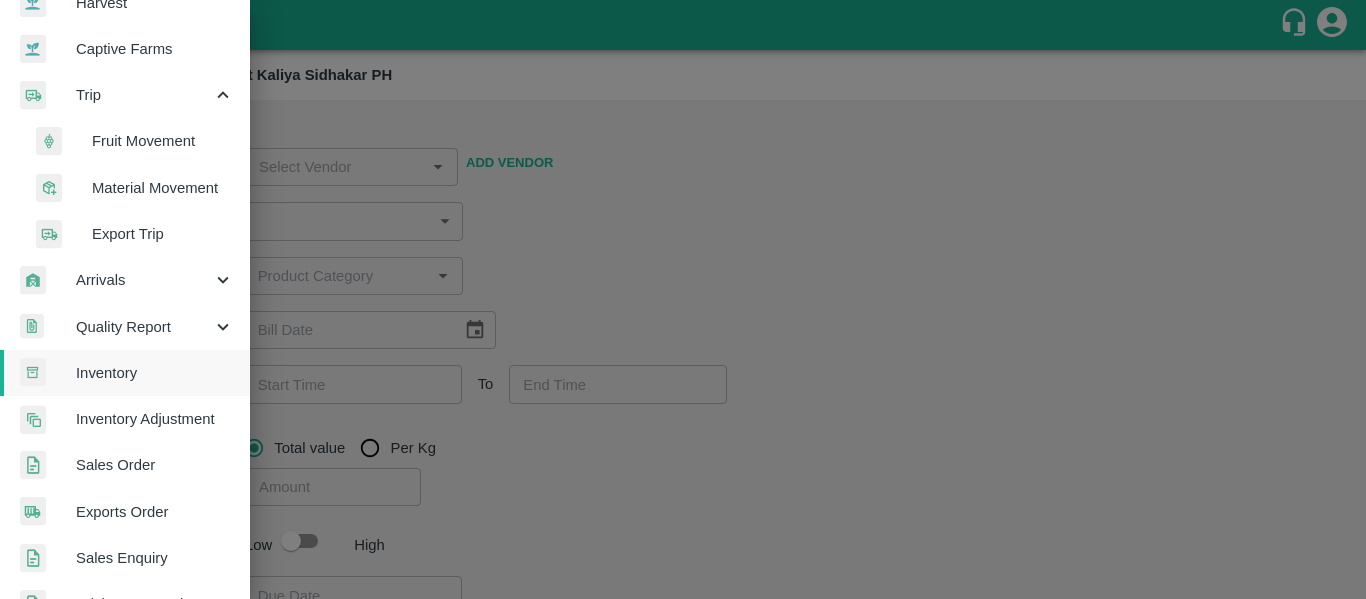 scroll, scrollTop: 181, scrollLeft: 0, axis: vertical 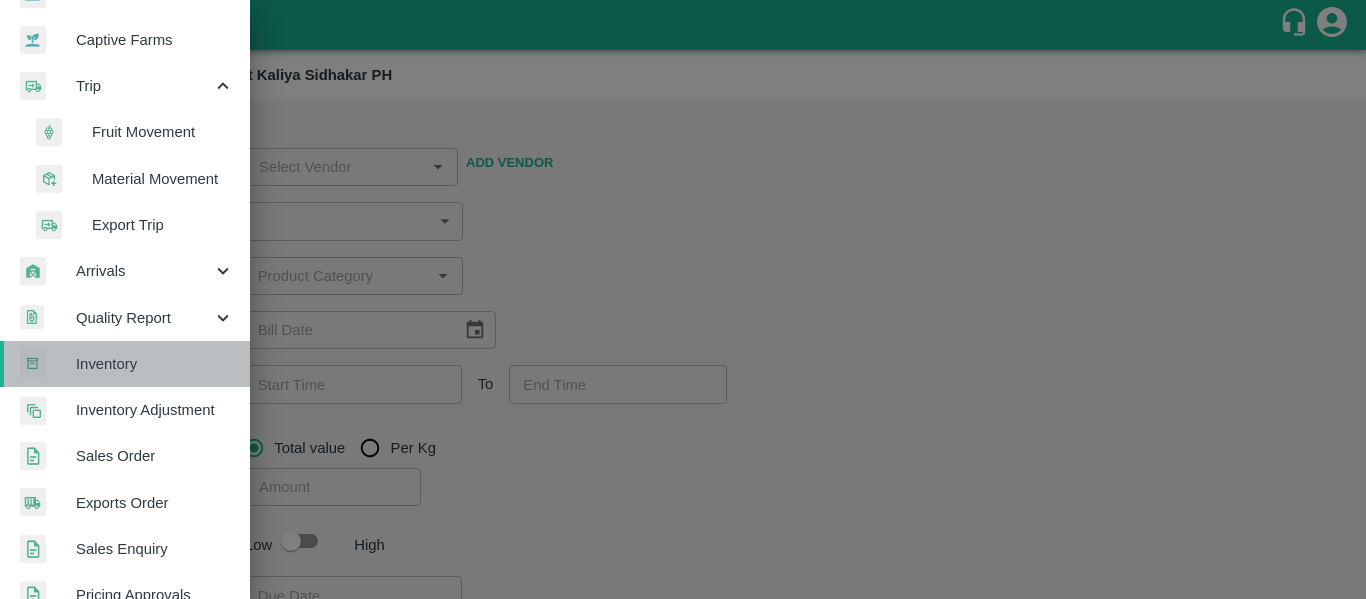click on "Inventory" at bounding box center [155, 364] 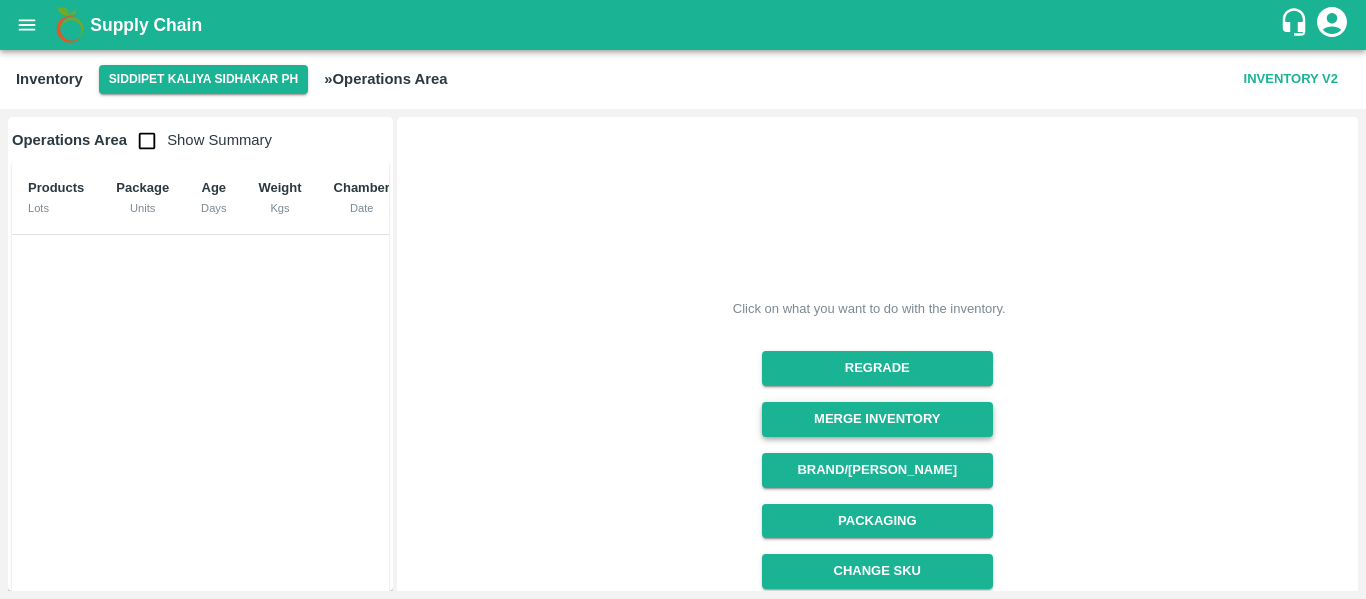scroll, scrollTop: 312, scrollLeft: 0, axis: vertical 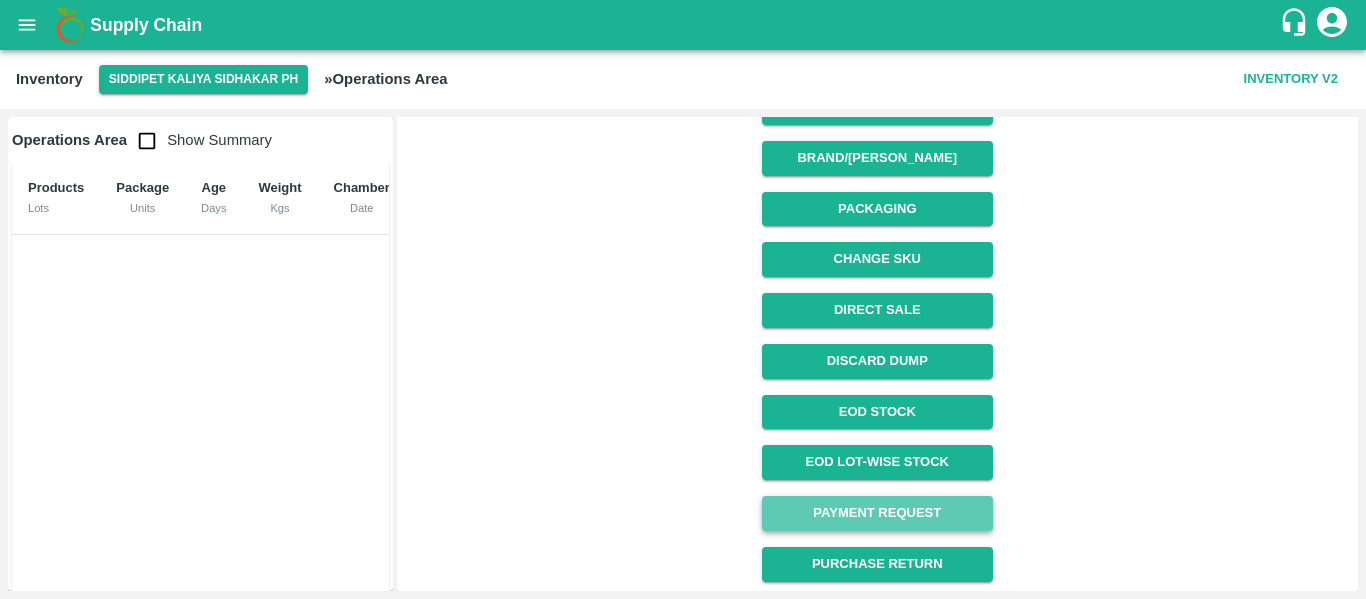 click on "Payment Request" at bounding box center (877, 513) 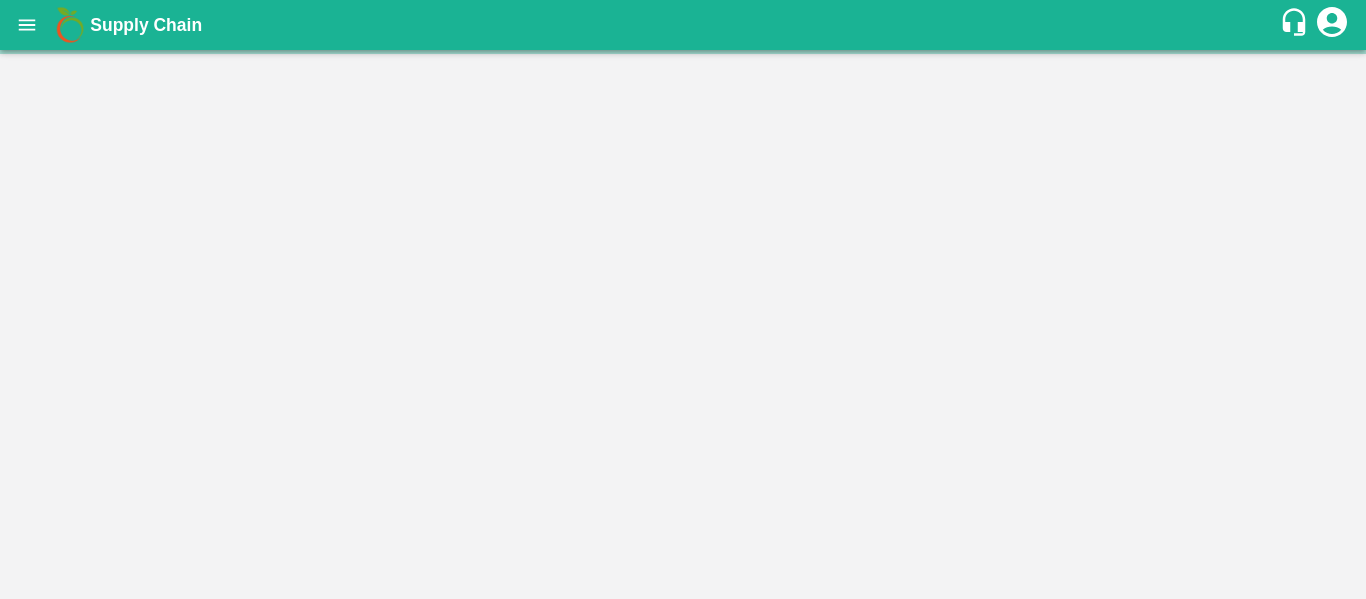 scroll, scrollTop: 0, scrollLeft: 0, axis: both 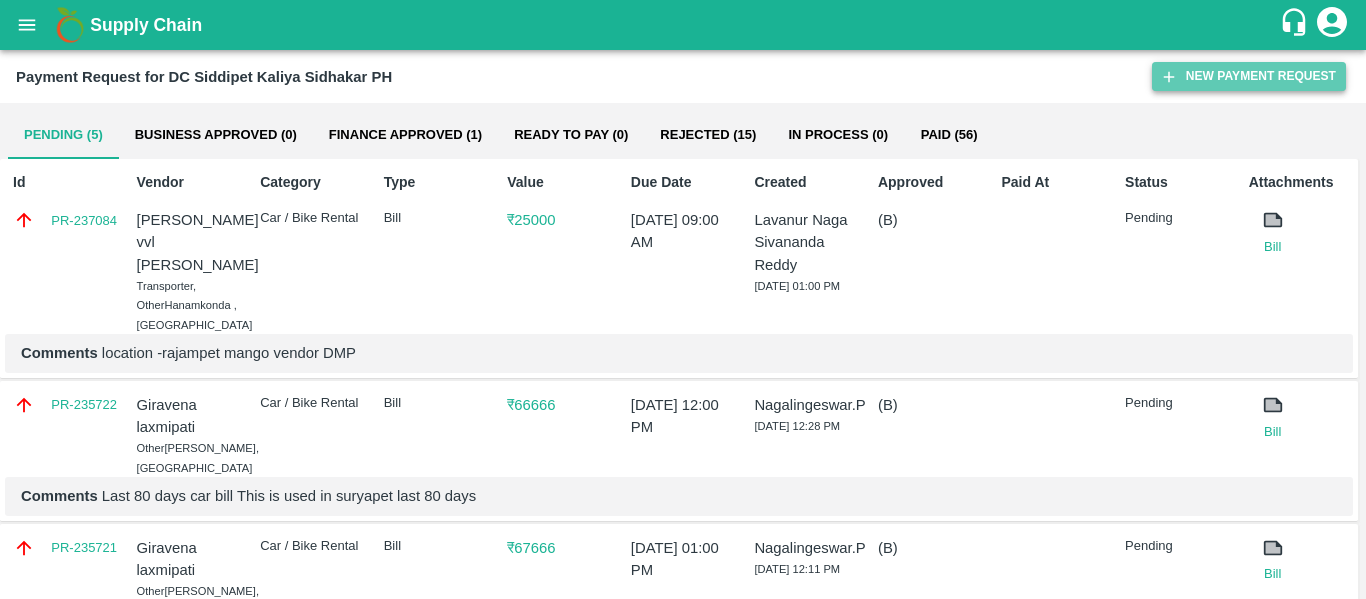 click on "New Payment Request" at bounding box center (1249, 76) 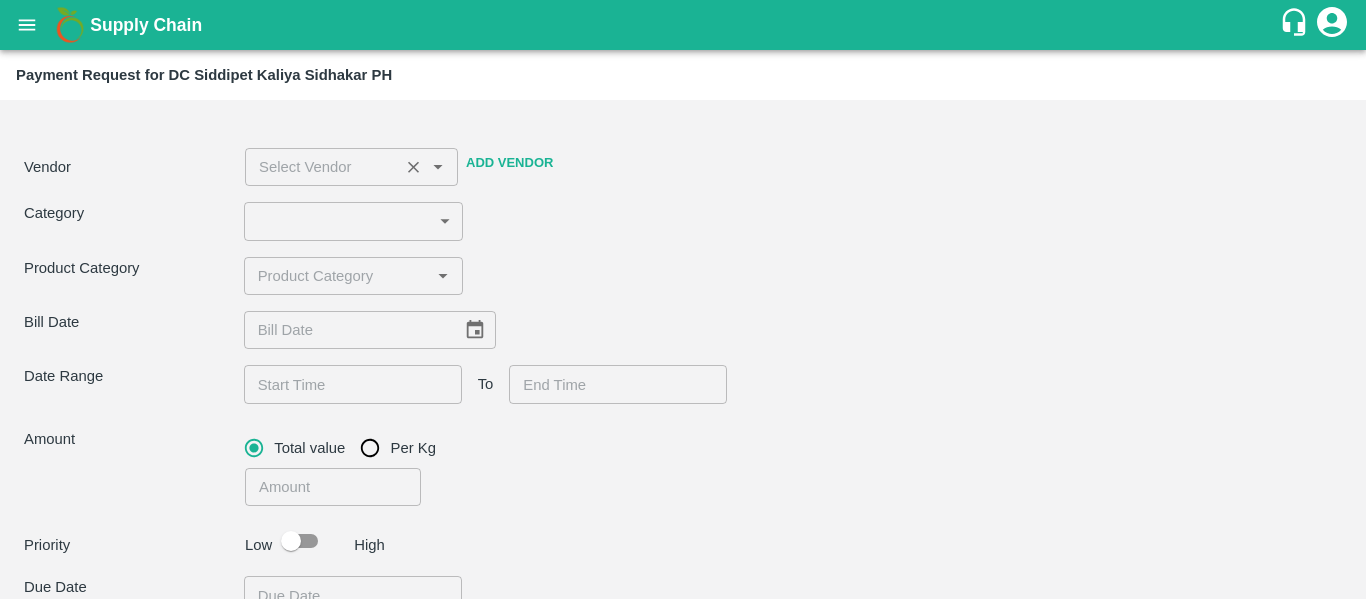 click on "​" at bounding box center (351, 167) 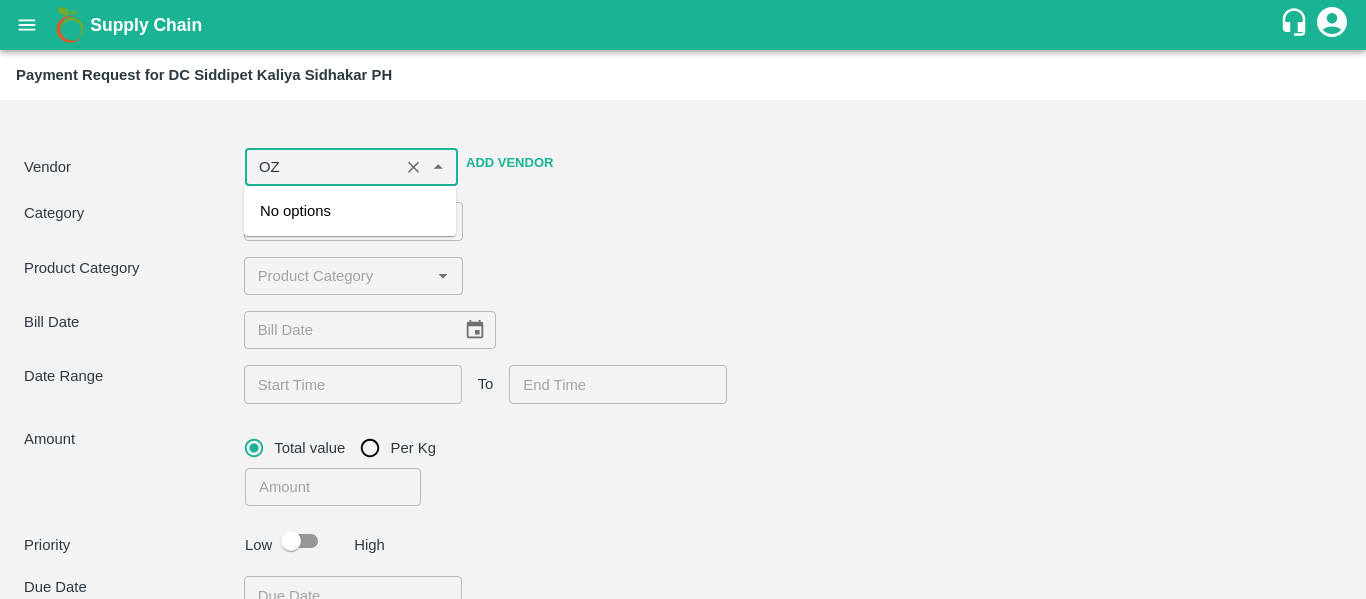 type on "O" 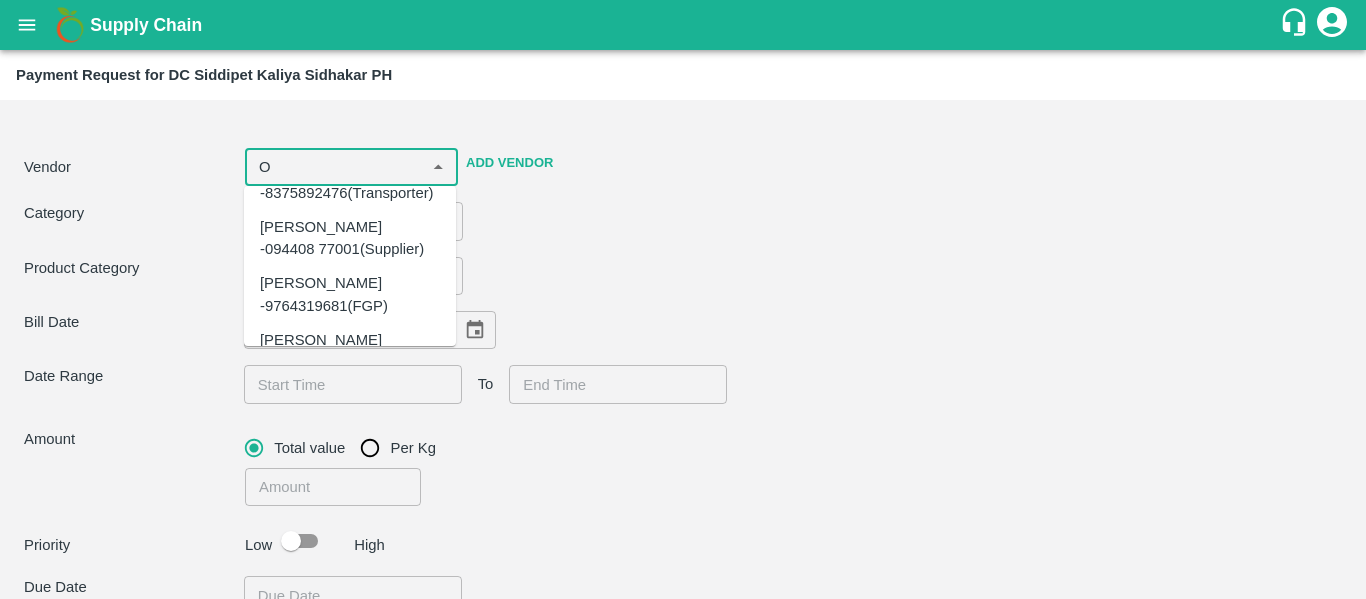 scroll, scrollTop: 0, scrollLeft: 0, axis: both 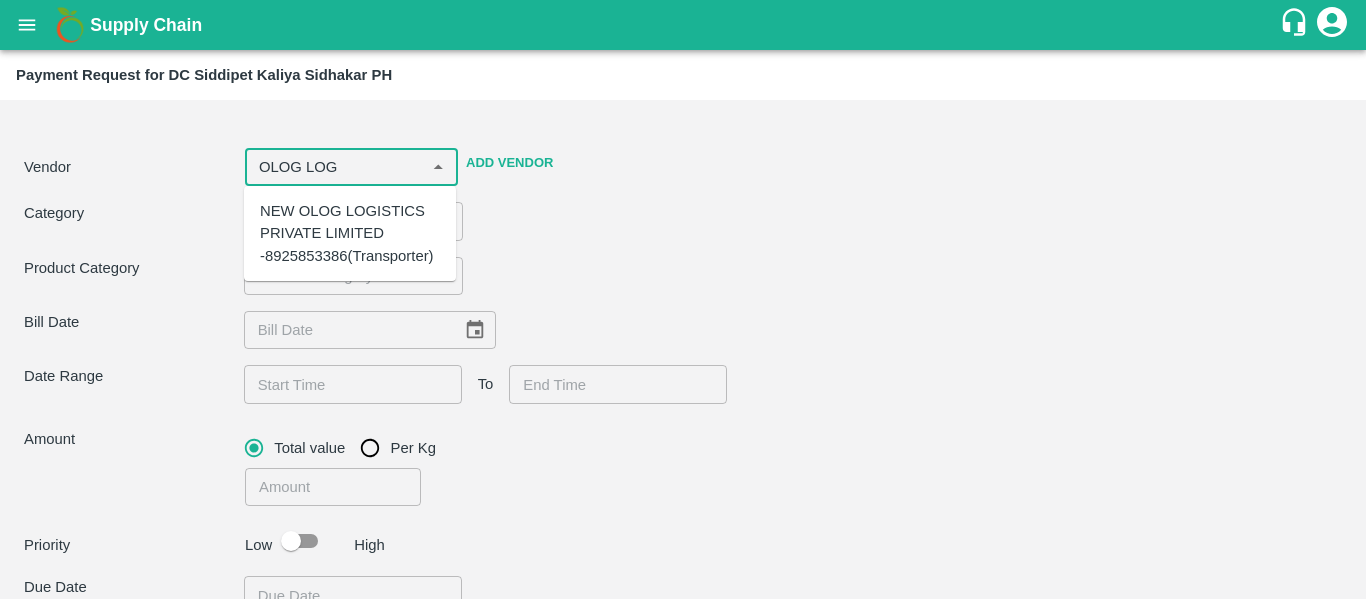 click on "NEW OLOG LOGISTICS PRIVATE LIMITED
-8925853386(Transporter)" at bounding box center [350, 233] 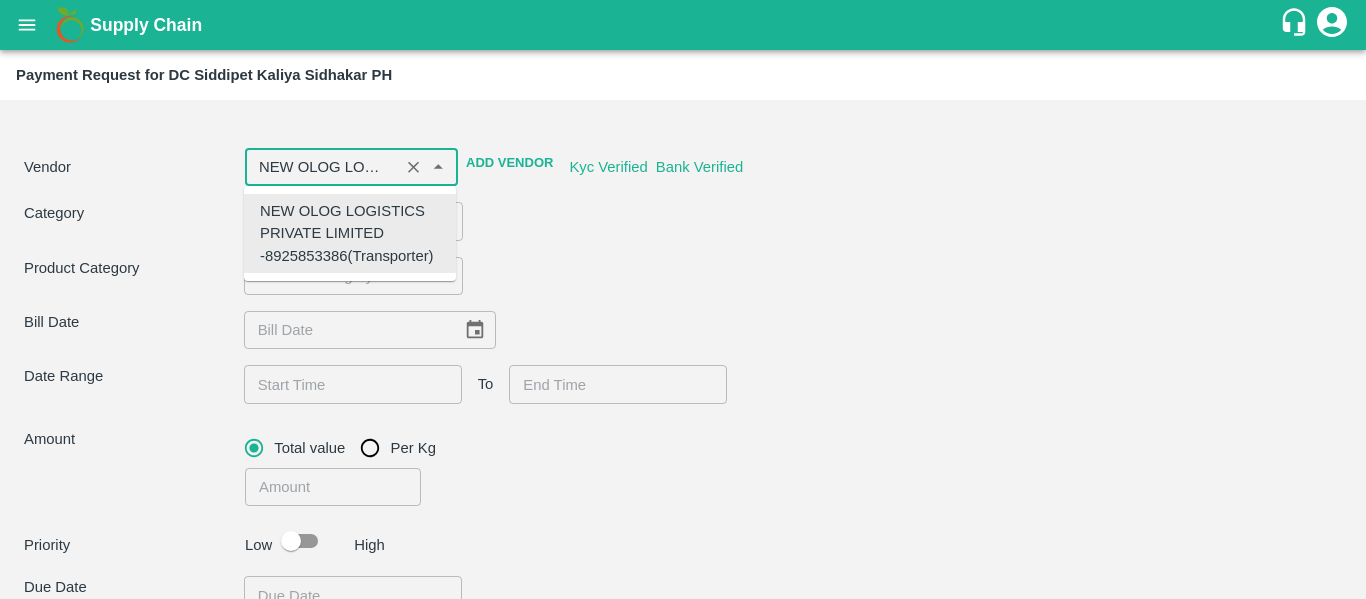 click on "Category ​ ​" at bounding box center [683, 221] 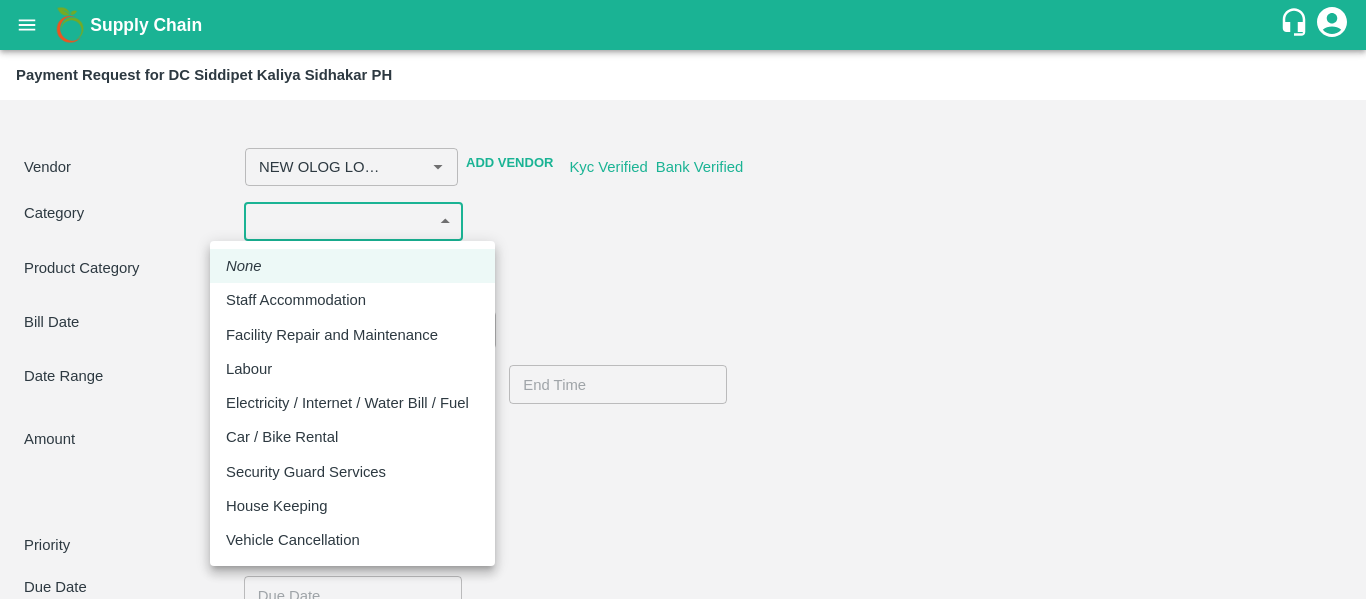 click on "Supply Chain Payment Request for DC Siddipet Kaliya Sidhakar PH Vendor ​ Add Vendor Kyc Verified Bank Verified Category ​ ​ Product Category ​ Bill Date ​ Date Range ​ To ​ Amount Total value Per Kg ​  Priority  Low  High Due Date ​ Approver ​ Comment x ​ Attach Bills Attach bill Cancel Save Direct Customer [GEOGRAPHIC_DATA] PH [GEOGRAPHIC_DATA] [GEOGRAPHIC_DATA] [GEOGRAPHIC_DATA] [GEOGRAPHIC_DATA] [GEOGRAPHIC_DATA] [GEOGRAPHIC_DATA] [GEOGRAPHIC_DATA] [GEOGRAPHIC_DATA] [GEOGRAPHIC_DATA] Imported [GEOGRAPHIC_DATA] [GEOGRAPHIC_DATA] Imported DC - Safal Market [GEOGRAPHIC_DATA] Imported DC MDC [GEOGRAPHIC_DATA] Irala CC Modern Trade [GEOGRAPHIC_DATA] [GEOGRAPHIC_DATA] [GEOGRAPHIC_DATA] PH Lingsur CC Maddur PH B2R [GEOGRAPHIC_DATA]  [GEOGRAPHIC_DATA] Koyambedu [GEOGRAPHIC_DATA] [GEOGRAPHIC_DATA] PH FXD LMD DC FruitX Warud Mandi FruitX Bangarupalm Mandi FruitX Tirupati Mandi Tembhurni PH Siddipet Kaliya Sidhakar PH Tadipatri Banana Export [PERSON_NAME] Logout None Staff Accommodation Facility Repair and Maintenance Labour Electricity / Internet / Water Bill / Fuel Car / Bike Rental Security Guard Services House Keeping Vehicle Cancellation" at bounding box center (683, 299) 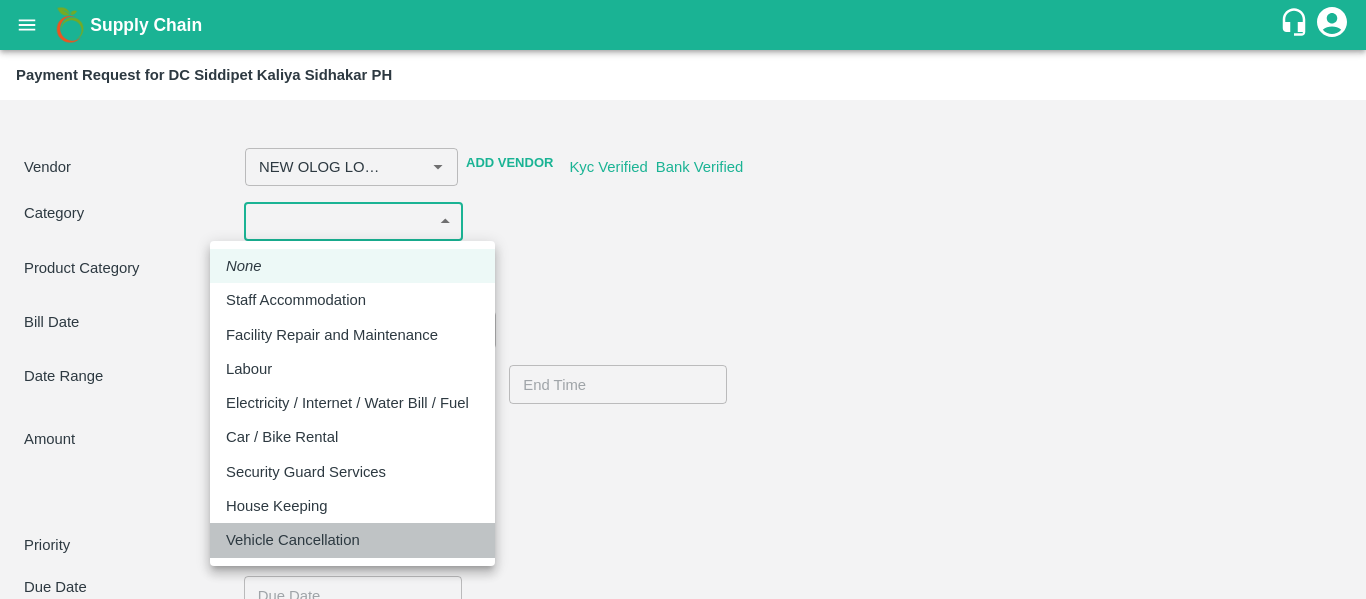 click on "Vehicle Cancellation" at bounding box center (293, 540) 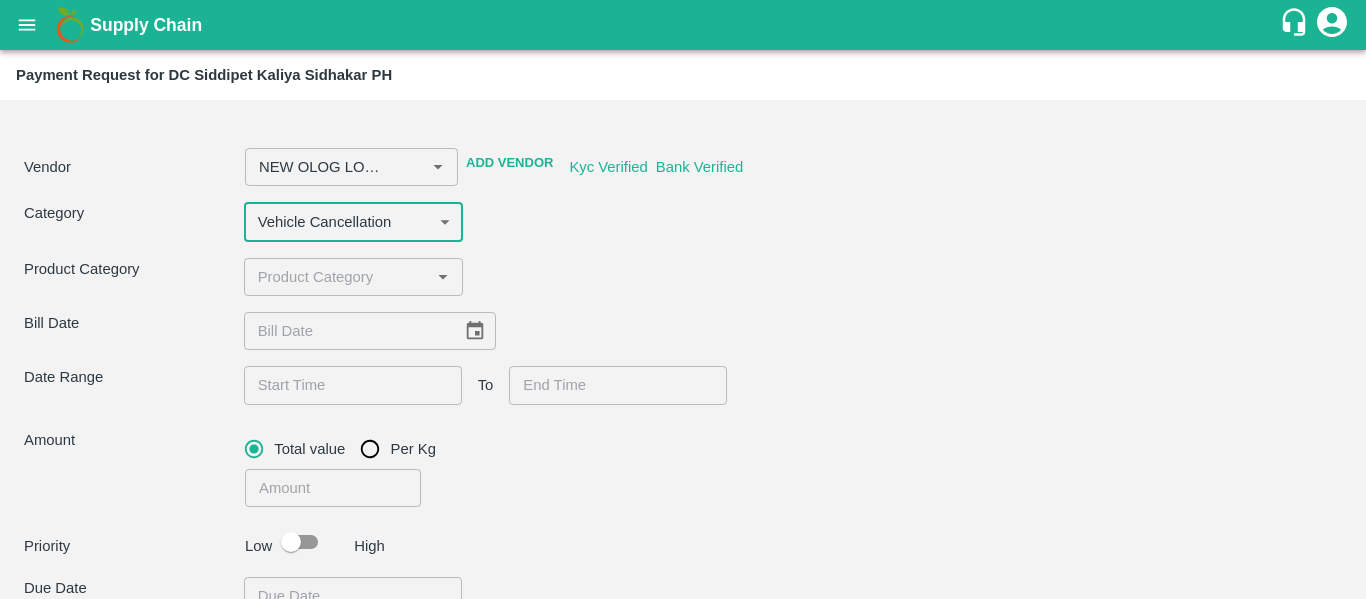 type on "NEW OLOG LOGISTICS PRIVATE LIMITED                    -8925853386(Transporter)" 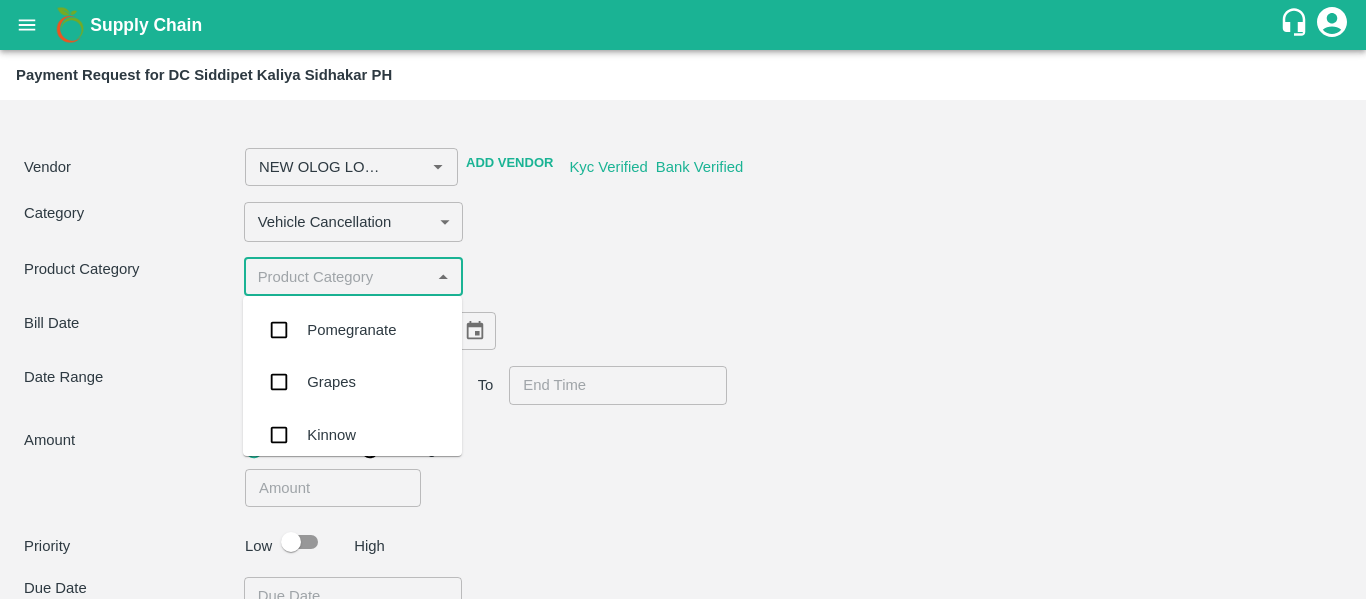 click at bounding box center (337, 277) 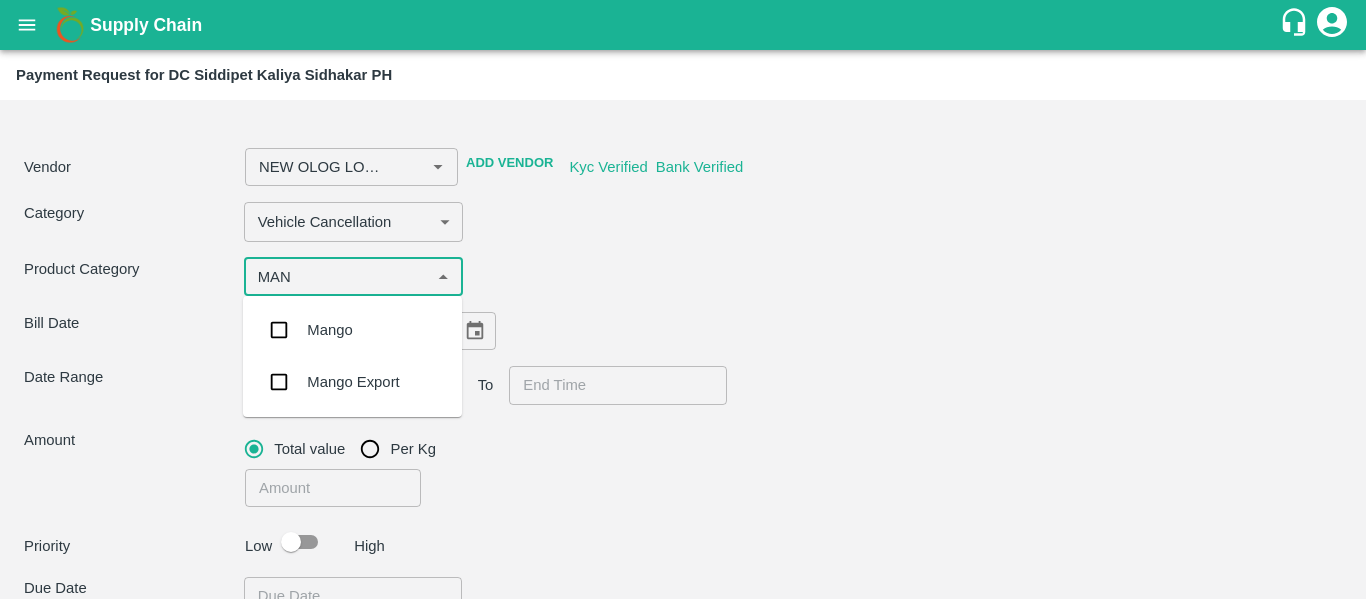 type on "MANG" 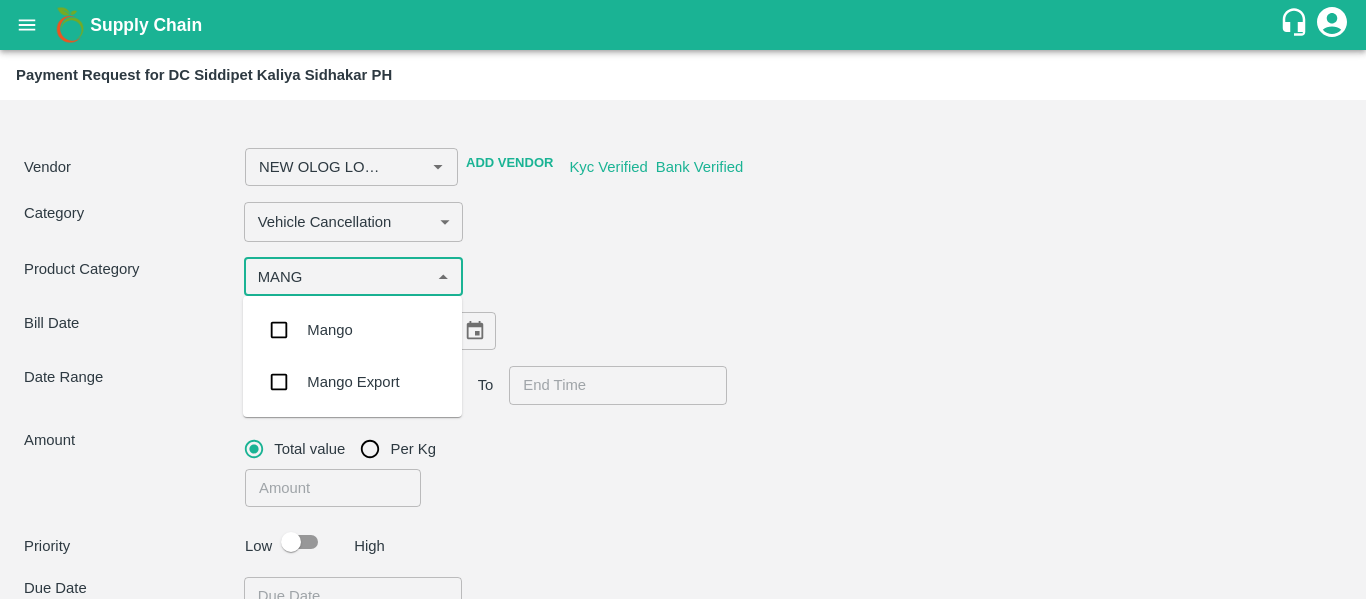 click on "Mango" at bounding box center [352, 330] 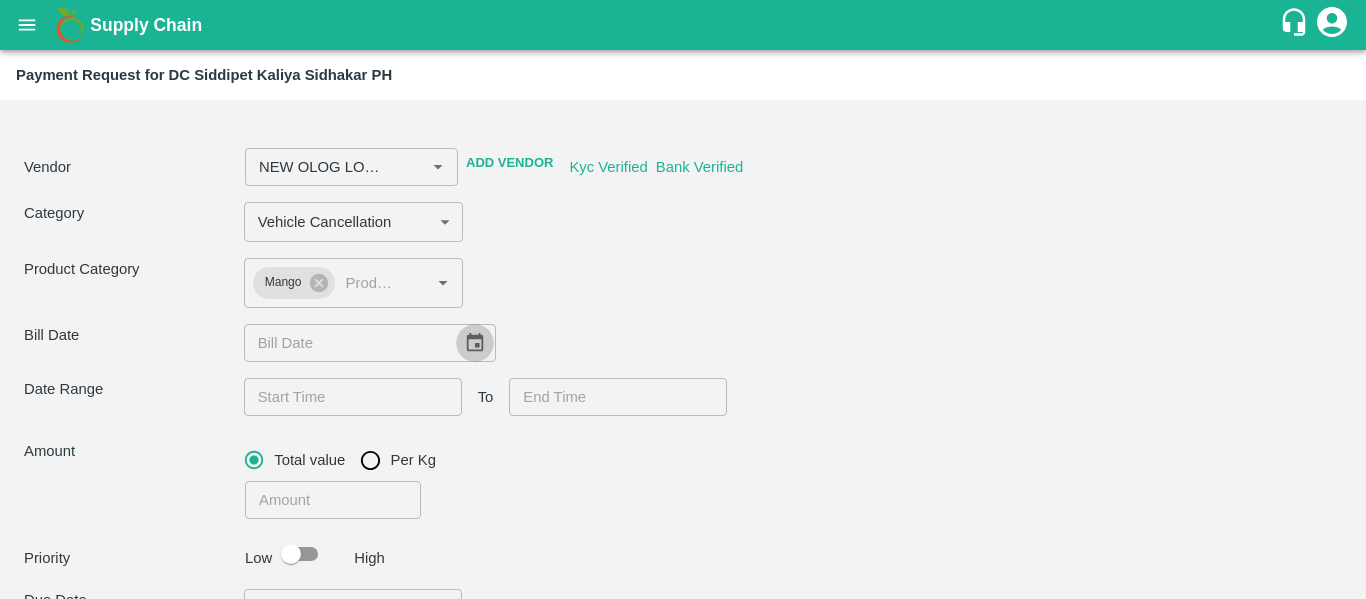 click 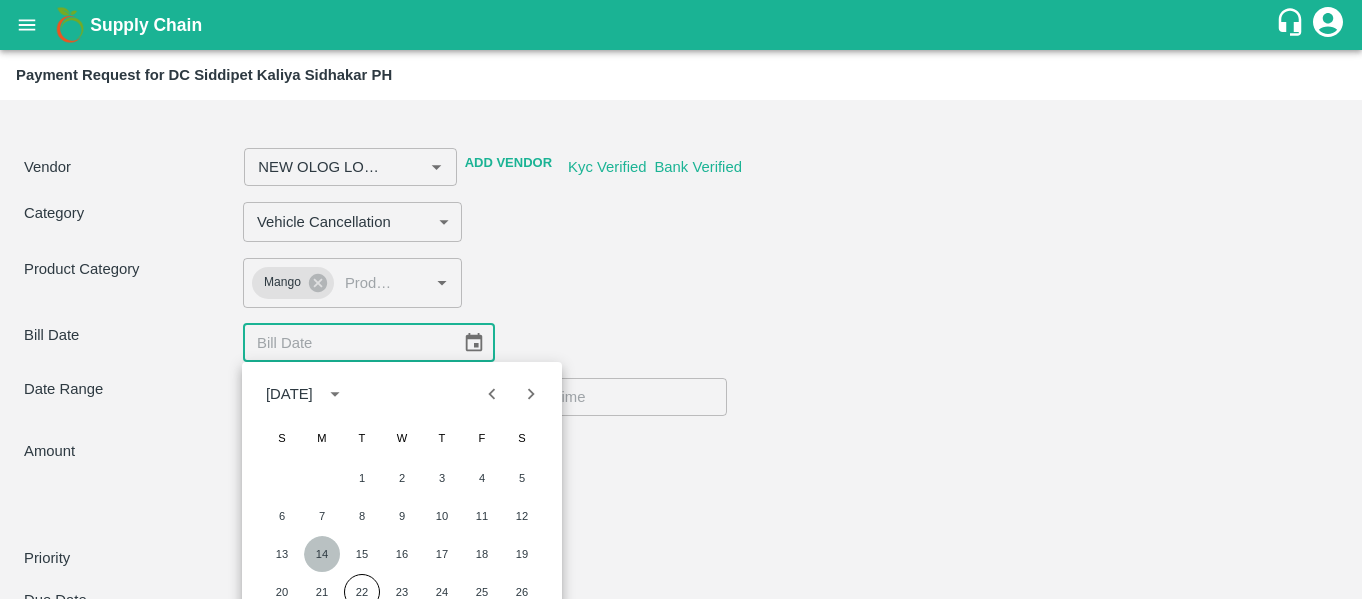 click on "14" at bounding box center (322, 554) 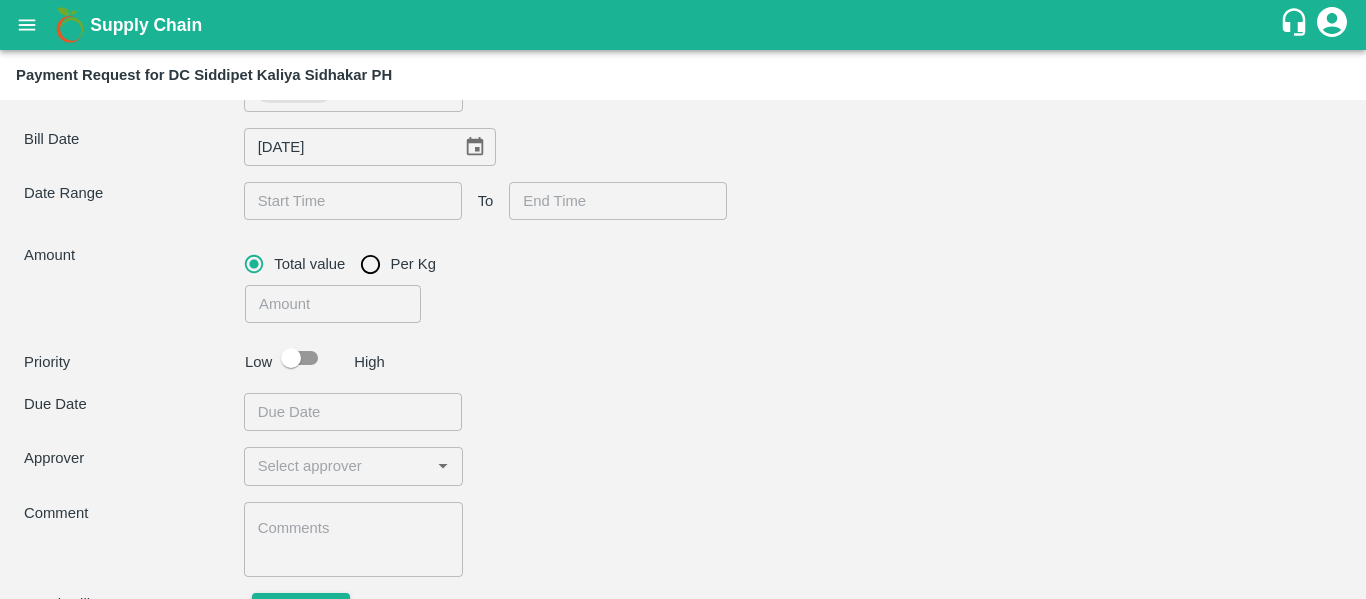 scroll, scrollTop: 198, scrollLeft: 0, axis: vertical 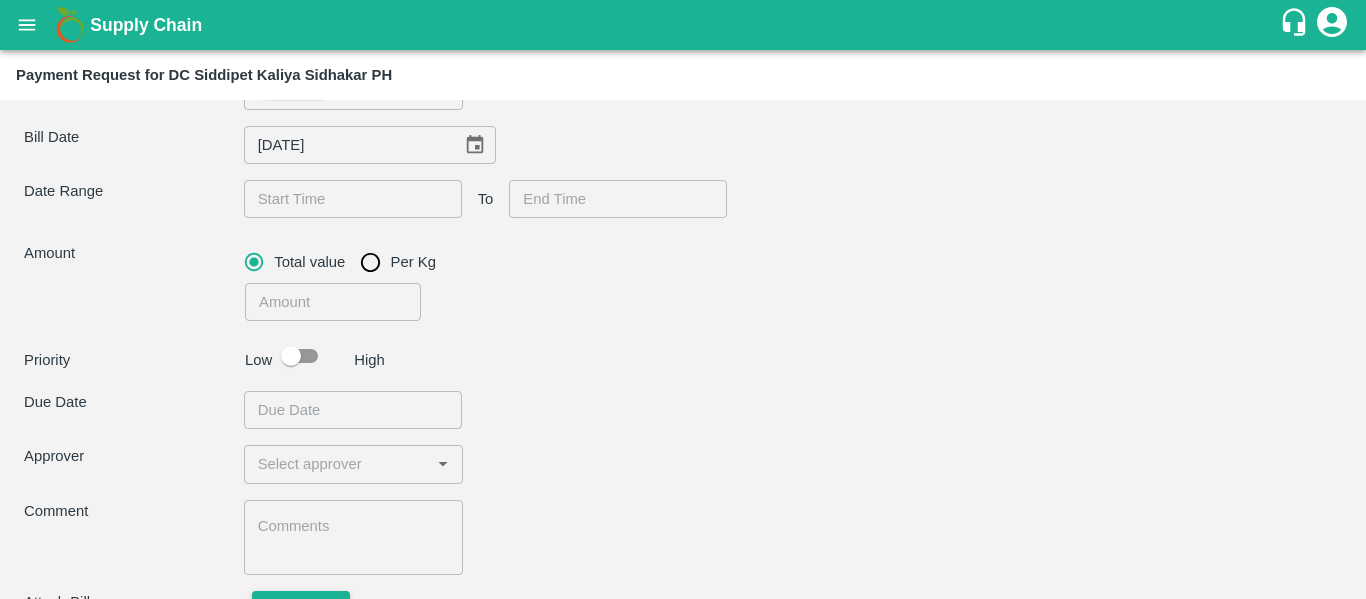 type on "DD/MM/YYYY hh:mm aa" 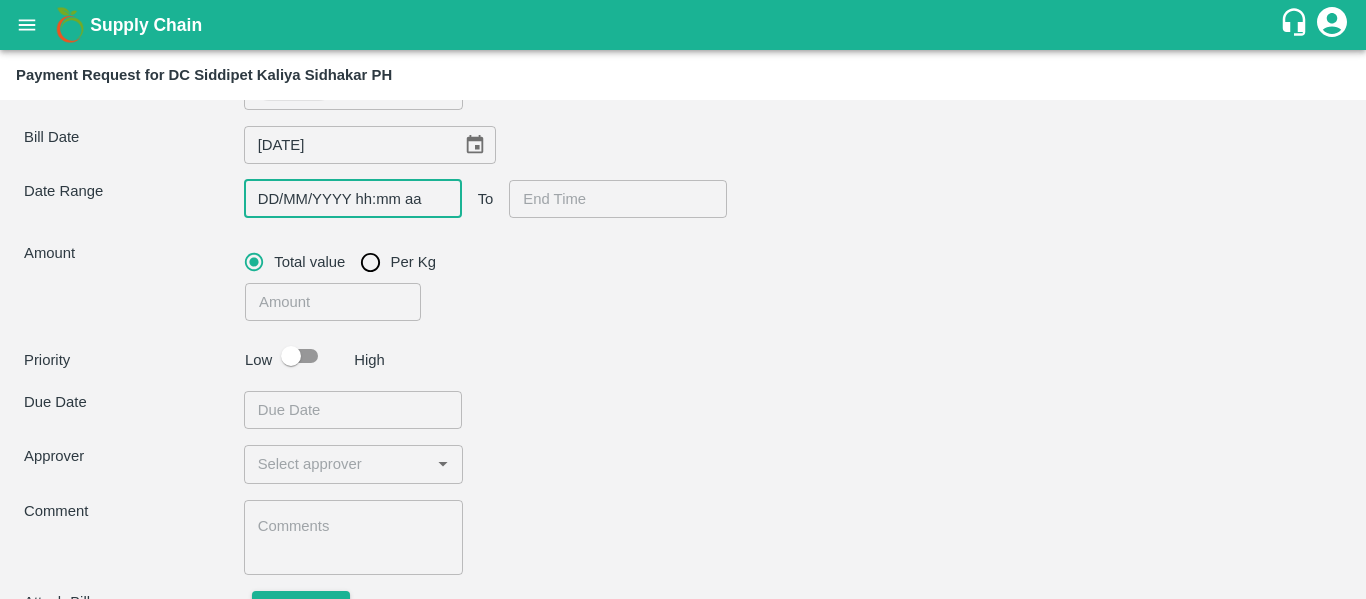 click on "DD/MM/YYYY hh:mm aa" at bounding box center (346, 199) 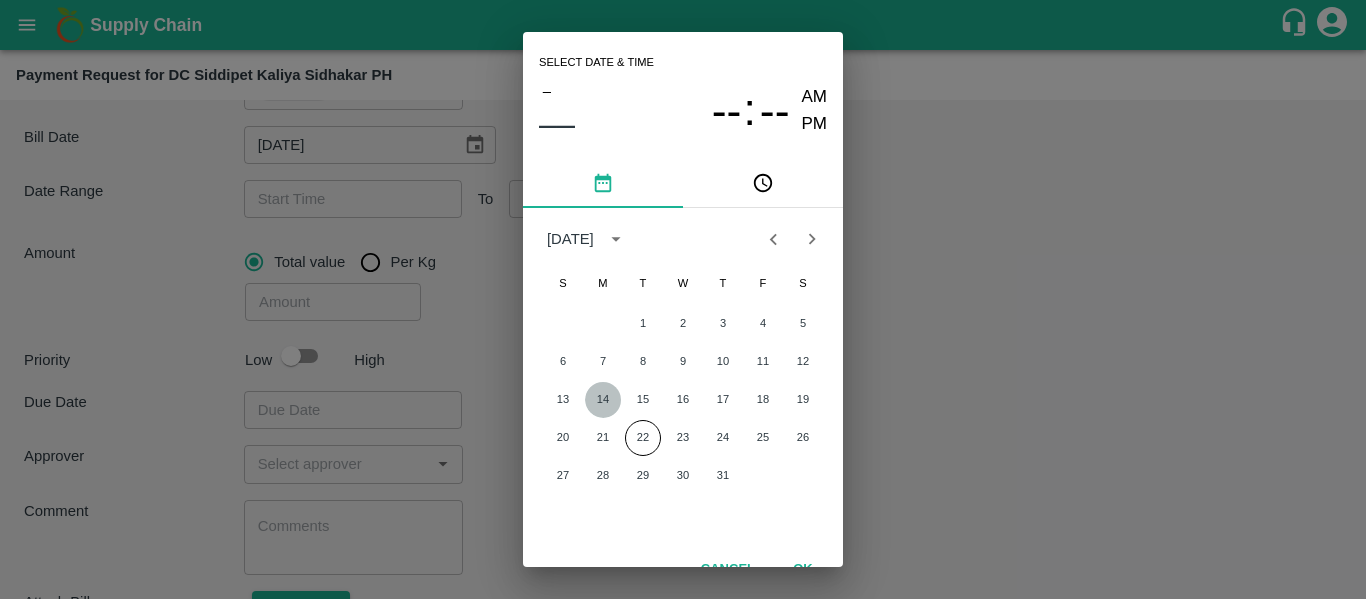 click on "14" at bounding box center (603, 400) 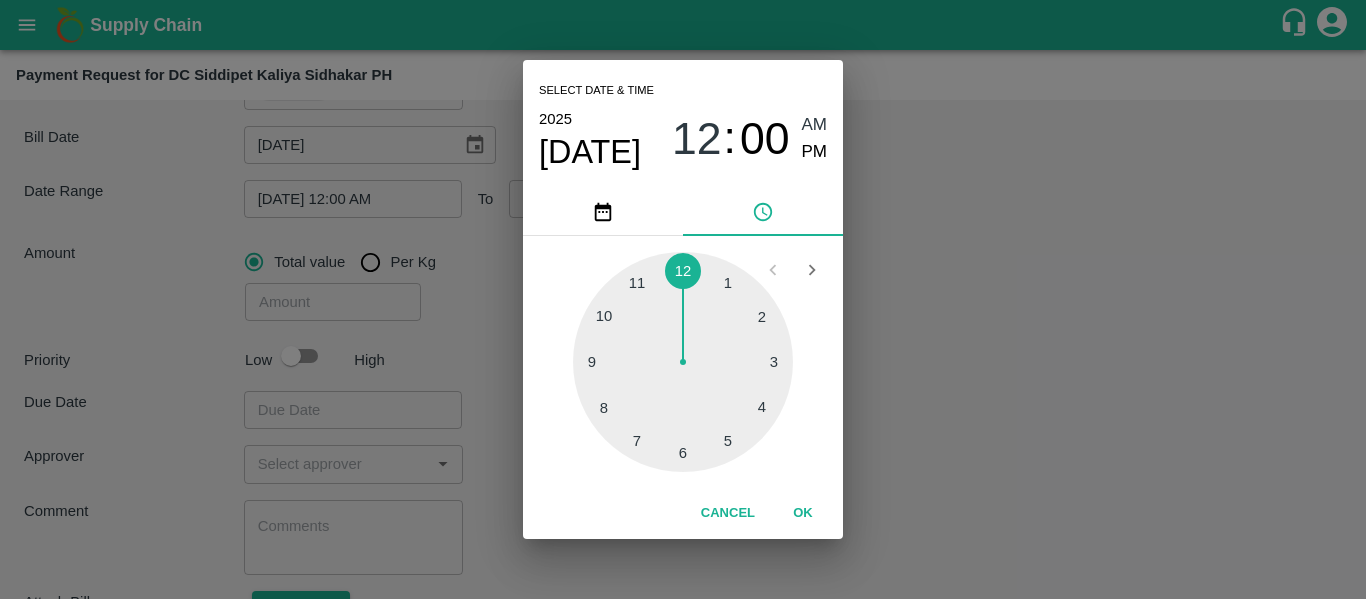 click on "OK" at bounding box center (803, 513) 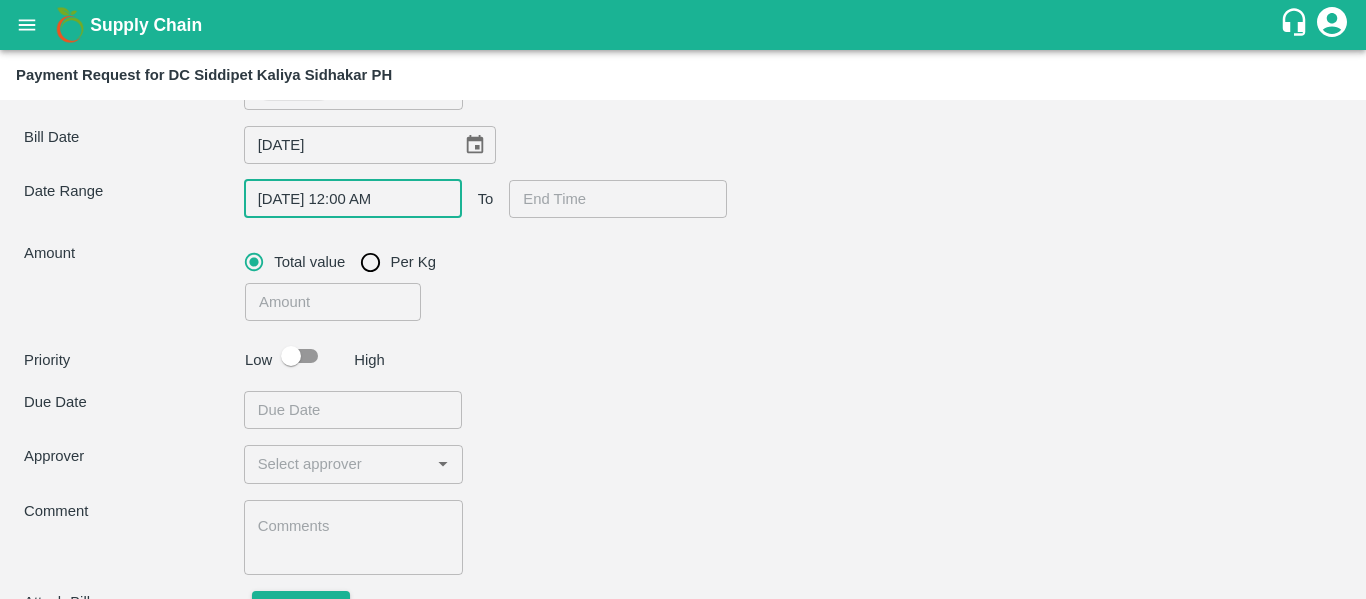 type on "DD/MM/YYYY hh:mm aa" 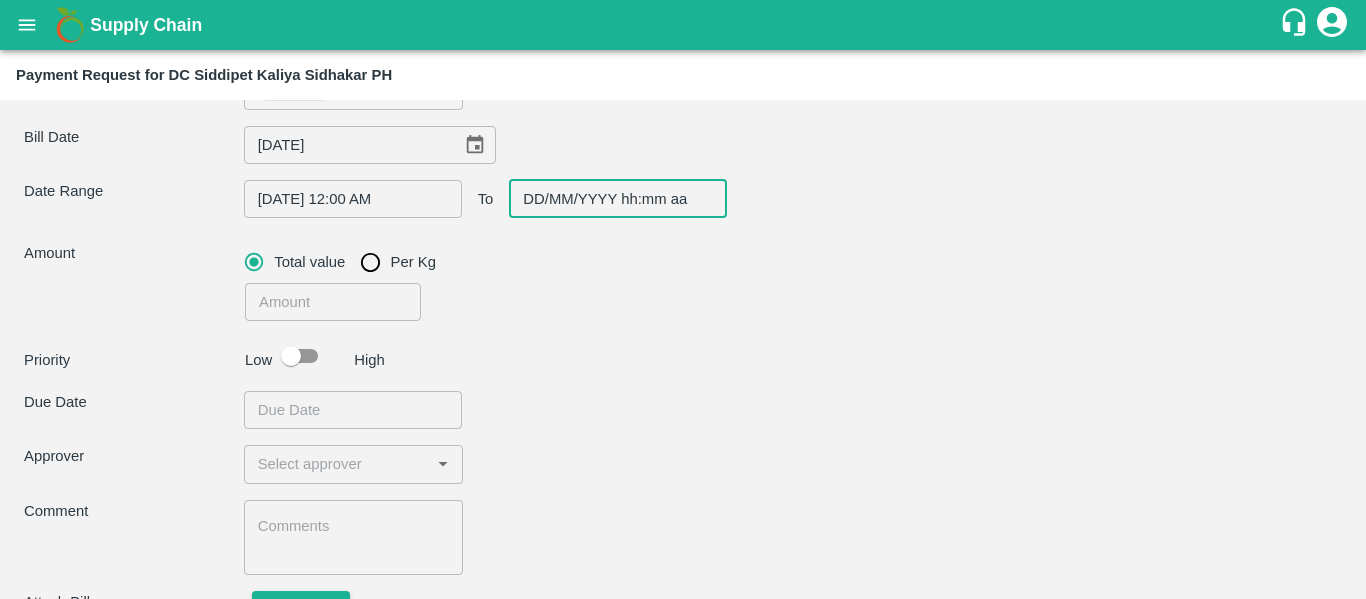 click on "DD/MM/YYYY hh:mm aa" at bounding box center (611, 199) 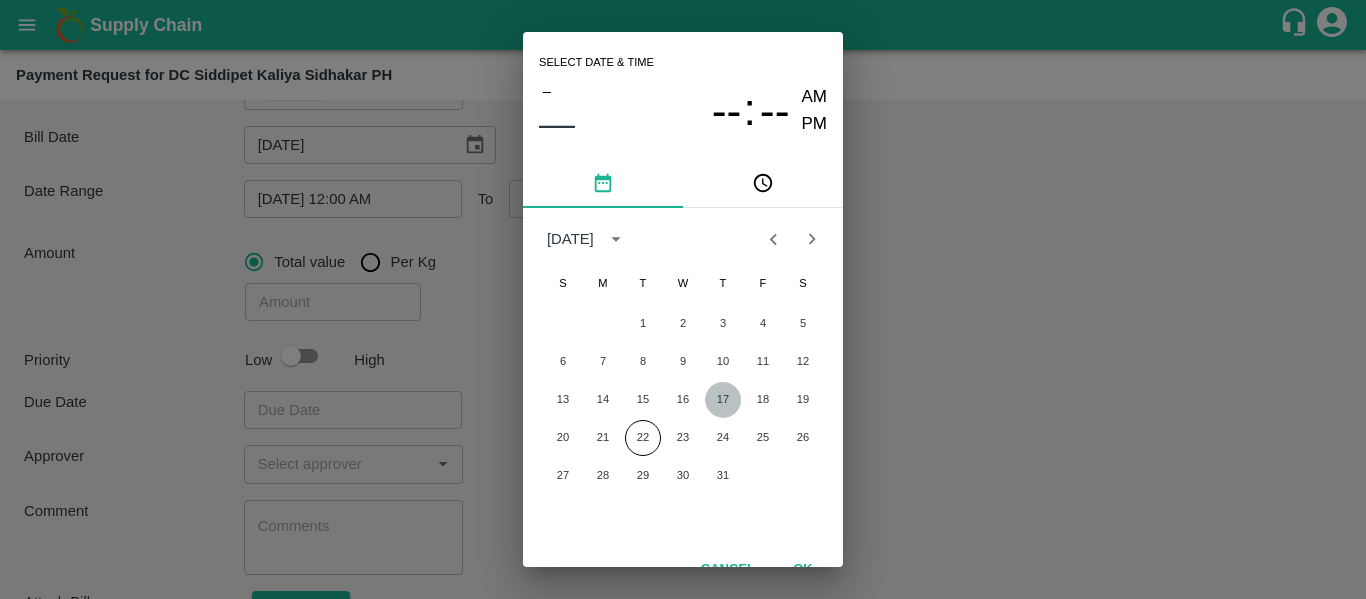 click on "17" at bounding box center [723, 400] 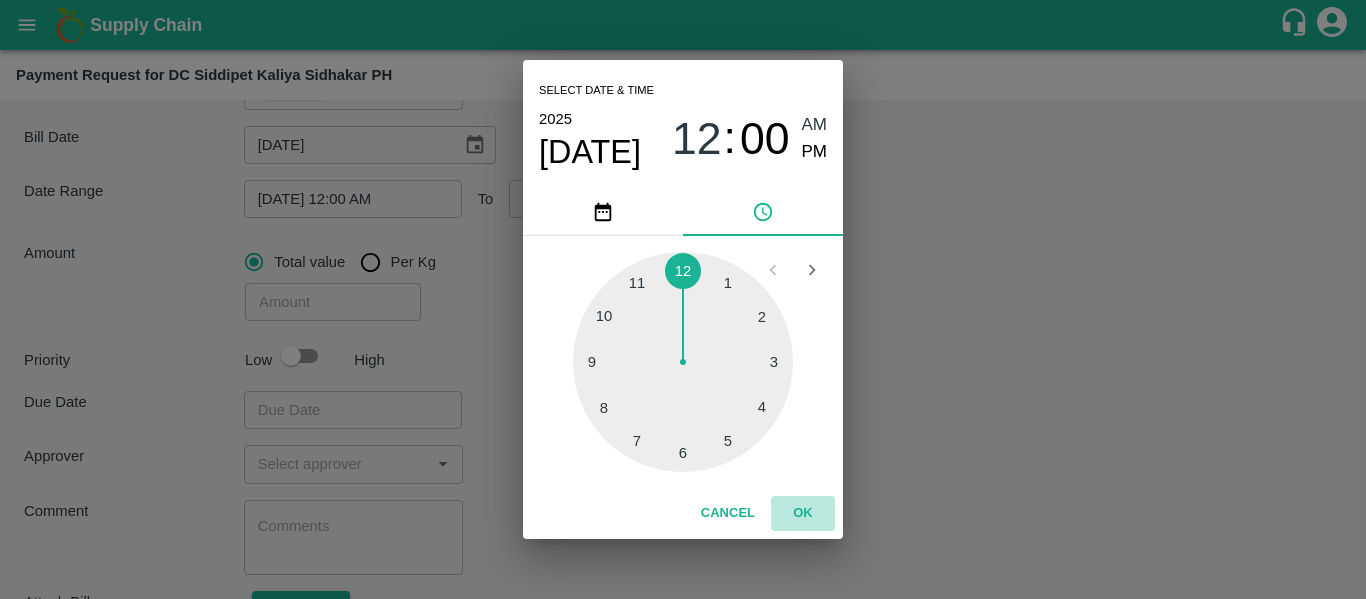 click on "OK" at bounding box center [803, 513] 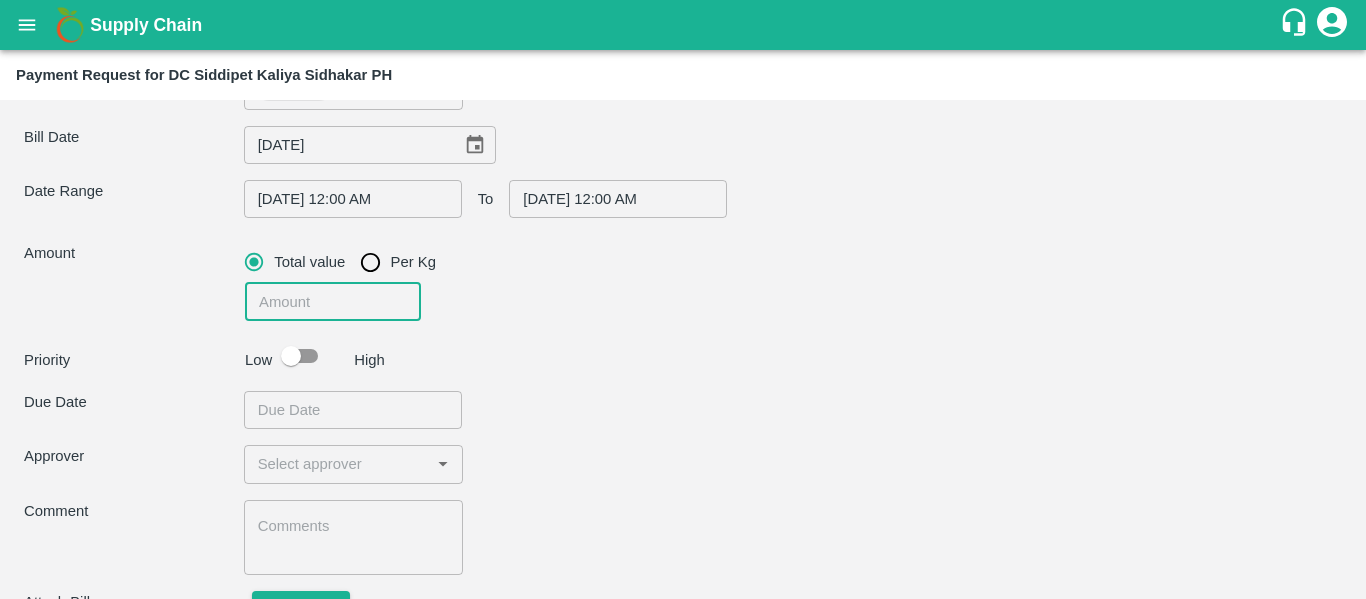 click at bounding box center [333, 302] 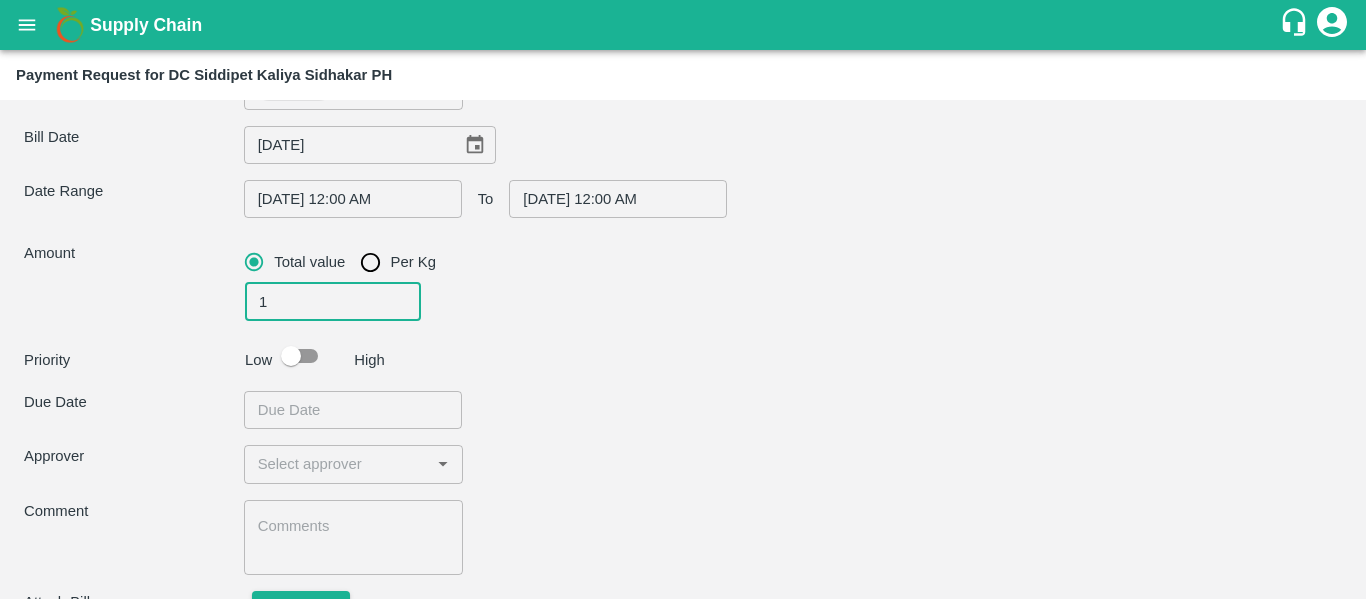 type on "NEW OLOG LOGISTICS PRIVATE LIMITED                    -8925853386(Transporter)" 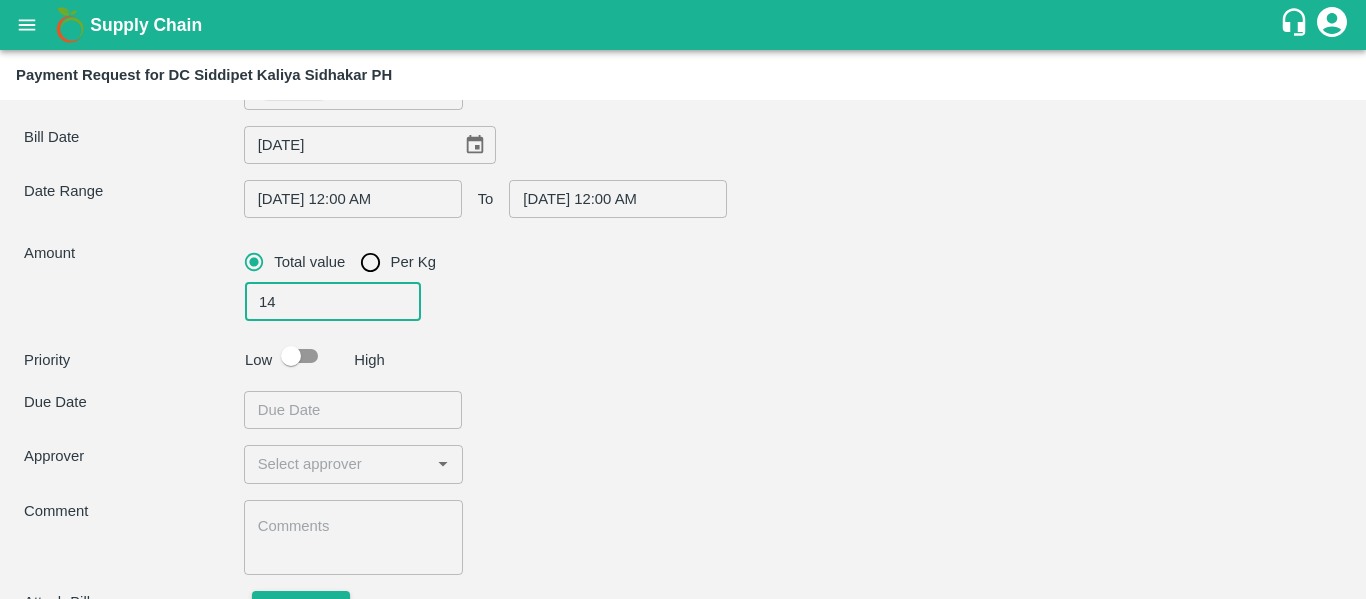 type on "NEW OLOG LOGISTICS PRIVATE LIMITED                    -8925853386(Transporter)" 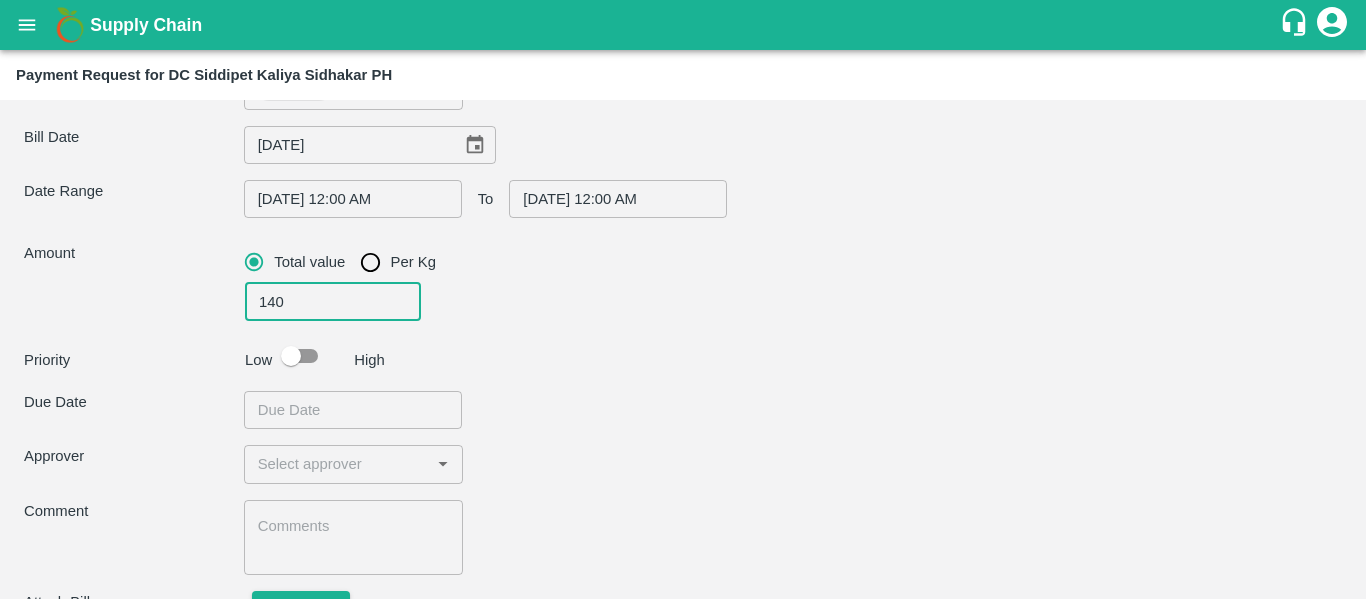 type on "NEW OLOG LOGISTICS PRIVATE LIMITED                    -8925853386(Transporter)" 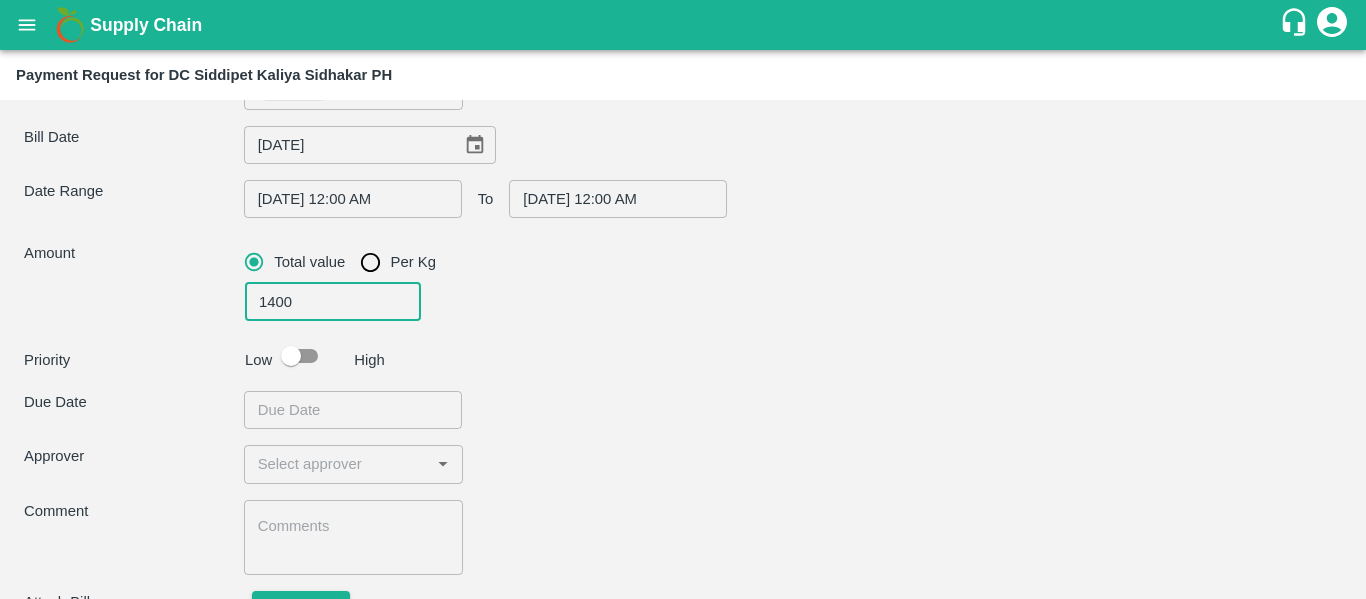 type on "NEW OLOG LOGISTICS PRIVATE LIMITED                    -8925853386(Transporter)" 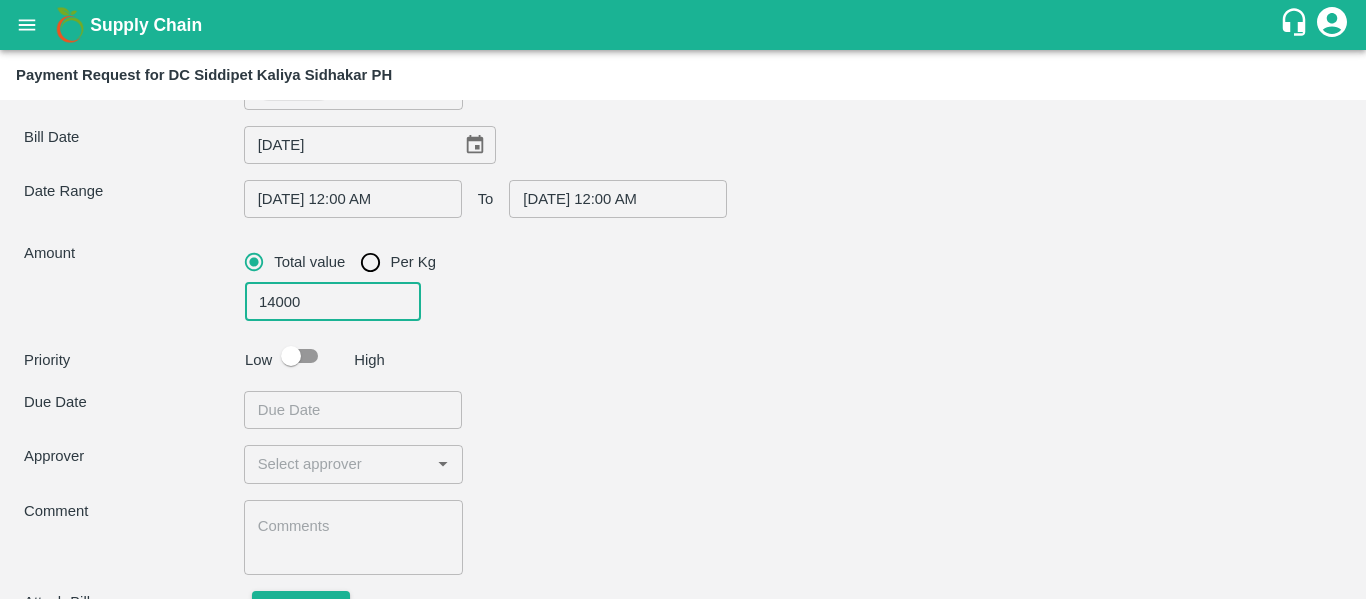 type on "14000" 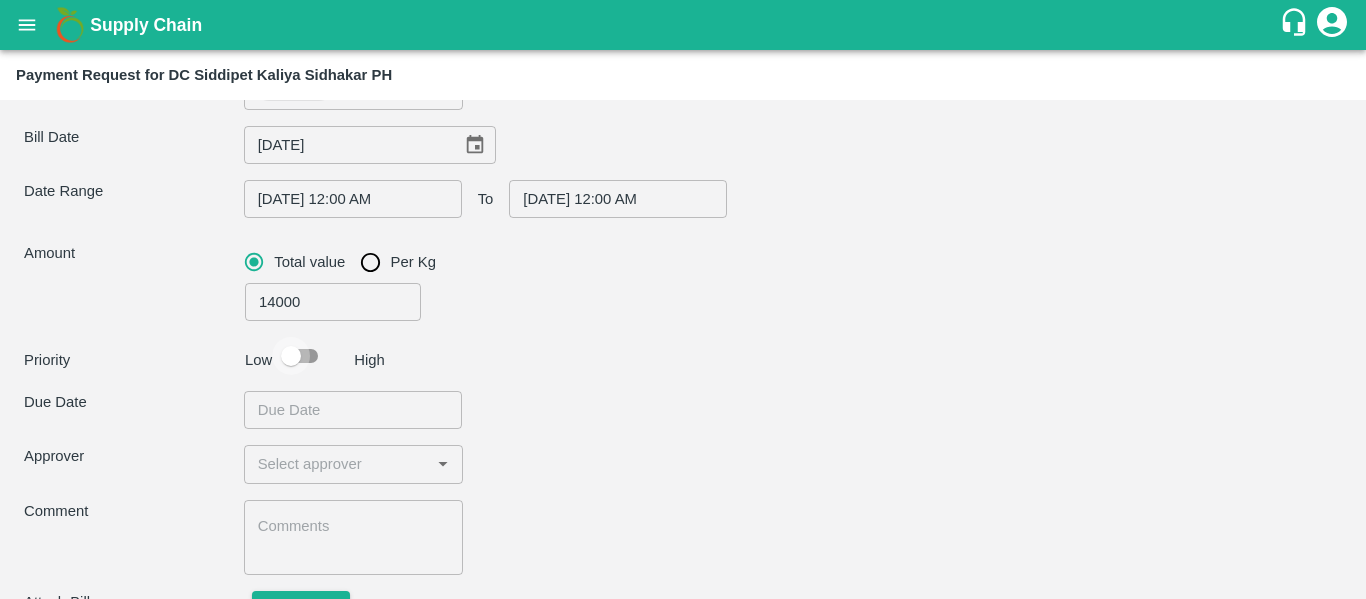click at bounding box center (291, 356) 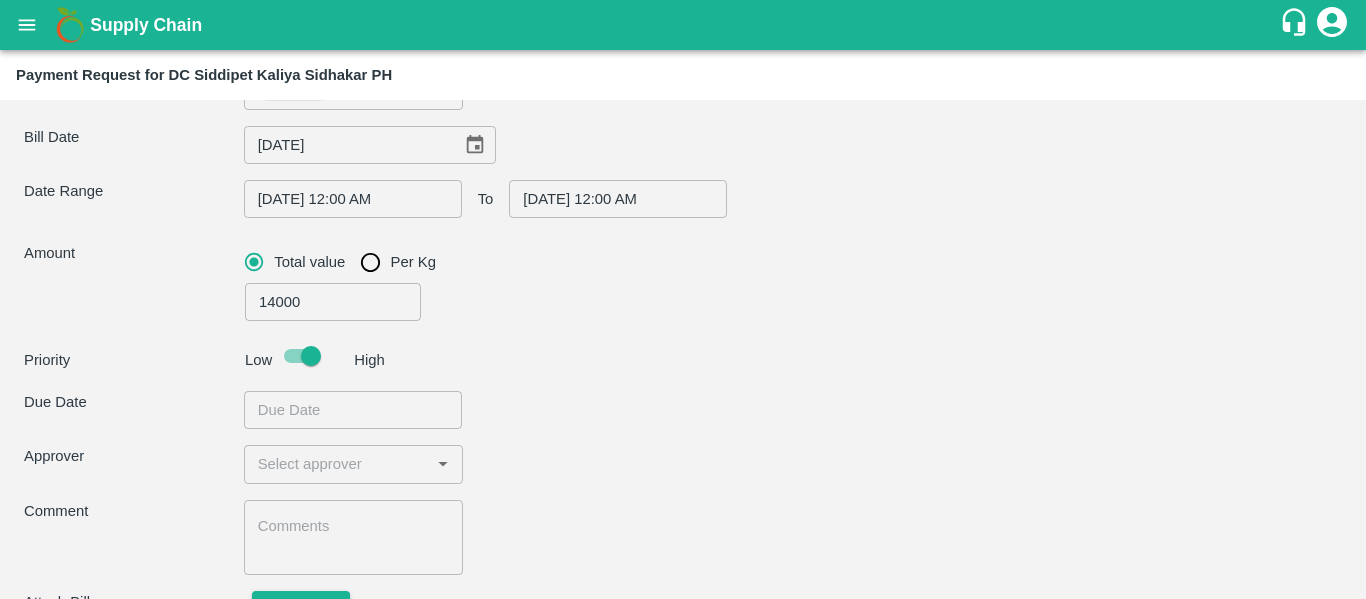 type on "NEW OLOG LOGISTICS PRIVATE LIMITED                    -8925853386(Transporter)" 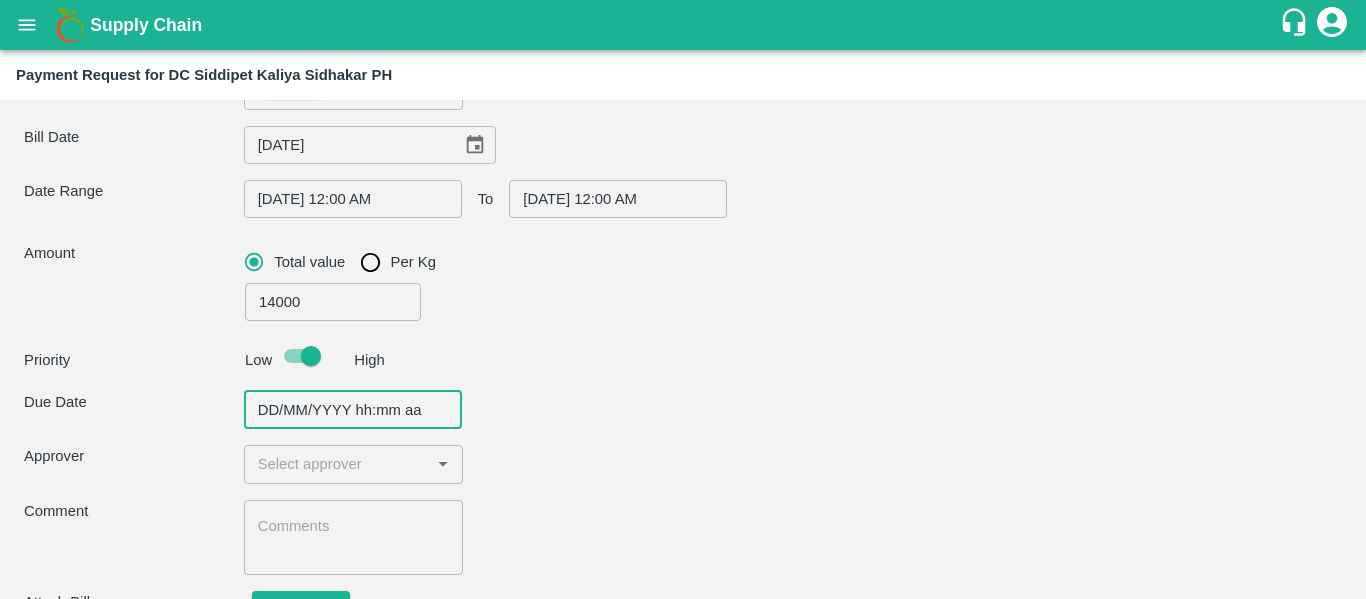 click on "DD/MM/YYYY hh:mm aa" at bounding box center (346, 410) 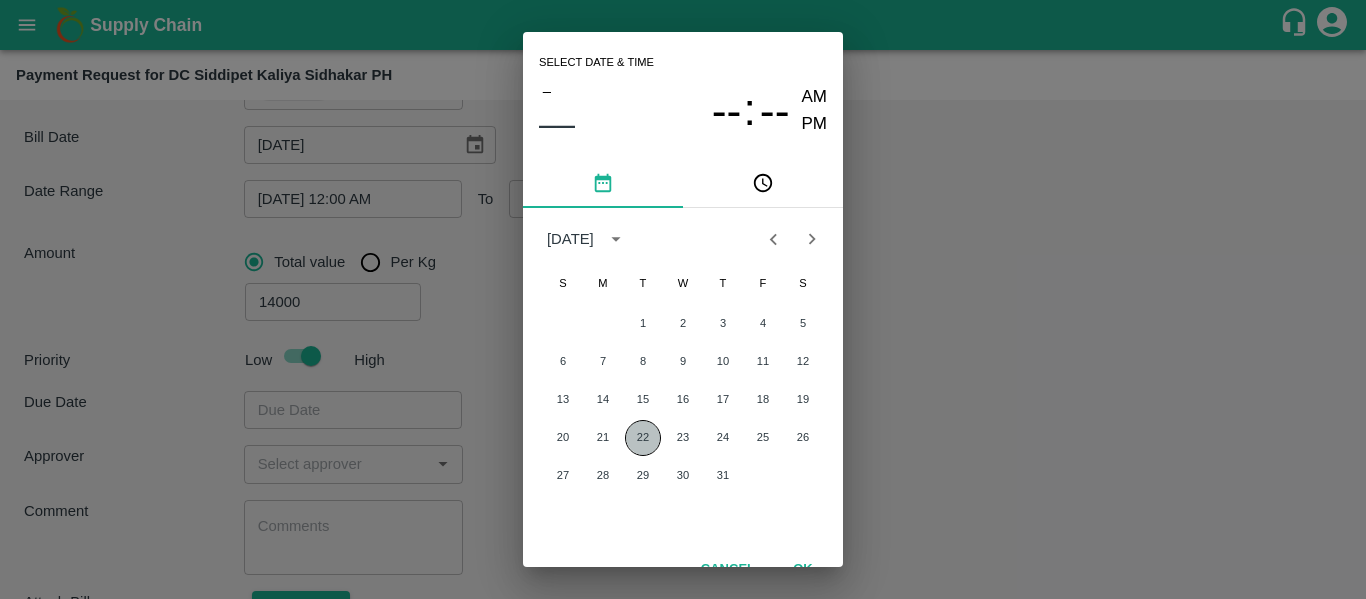 click on "22" at bounding box center [643, 438] 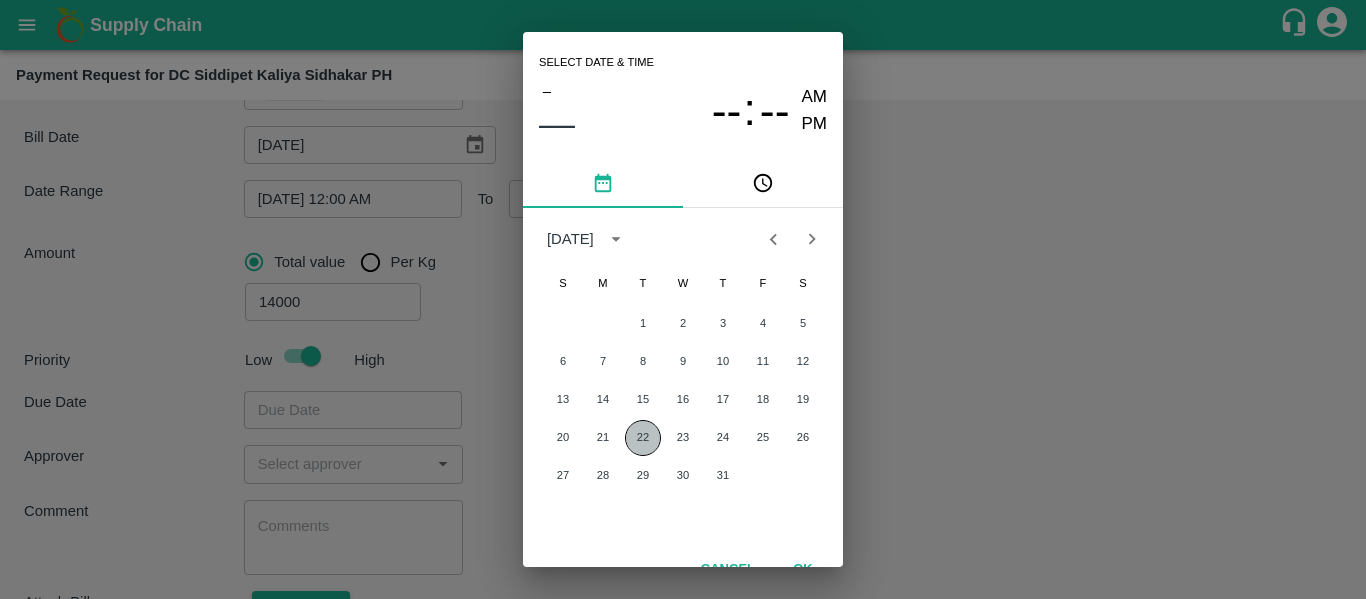 type on "NEW OLOG LOGISTICS PRIVATE LIMITED                    -8925853386(Transporter)" 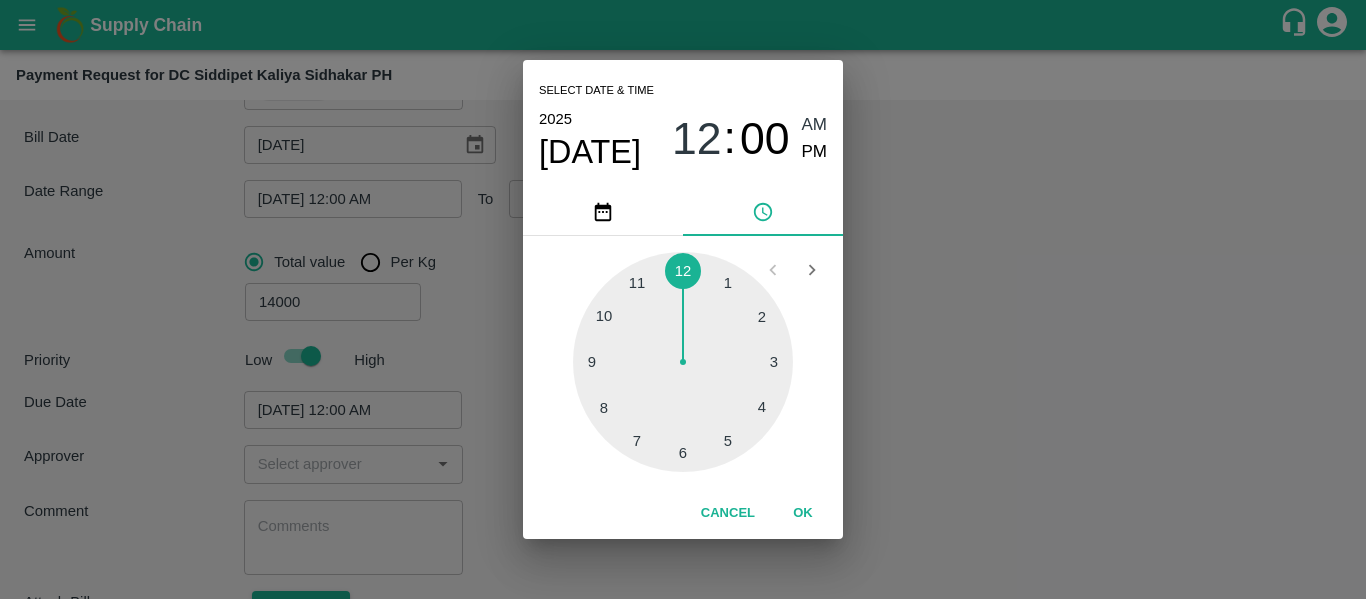 click on "OK" at bounding box center (803, 513) 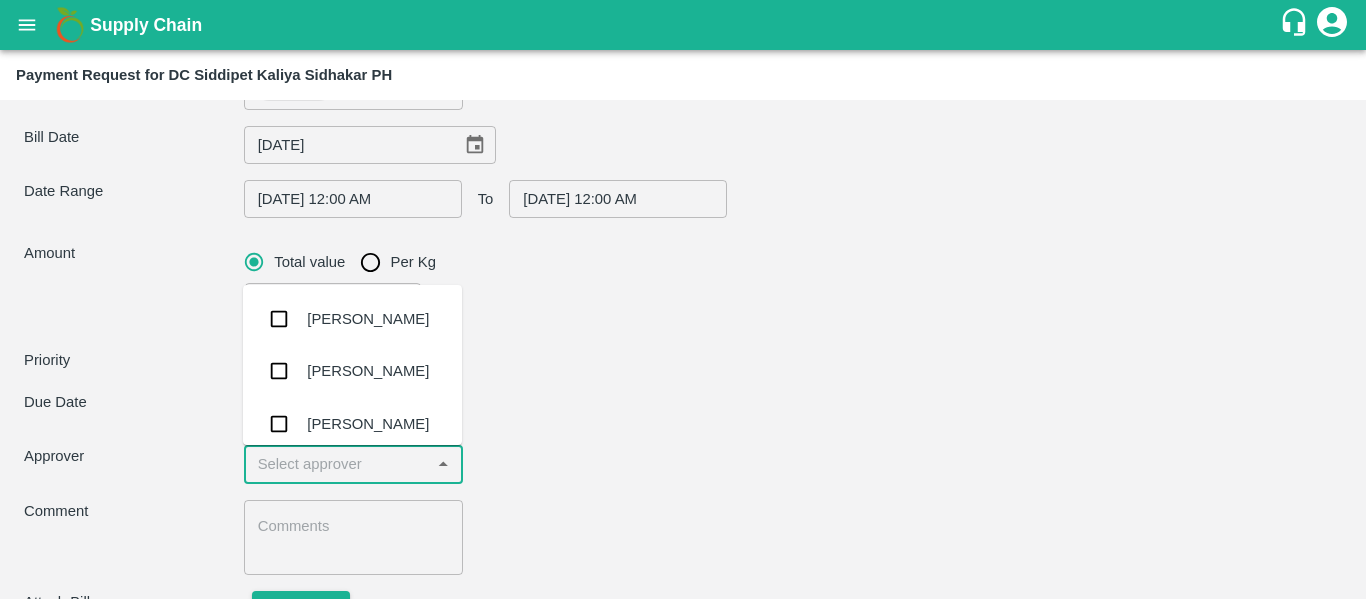 click at bounding box center (337, 464) 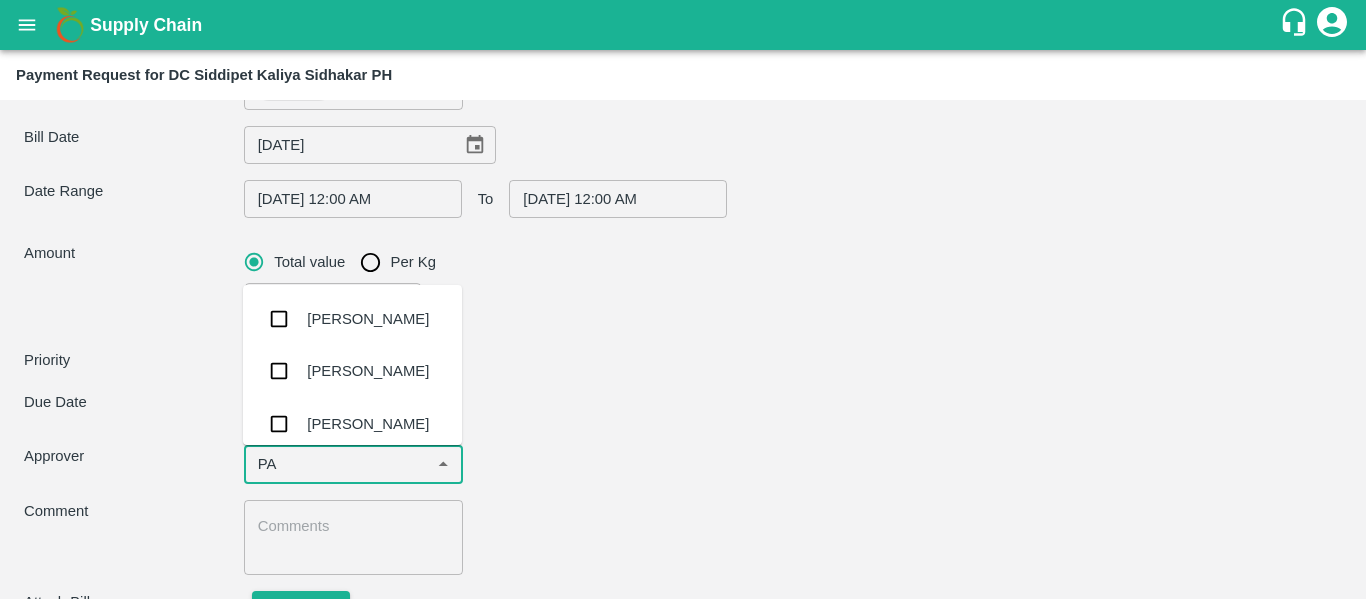 type on "PAL" 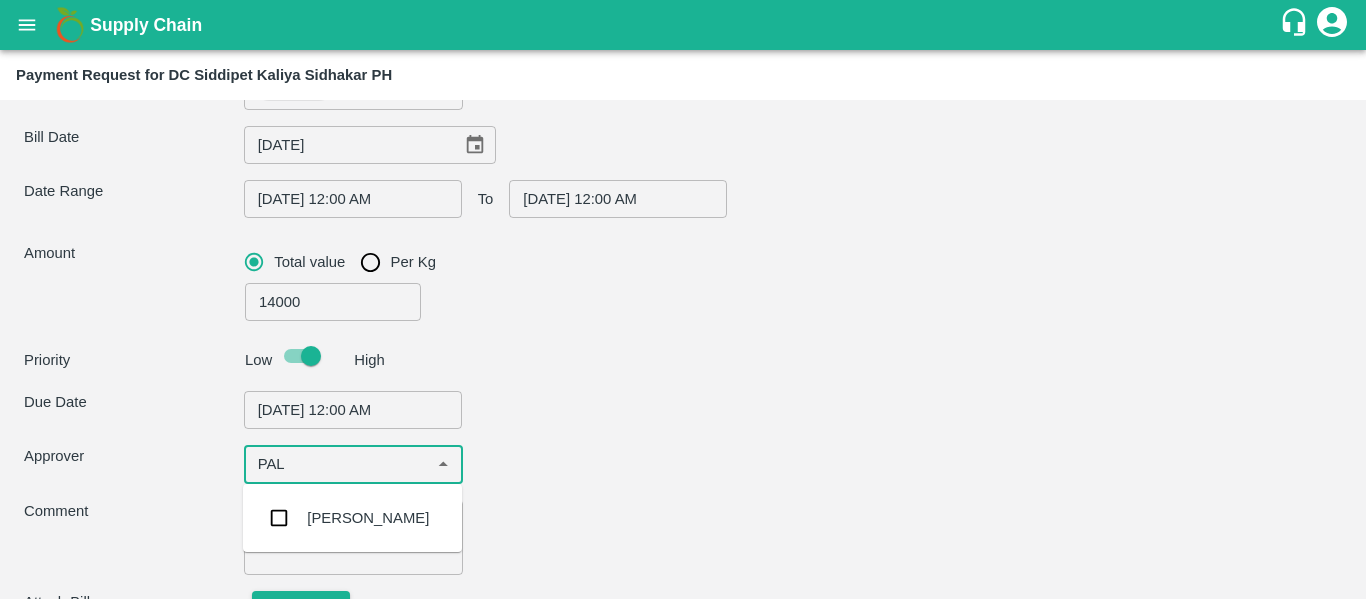 click on "[PERSON_NAME]" at bounding box center (368, 518) 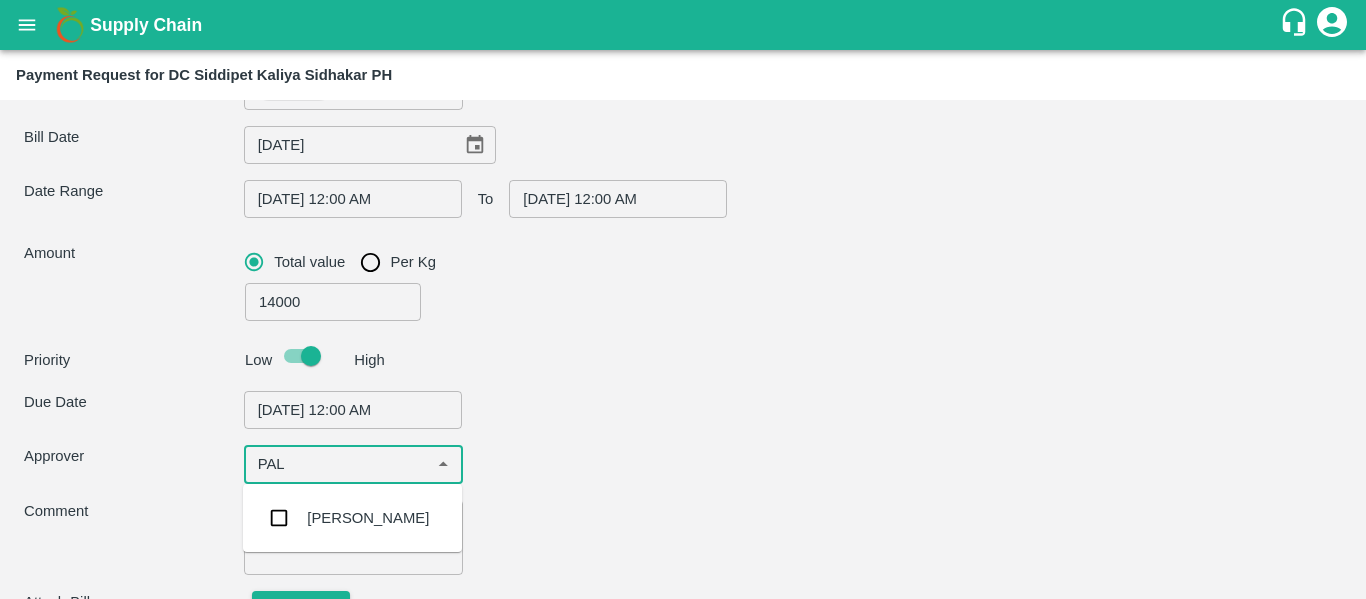 type on "NEW OLOG LOGISTICS PRIVATE LIMITED                    -8925853386(Transporter)" 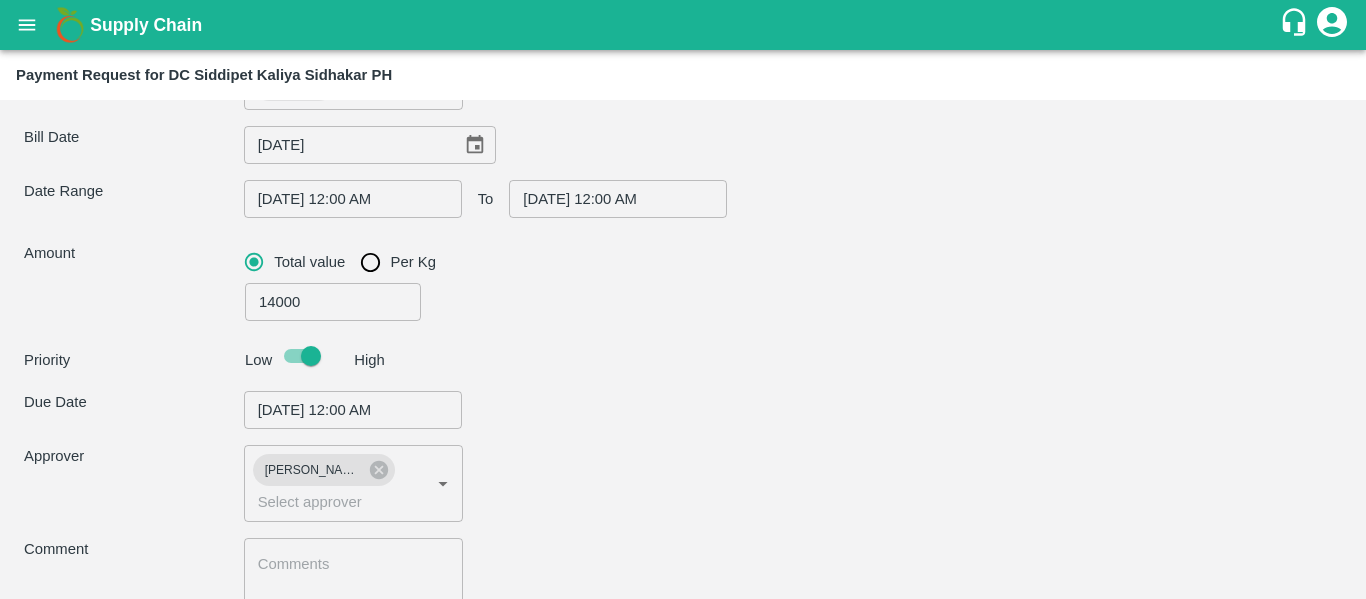 click on "x ​" at bounding box center [354, 575] 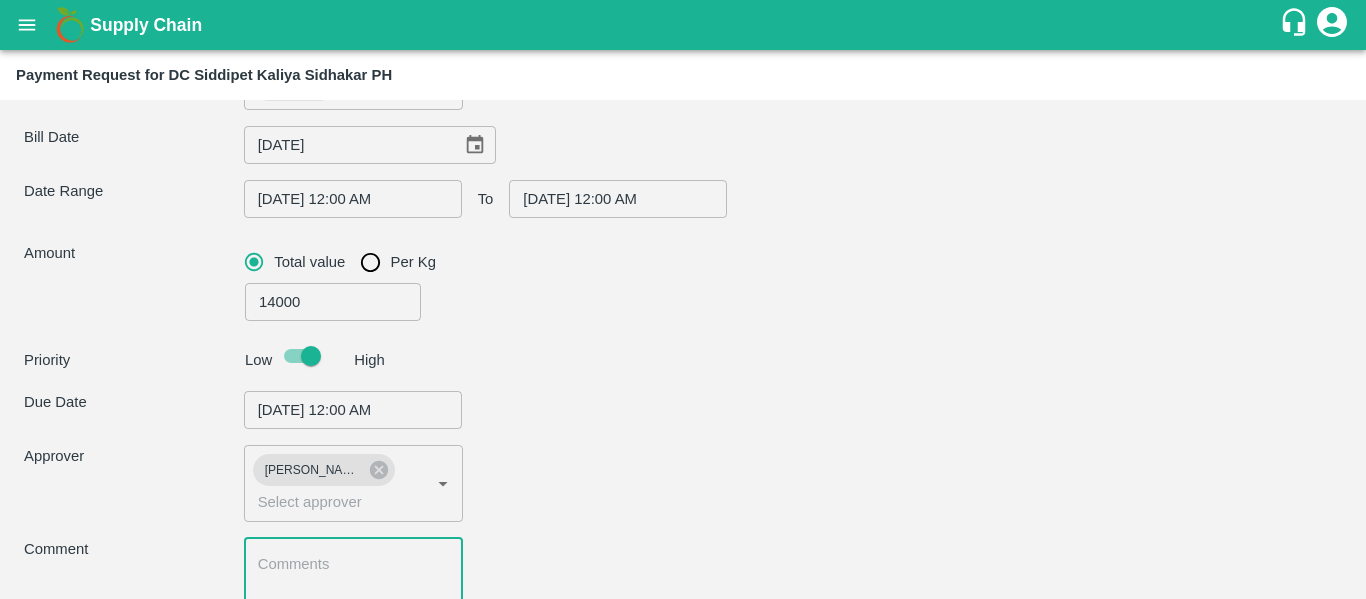 scroll, scrollTop: 332, scrollLeft: 0, axis: vertical 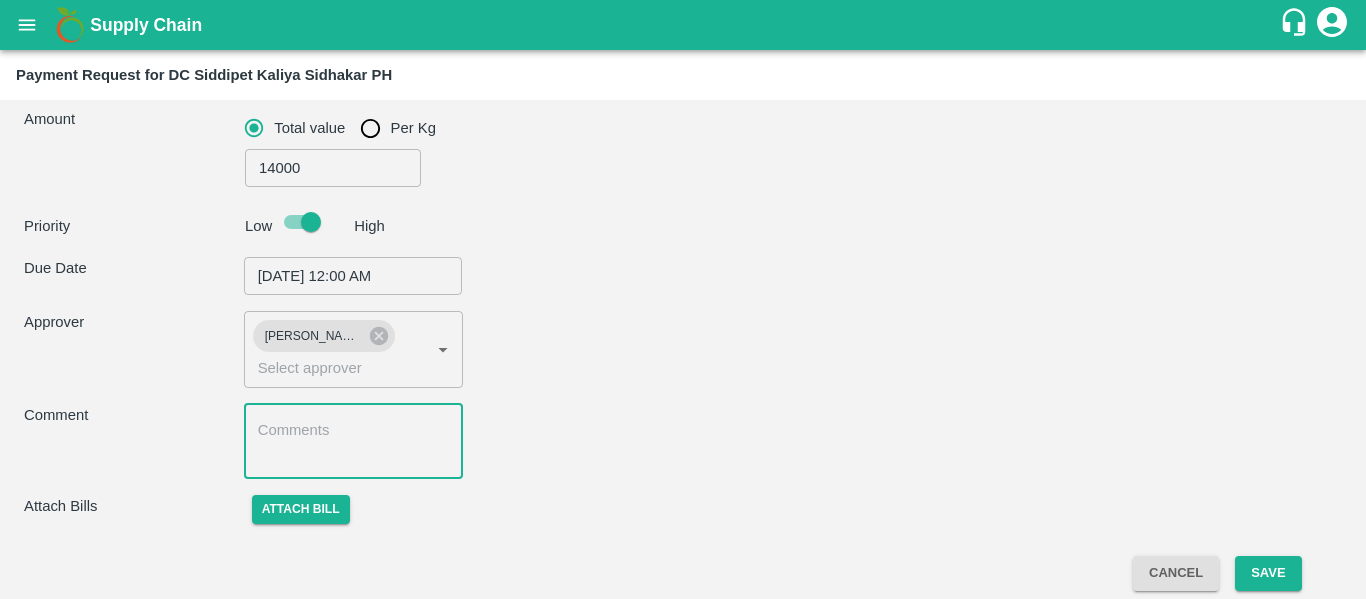 type on "NEW OLOG LOGISTICS PRIVATE LIMITED                    -8925853386(Transporter)" 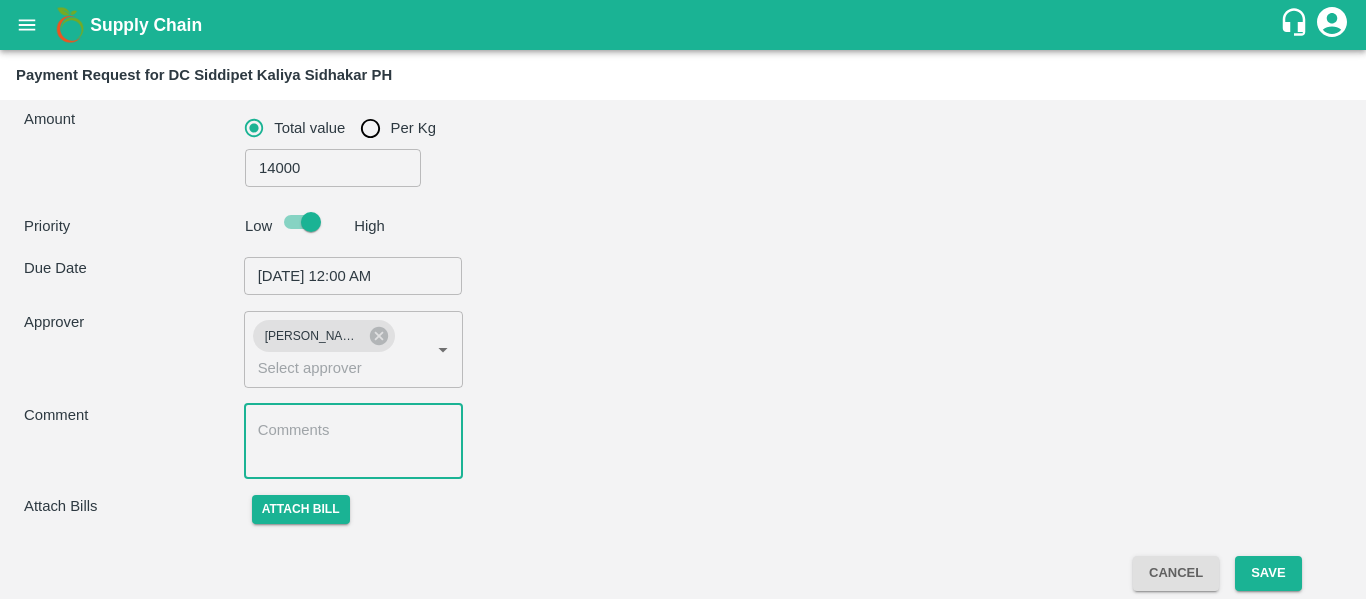 type on "k" 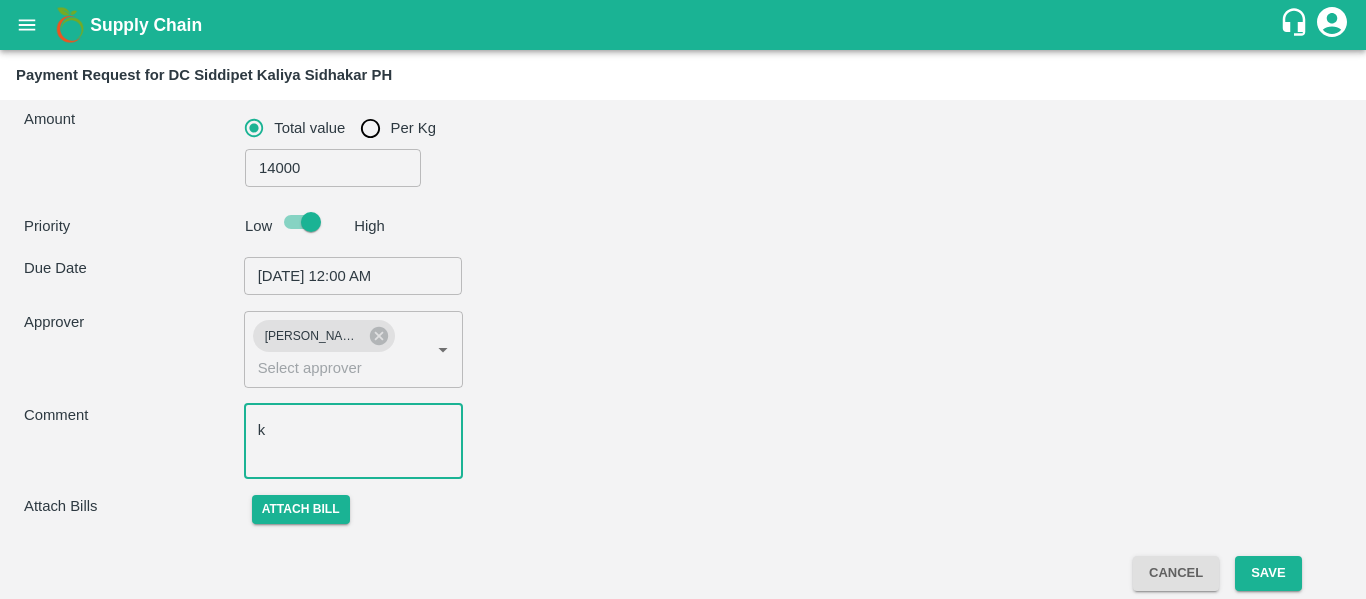 type on "NEW OLOG LOGISTICS PRIVATE LIMITED                    -8925853386(Transporter)" 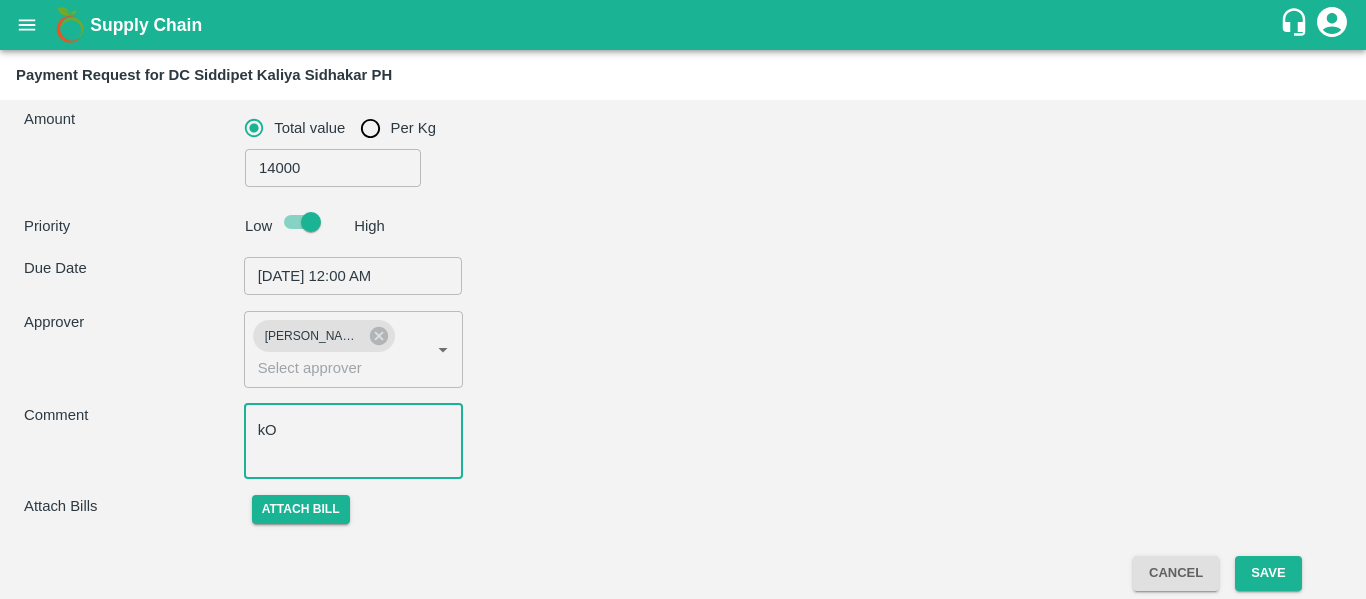 type on "NEW OLOG LOGISTICS PRIVATE LIMITED                    -8925853386(Transporter)" 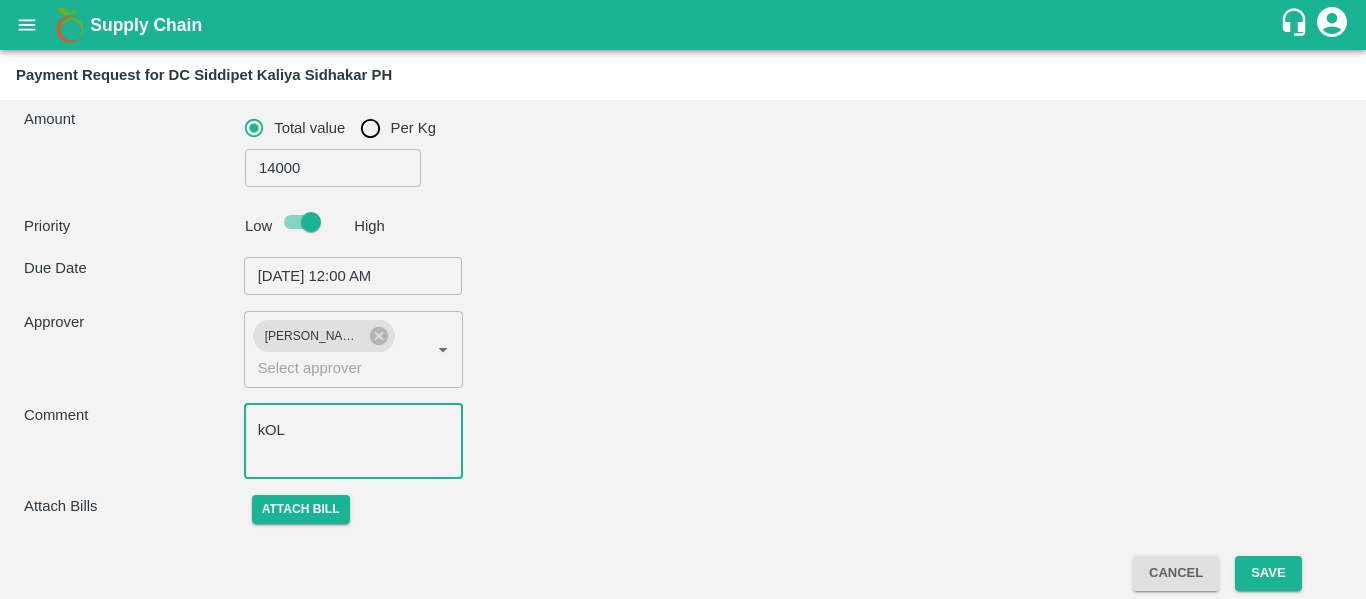 type on "NEW OLOG LOGISTICS PRIVATE LIMITED                    -8925853386(Transporter)" 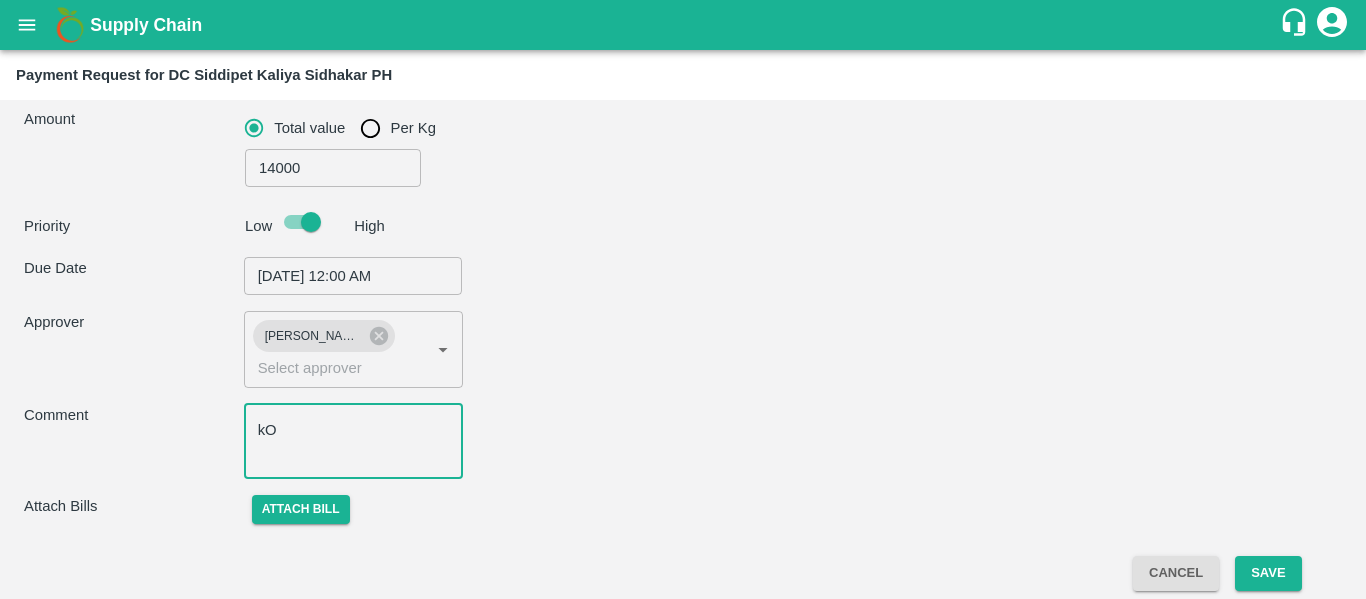 type on "NEW OLOG LOGISTICS PRIVATE LIMITED                    -8925853386(Transporter)" 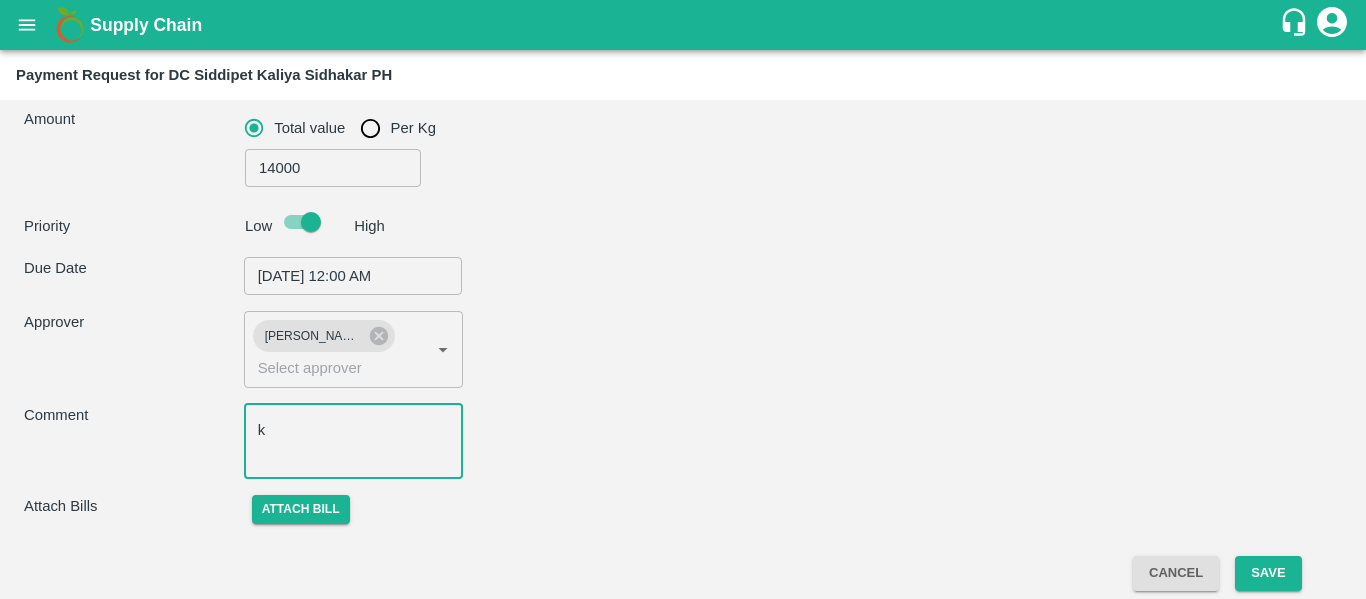 type on "NEW OLOG LOGISTICS PRIVATE LIMITED                    -8925853386(Transporter)" 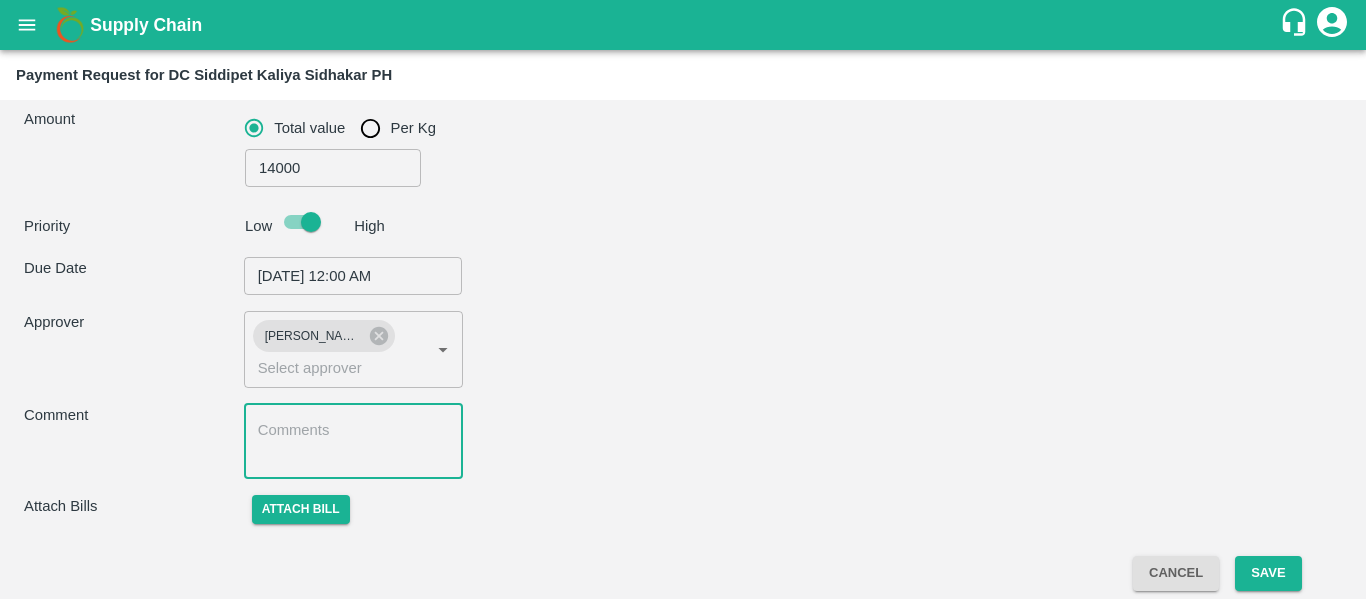 type on "NEW OLOG LOGISTICS PRIVATE LIMITED                    -8925853386(Transporter)" 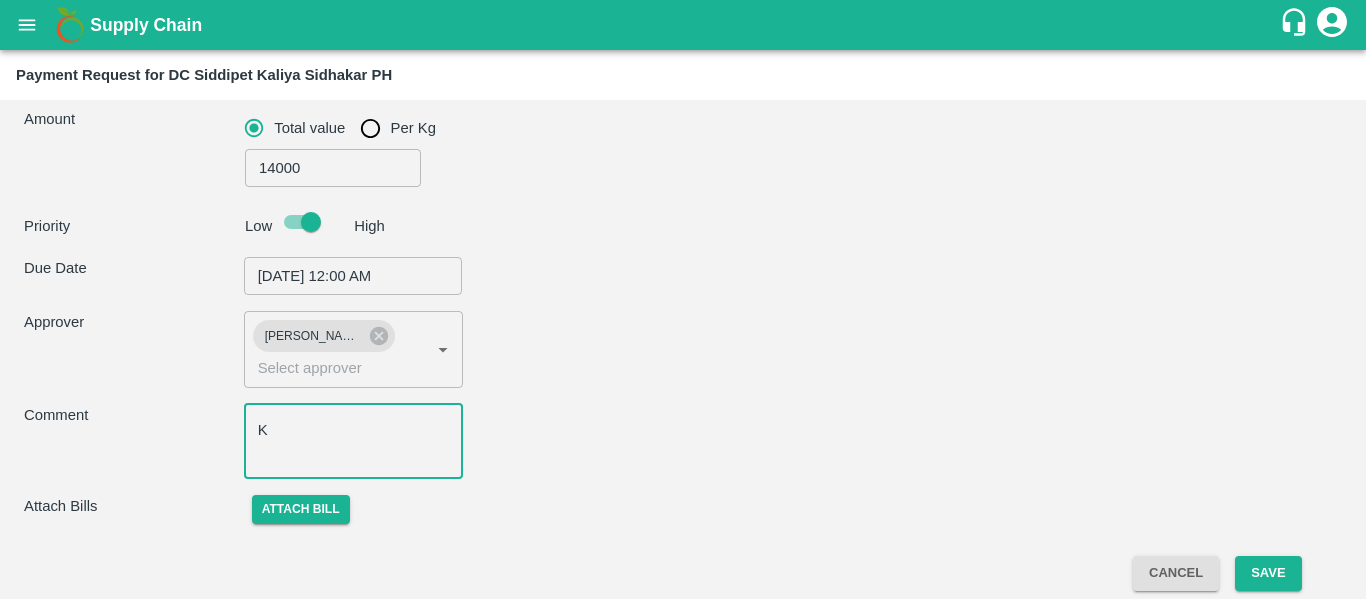 type on "NEW OLOG LOGISTICS PRIVATE LIMITED                    -8925853386(Transporter)" 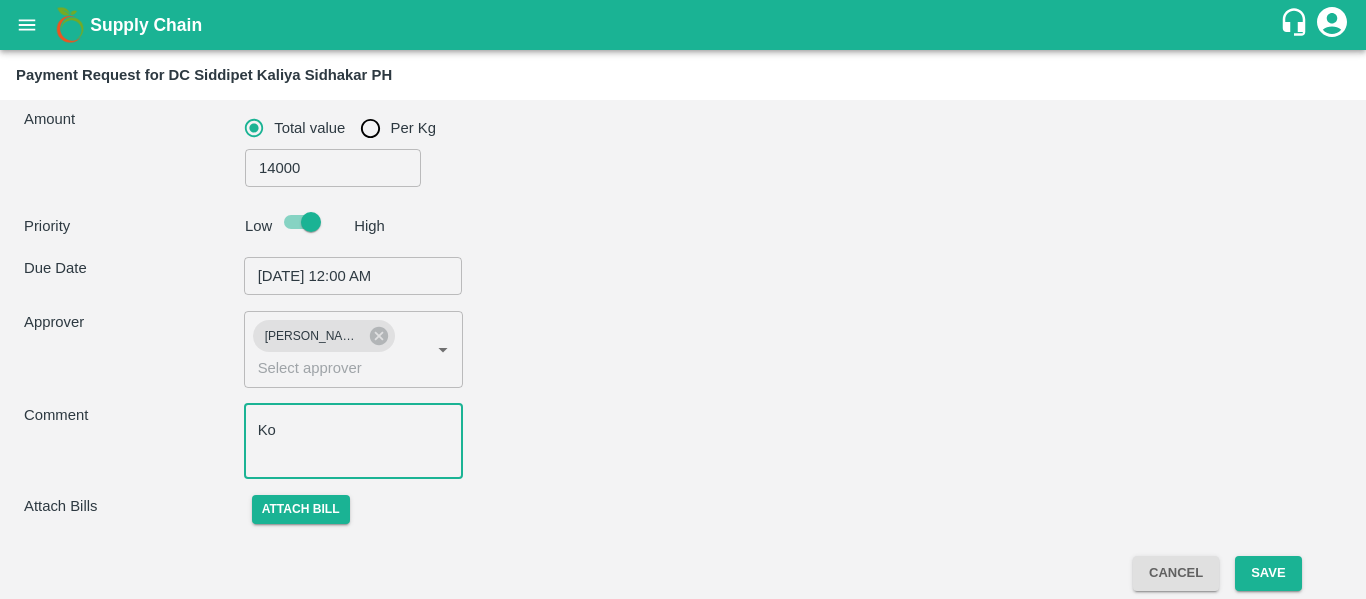 type on "NEW OLOG LOGISTICS PRIVATE LIMITED                    -8925853386(Transporter)" 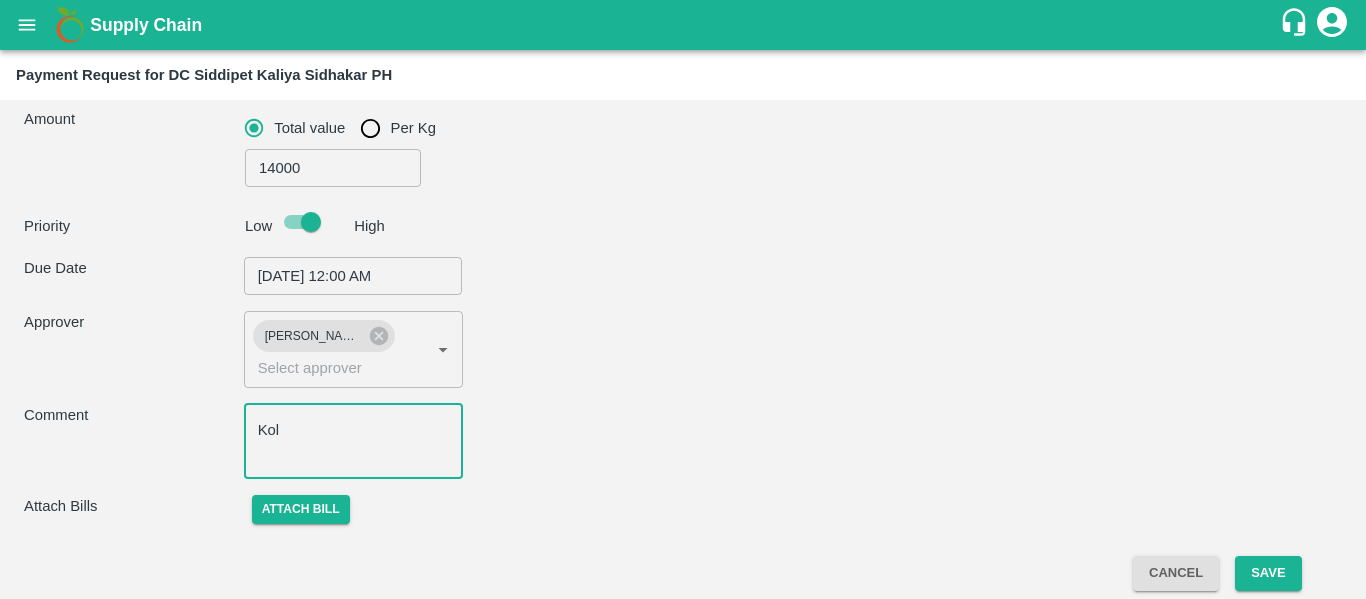 type on "NEW OLOG LOGISTICS PRIVATE LIMITED                    -8925853386(Transporter)" 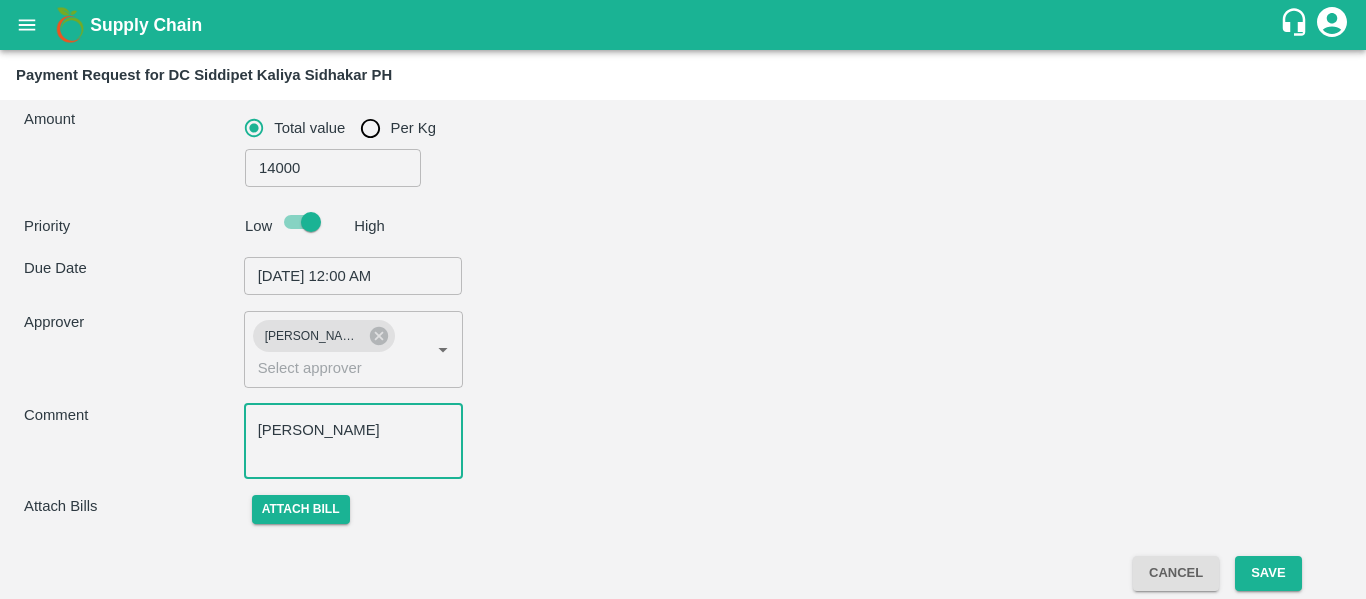 type on "NEW OLOG LOGISTICS PRIVATE LIMITED                    -8925853386(Transporter)" 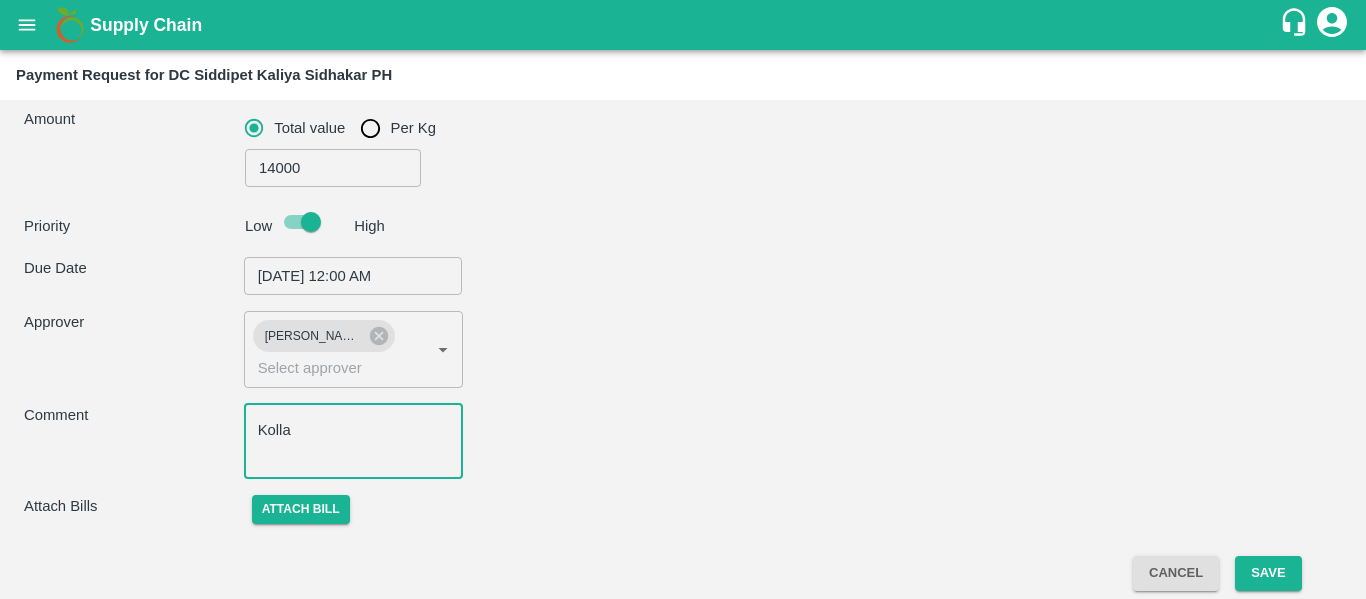 type on "NEW OLOG LOGISTICS PRIVATE LIMITED                    -8925853386(Transporter)" 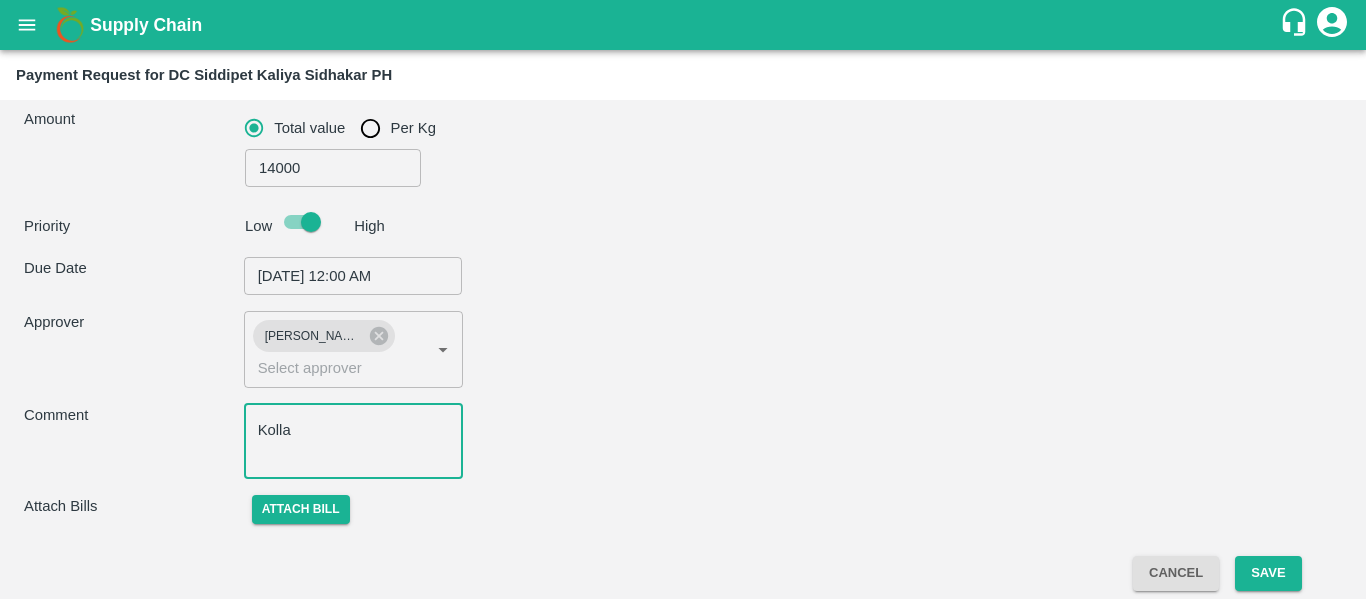 type on "Kollap" 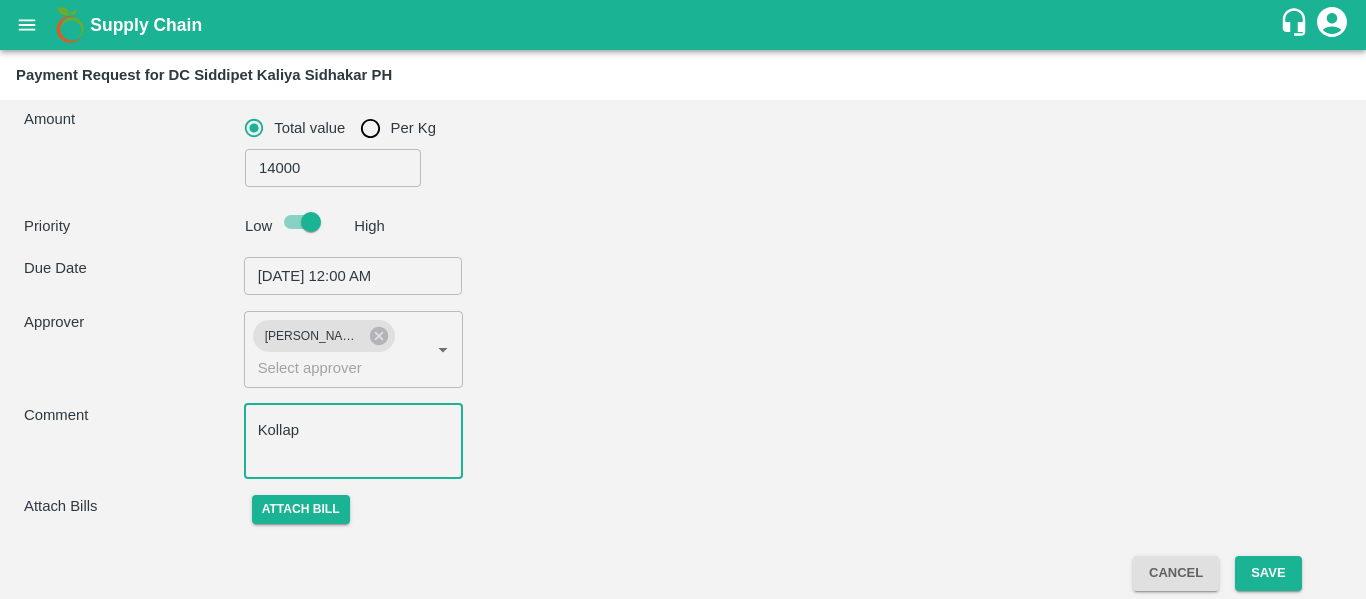 type on "NEW OLOG LOGISTICS PRIVATE LIMITED                    -8925853386(Transporter)" 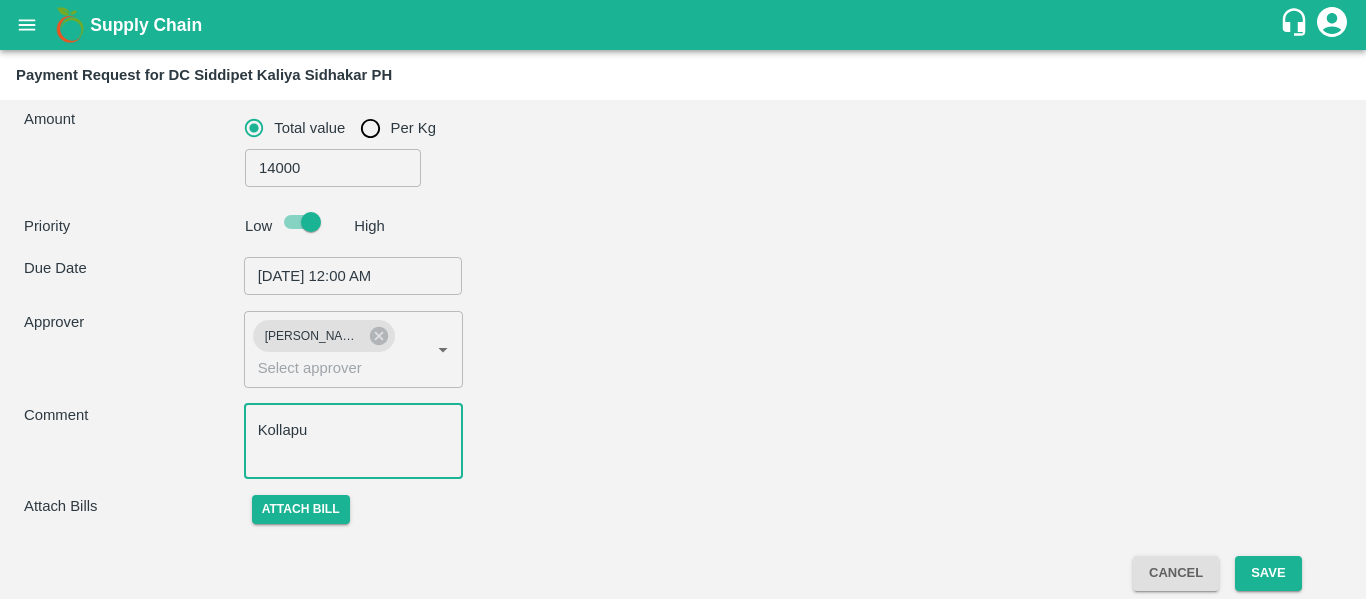 type on "NEW OLOG LOGISTICS PRIVATE LIMITED                    -8925853386(Transporter)" 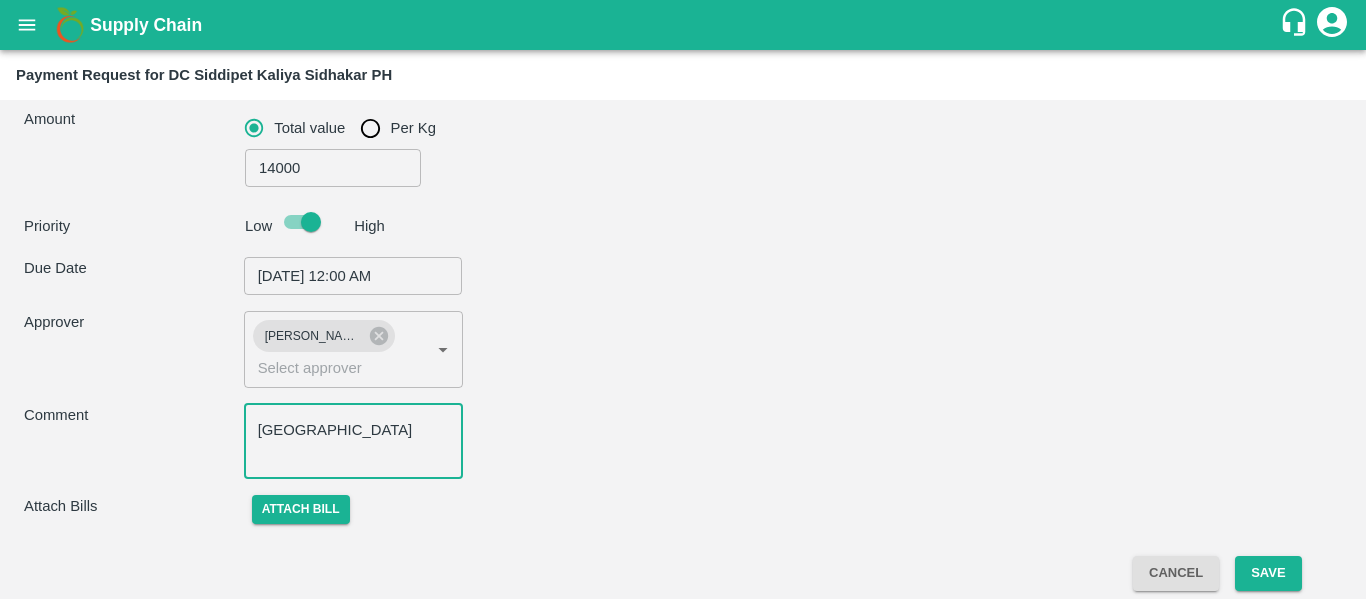 type on "NEW OLOG LOGISTICS PRIVATE LIMITED                    -8925853386(Transporter)" 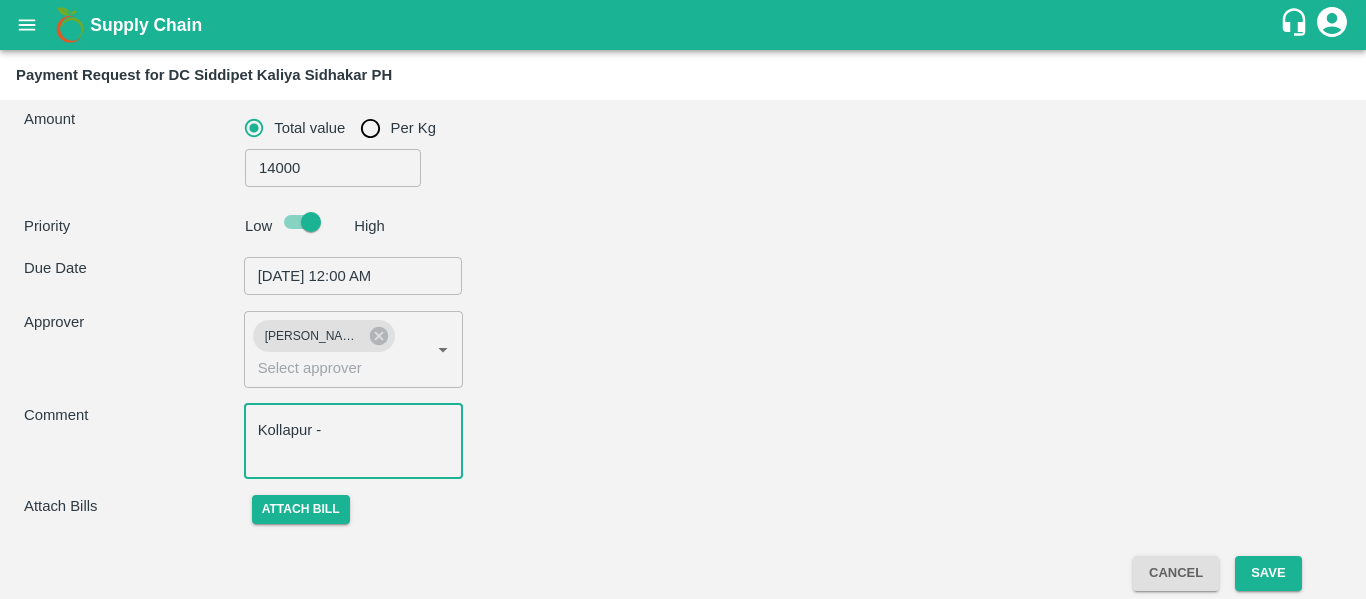 type on "NEW OLOG LOGISTICS PRIVATE LIMITED                    -8925853386(Transporter)" 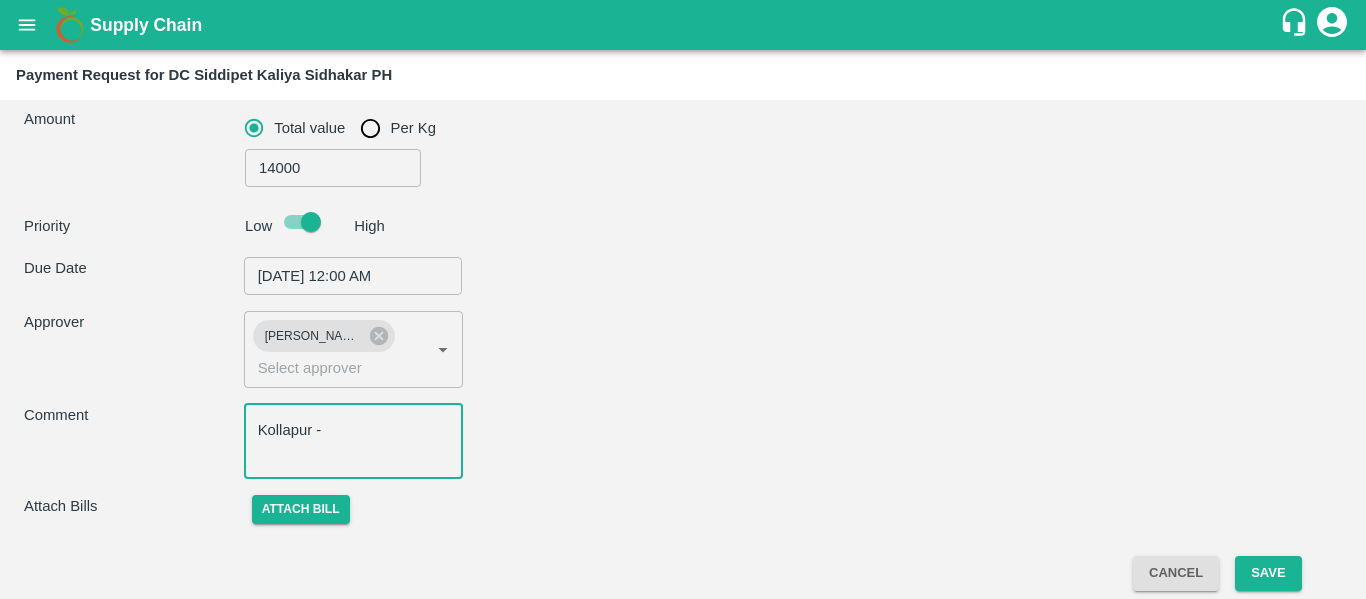 type on "Kollapur -" 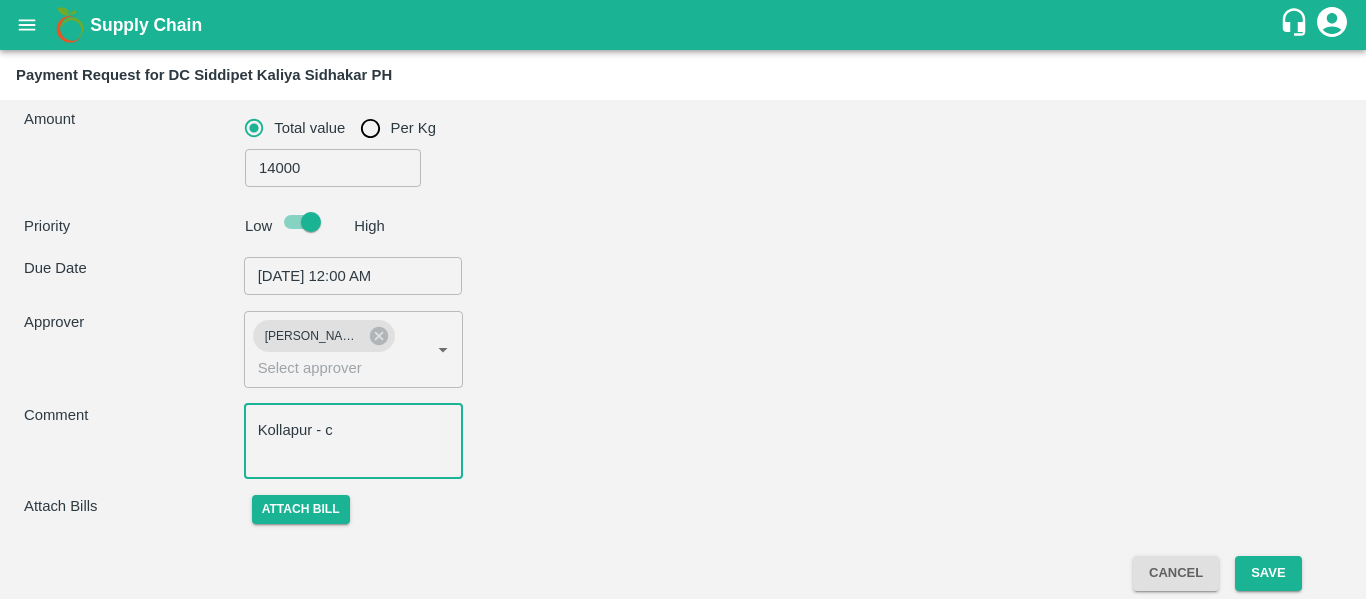 type on "NEW OLOG LOGISTICS PRIVATE LIMITED                    -8925853386(Transporter)" 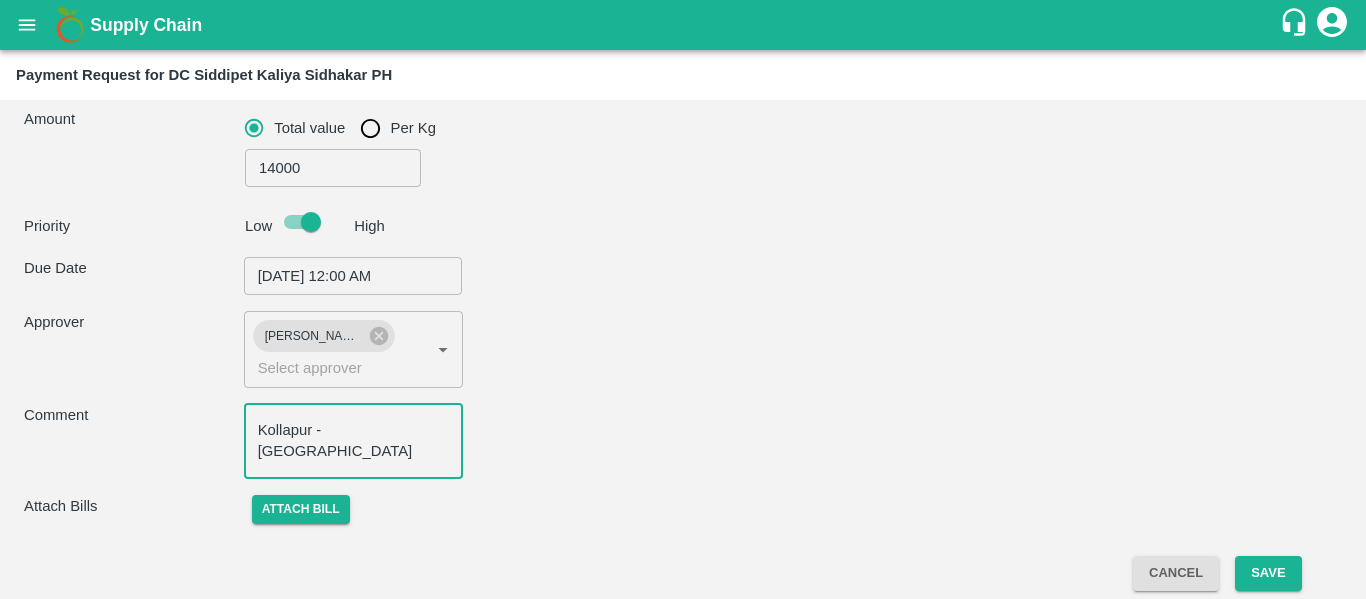 type on "NEW OLOG LOGISTICS PRIVATE LIMITED                    -8925853386(Transporter)" 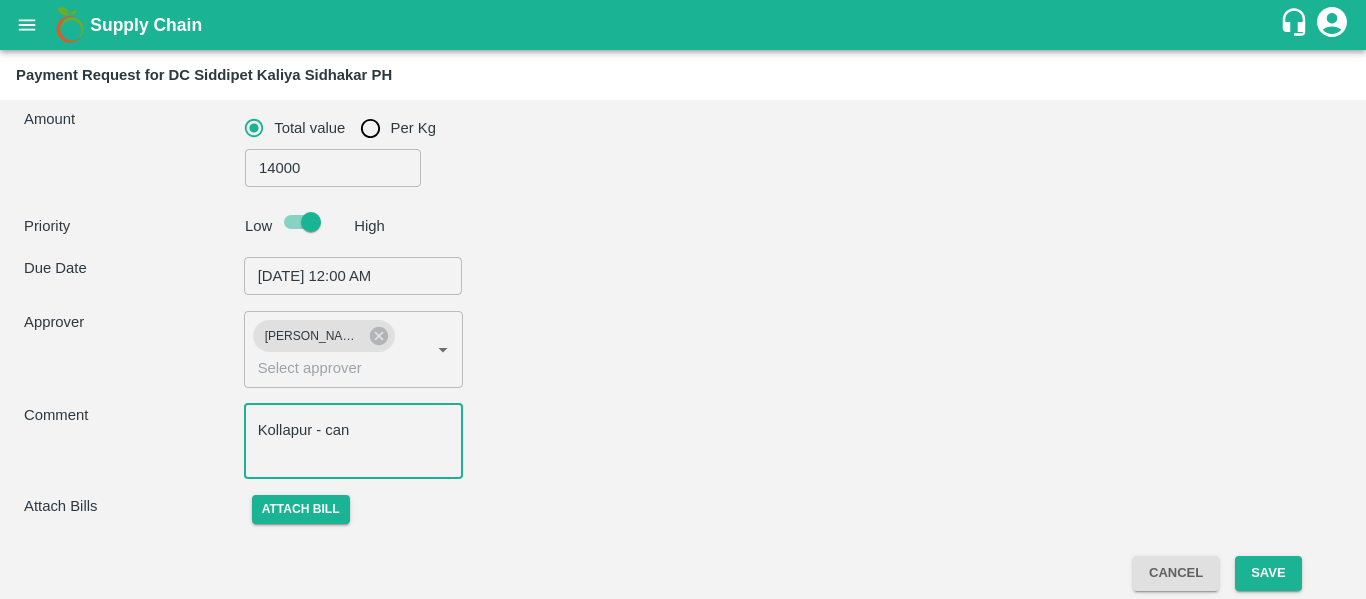 type on "NEW OLOG LOGISTICS PRIVATE LIMITED                    -8925853386(Transporter)" 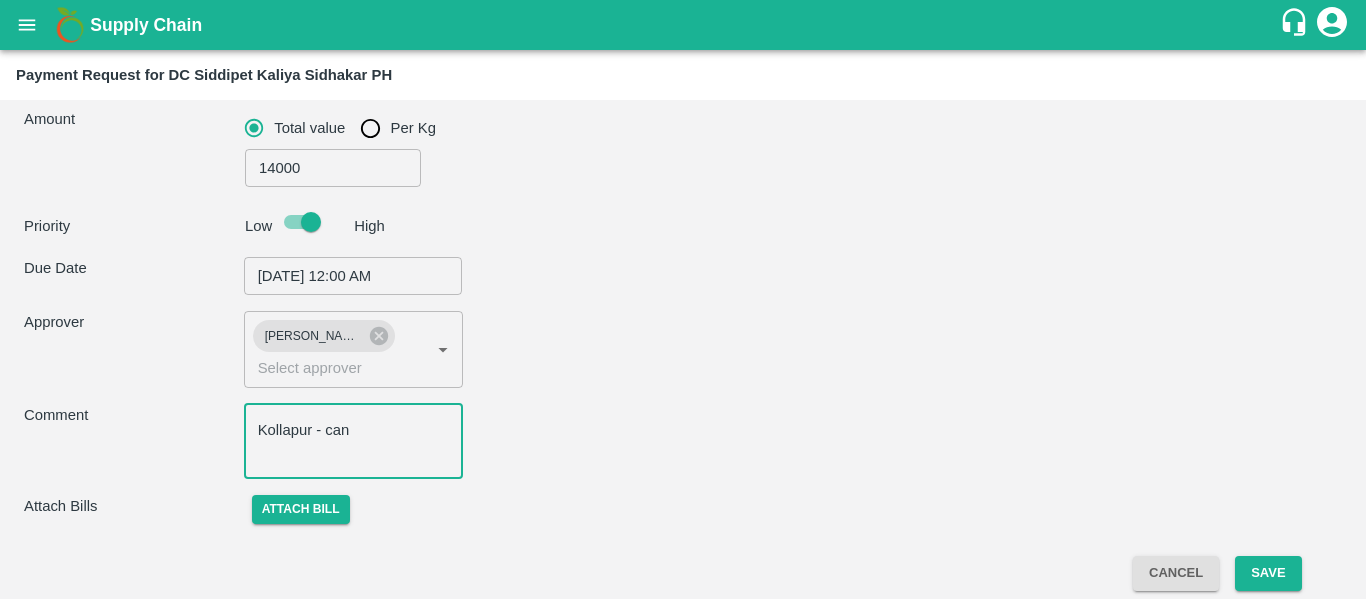type on "Kollapur - canc" 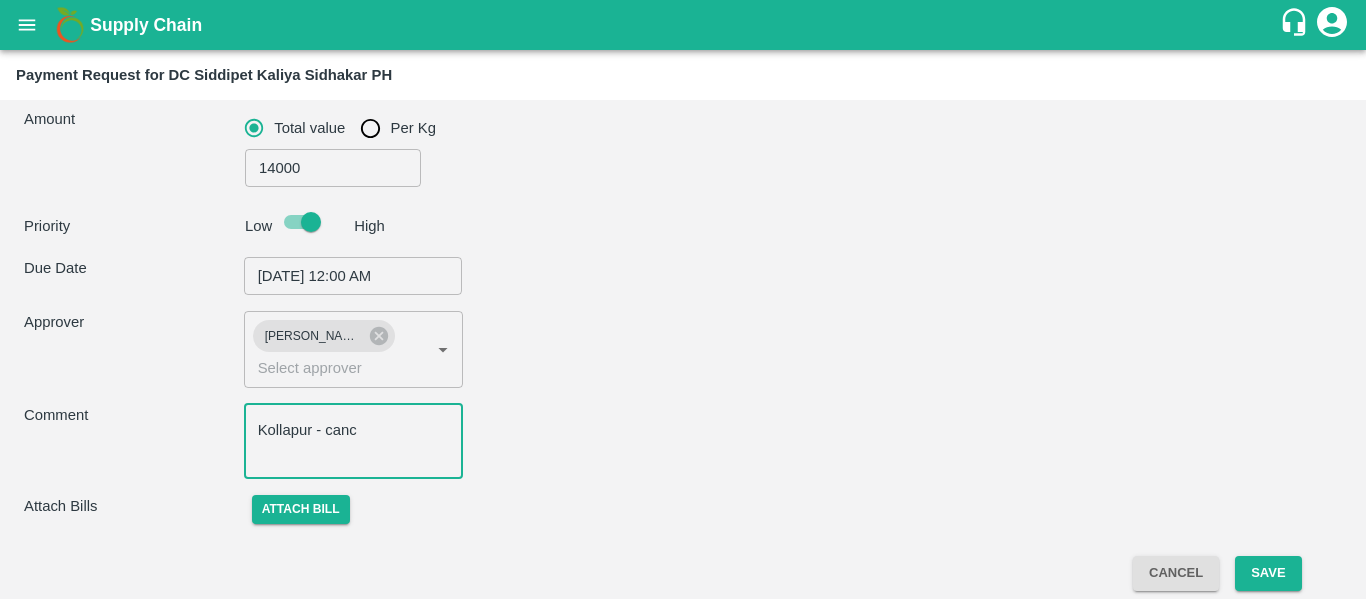 type on "NEW OLOG LOGISTICS PRIVATE LIMITED                    -8925853386(Transporter)" 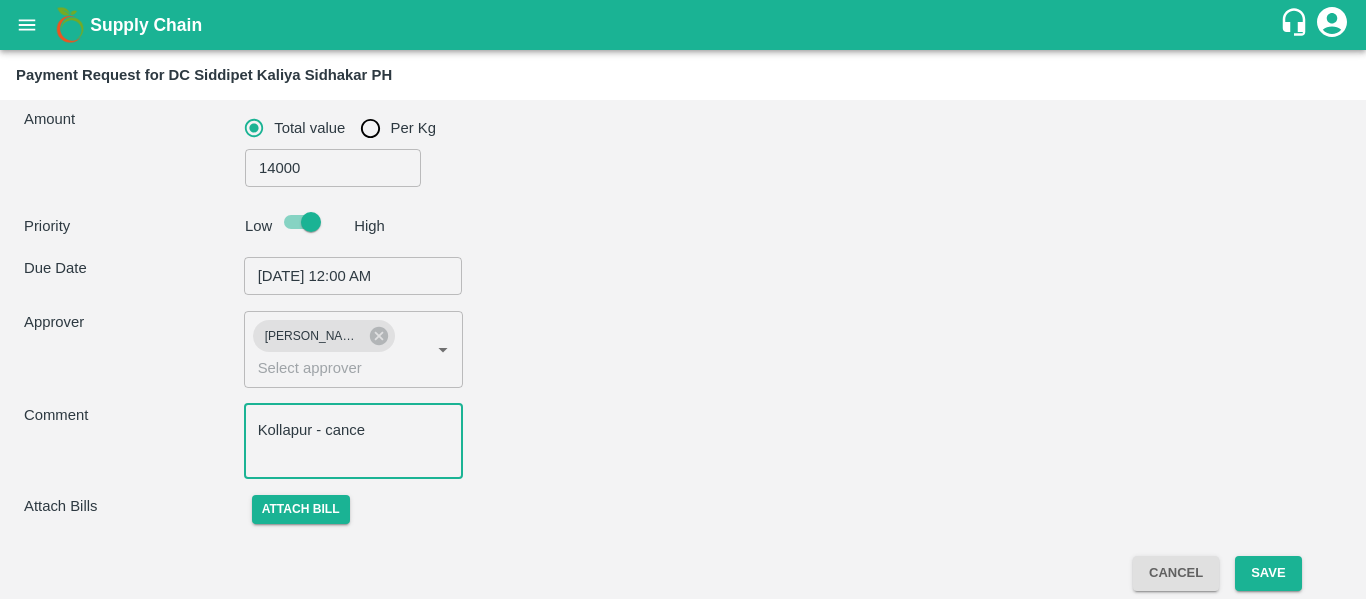 type on "NEW OLOG LOGISTICS PRIVATE LIMITED                    -8925853386(Transporter)" 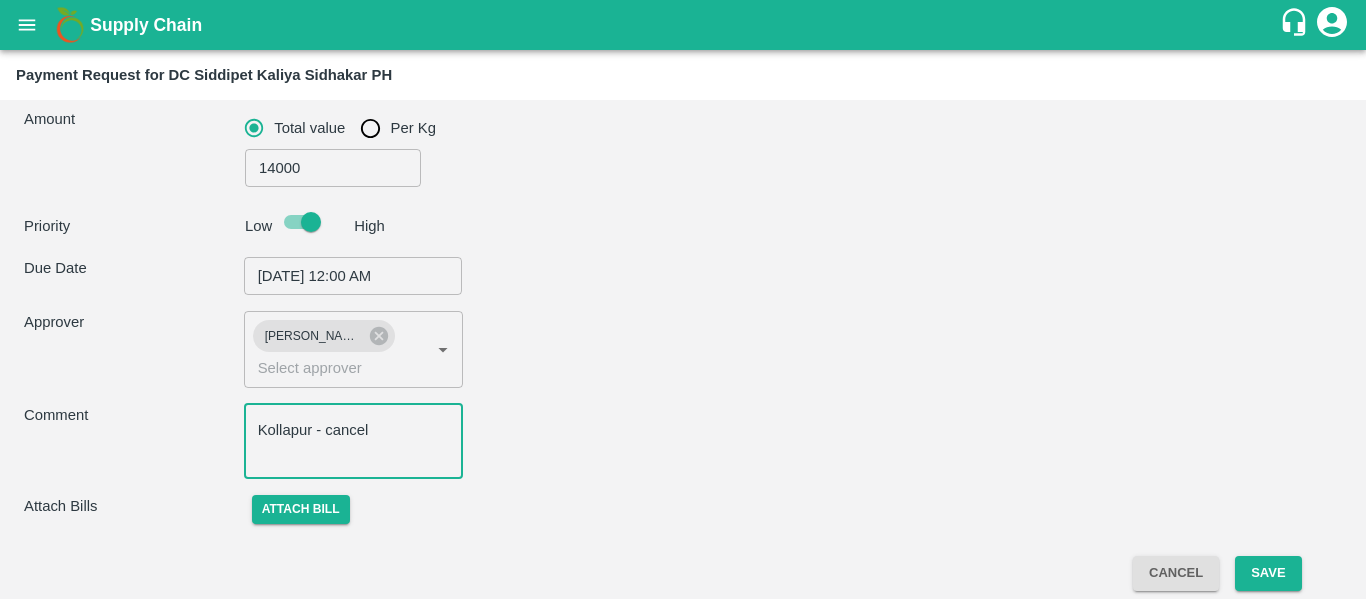 type on "NEW OLOG LOGISTICS PRIVATE LIMITED                    -8925853386(Transporter)" 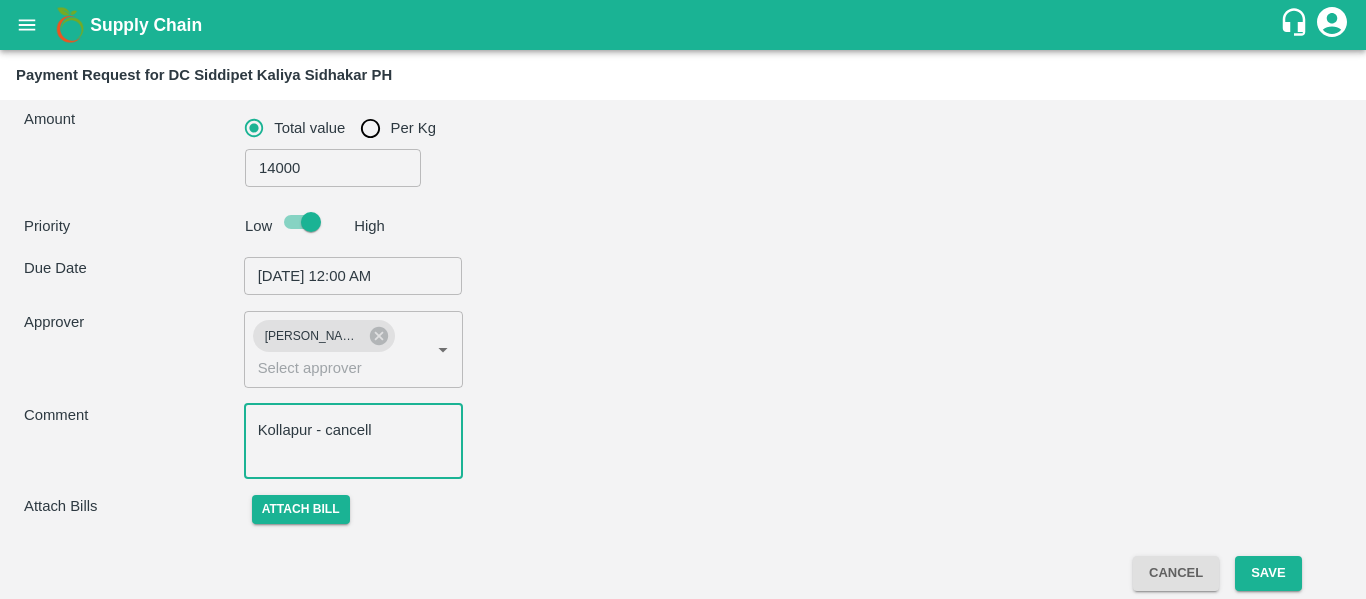 type on "Kollapur - cancella" 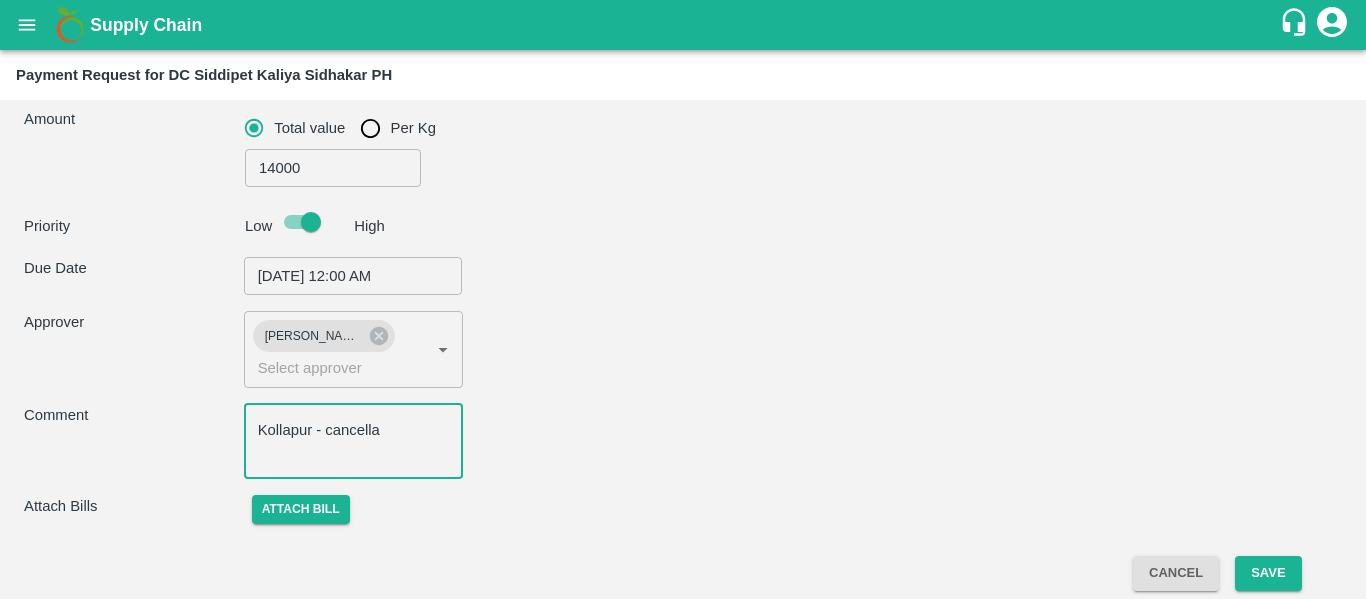 type on "NEW OLOG LOGISTICS PRIVATE LIMITED                    -8925853386(Transporter)" 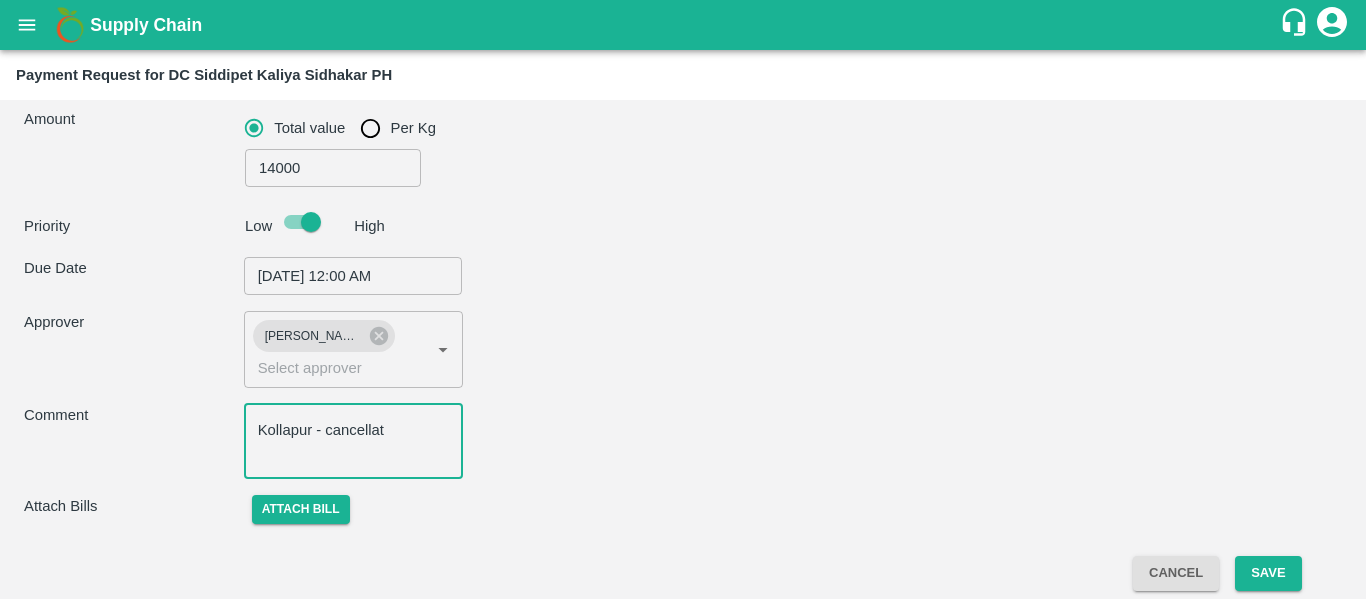 type on "NEW OLOG LOGISTICS PRIVATE LIMITED                    -8925853386(Transporter)" 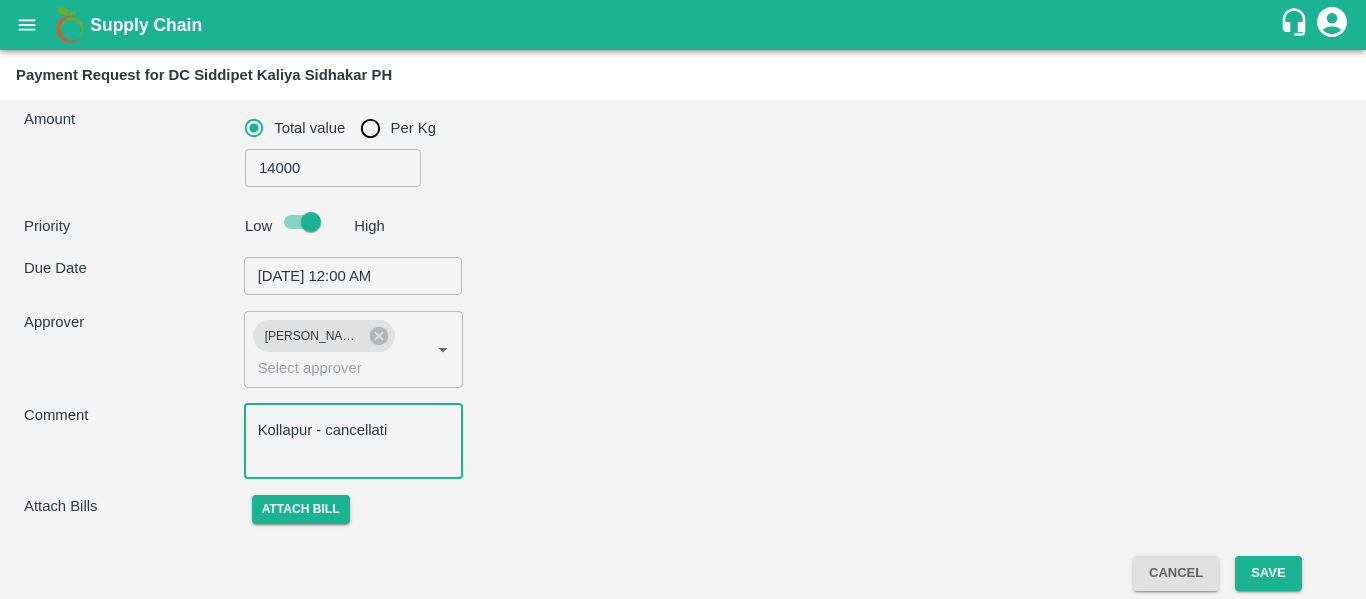 type on "NEW OLOG LOGISTICS PRIVATE LIMITED                    -8925853386(Transporter)" 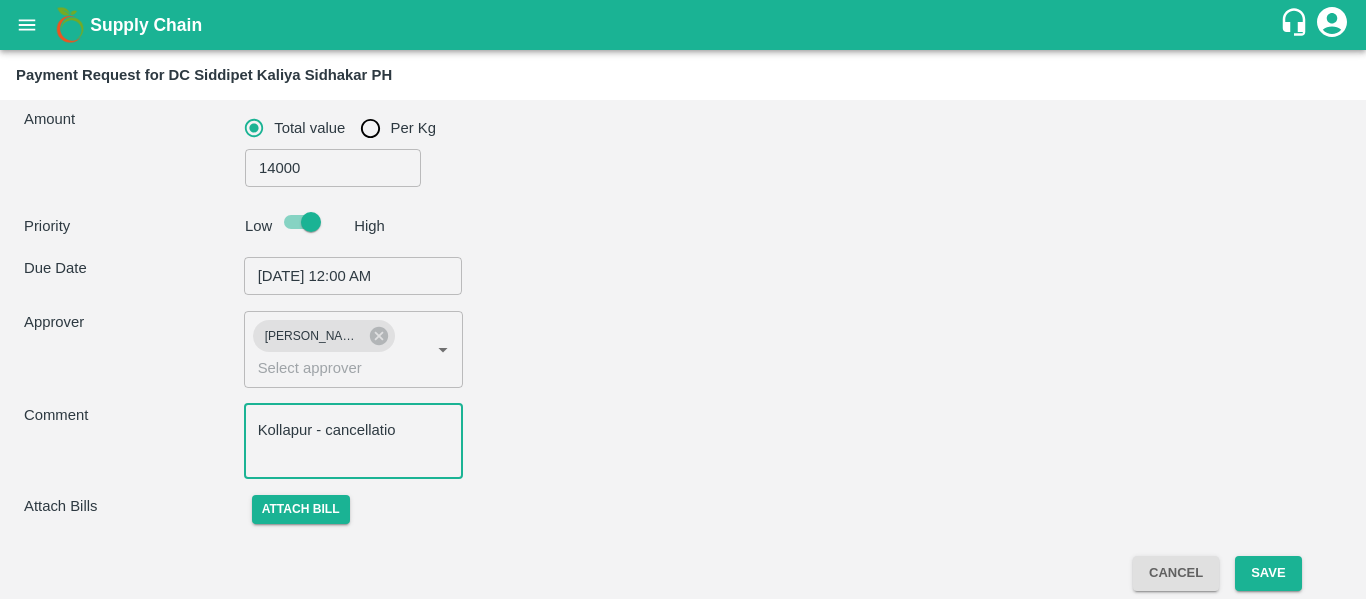 type on "Kollapur - cancellation" 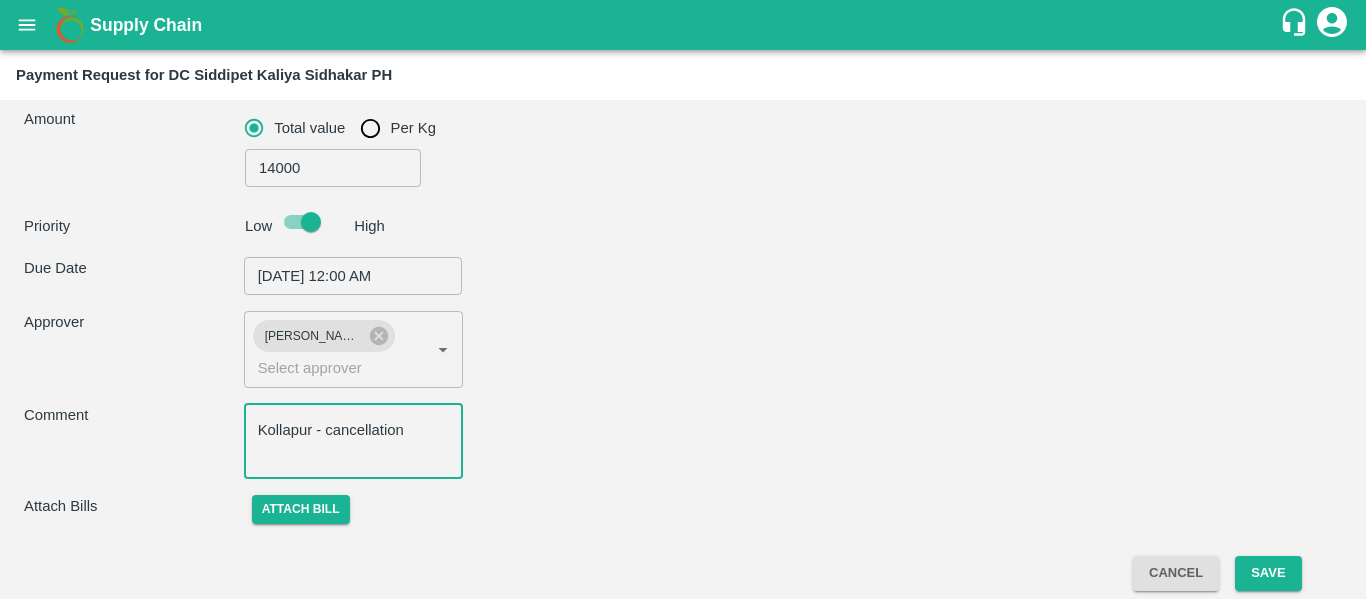 type on "NEW OLOG LOGISTICS PRIVATE LIMITED                    -8925853386(Transporter)" 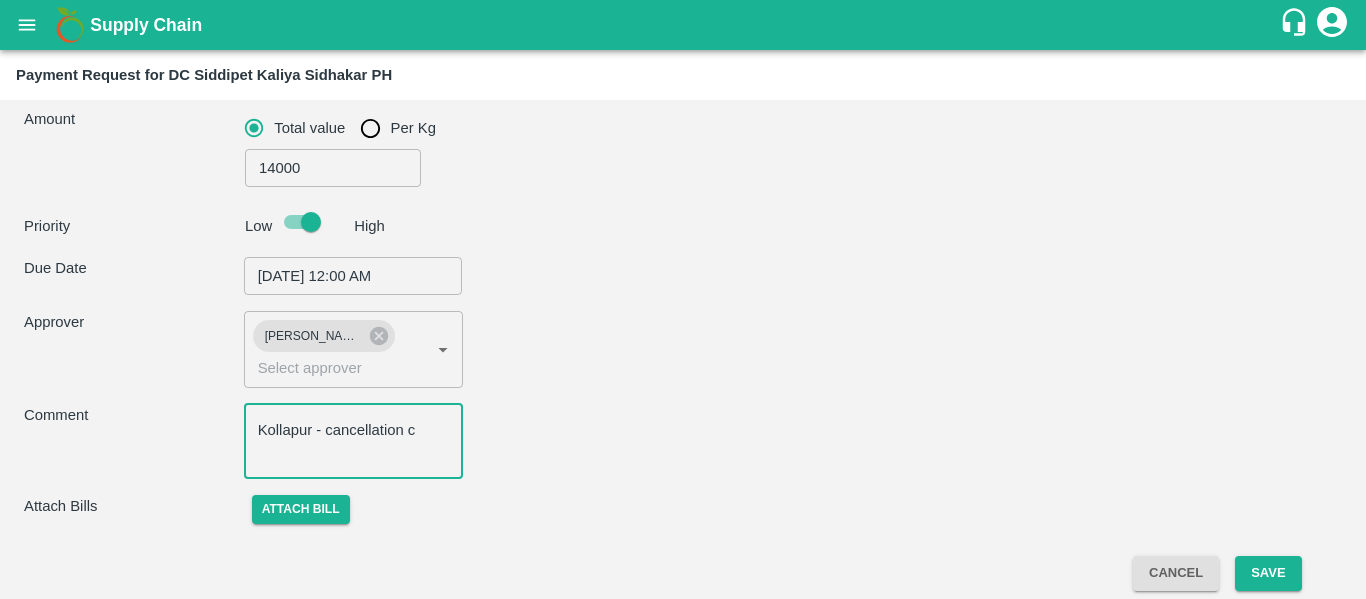 type on "Kollapur - cancellation ch" 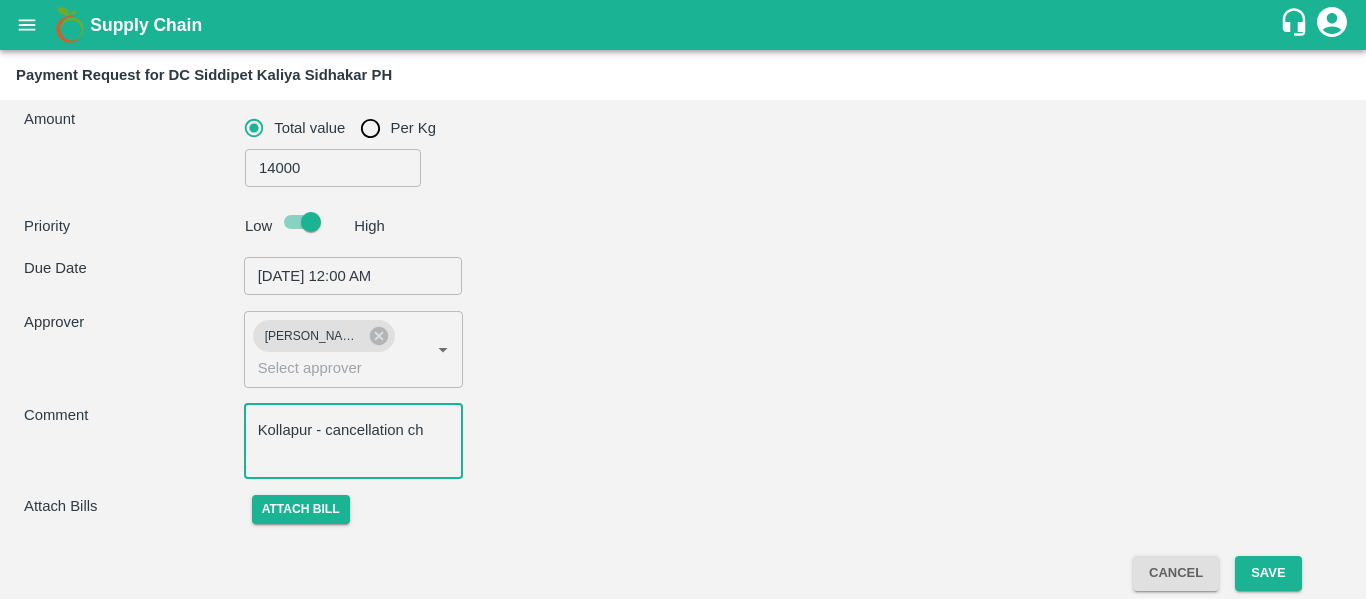 type on "NEW OLOG LOGISTICS PRIVATE LIMITED                    -8925853386(Transporter)" 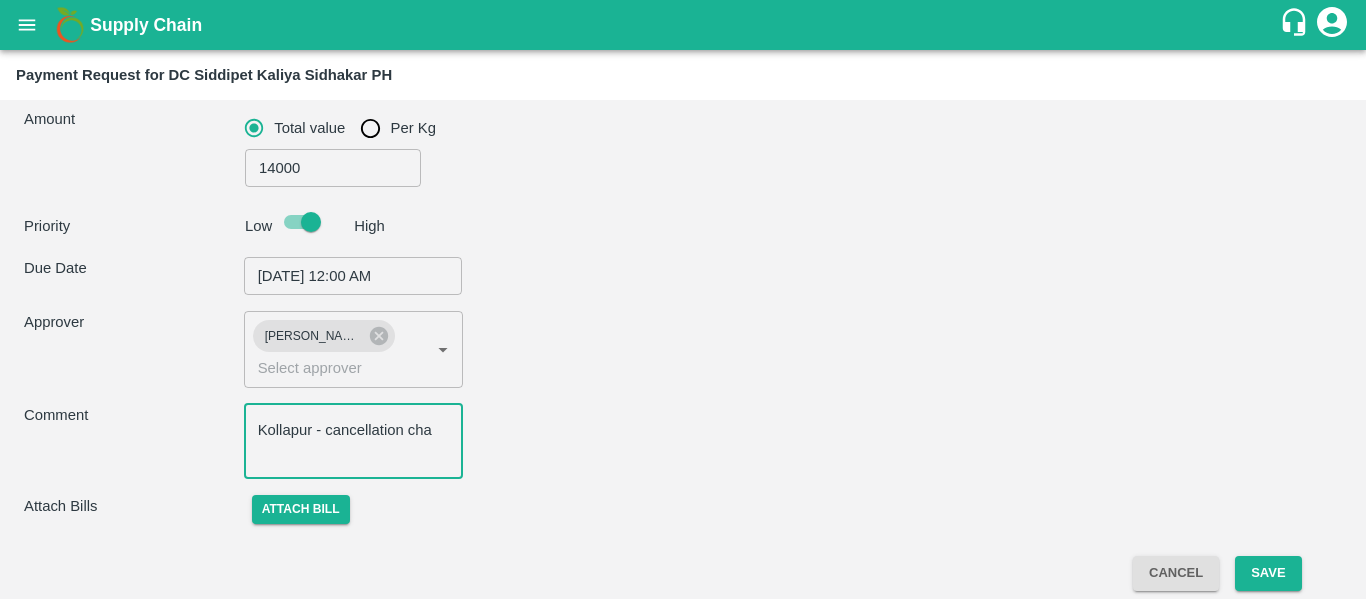 type on "NEW OLOG LOGISTICS PRIVATE LIMITED                    -8925853386(Transporter)" 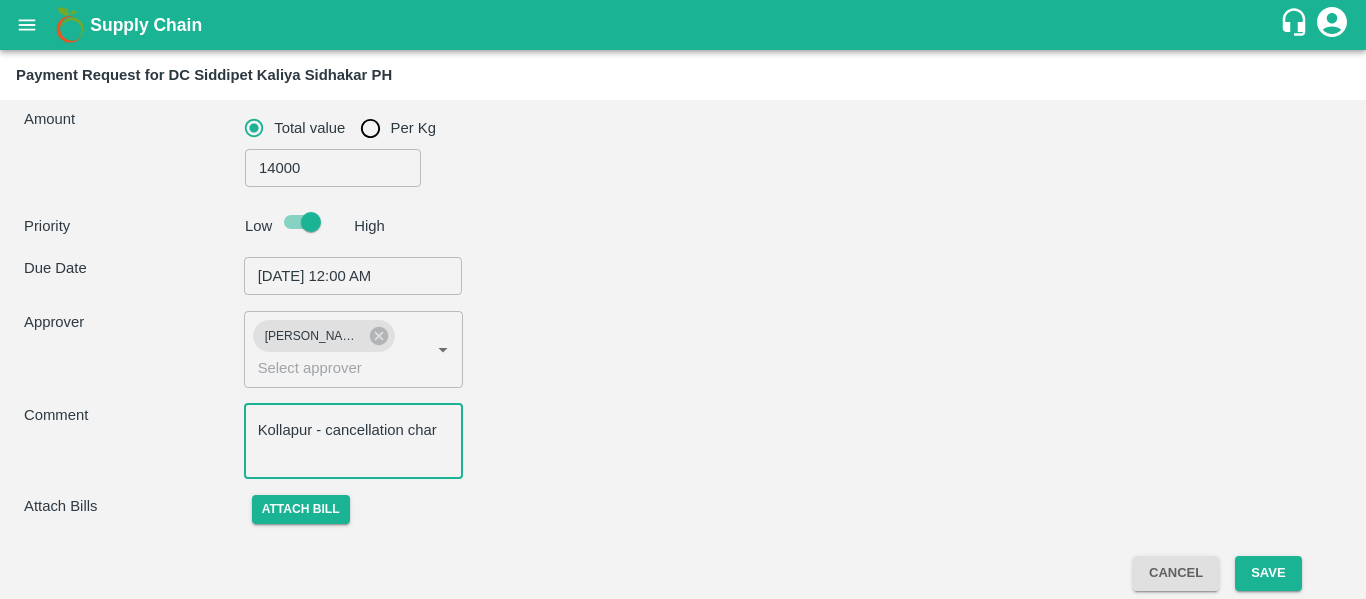 type on "NEW OLOG LOGISTICS PRIVATE LIMITED                    -8925853386(Transporter)" 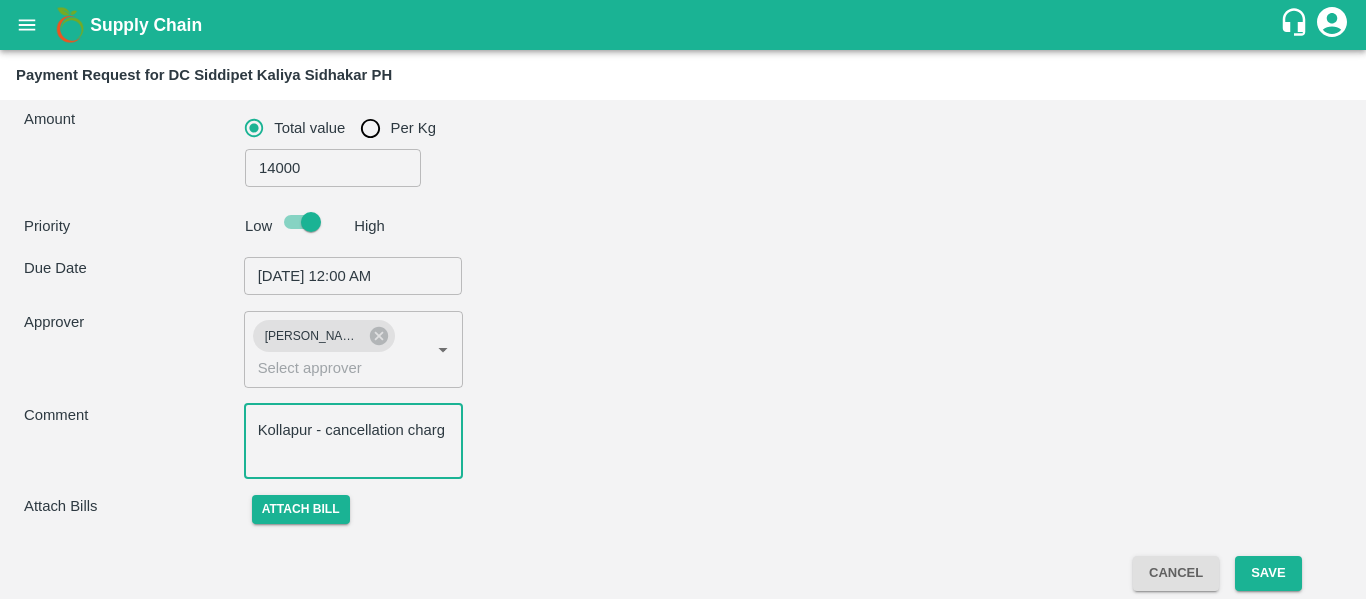 type on "NEW OLOG LOGISTICS PRIVATE LIMITED                    -8925853386(Transporter)" 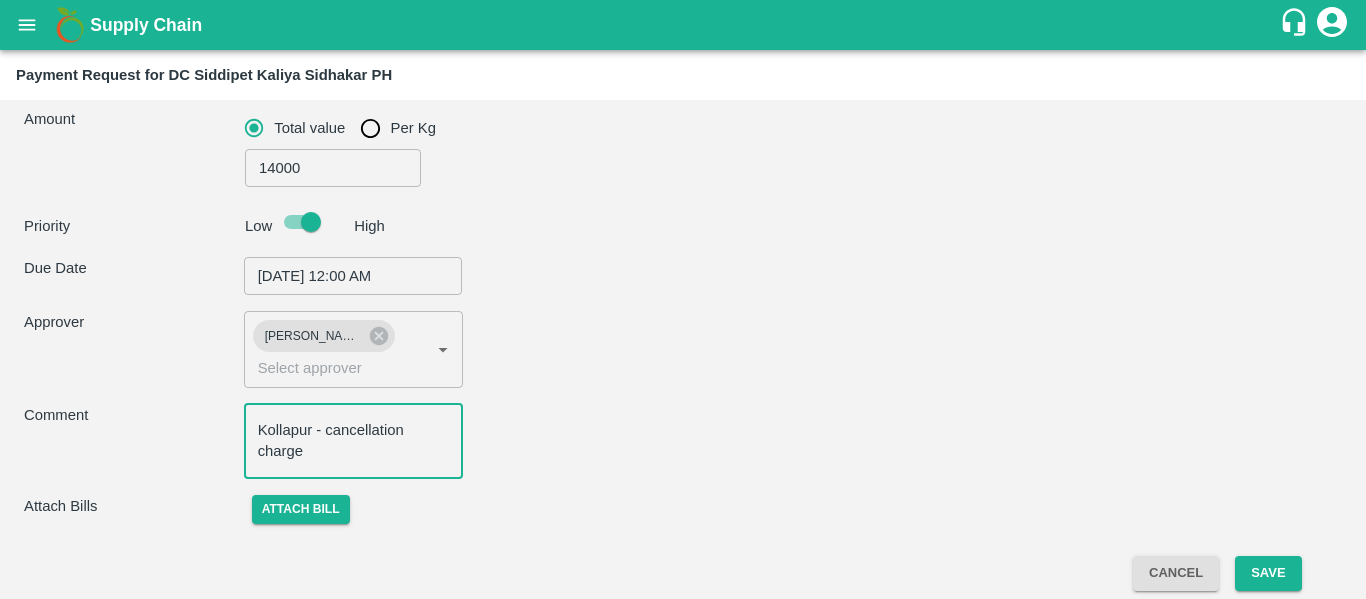 type on "NEW OLOG LOGISTICS PRIVATE LIMITED                    -8925853386(Transporter)" 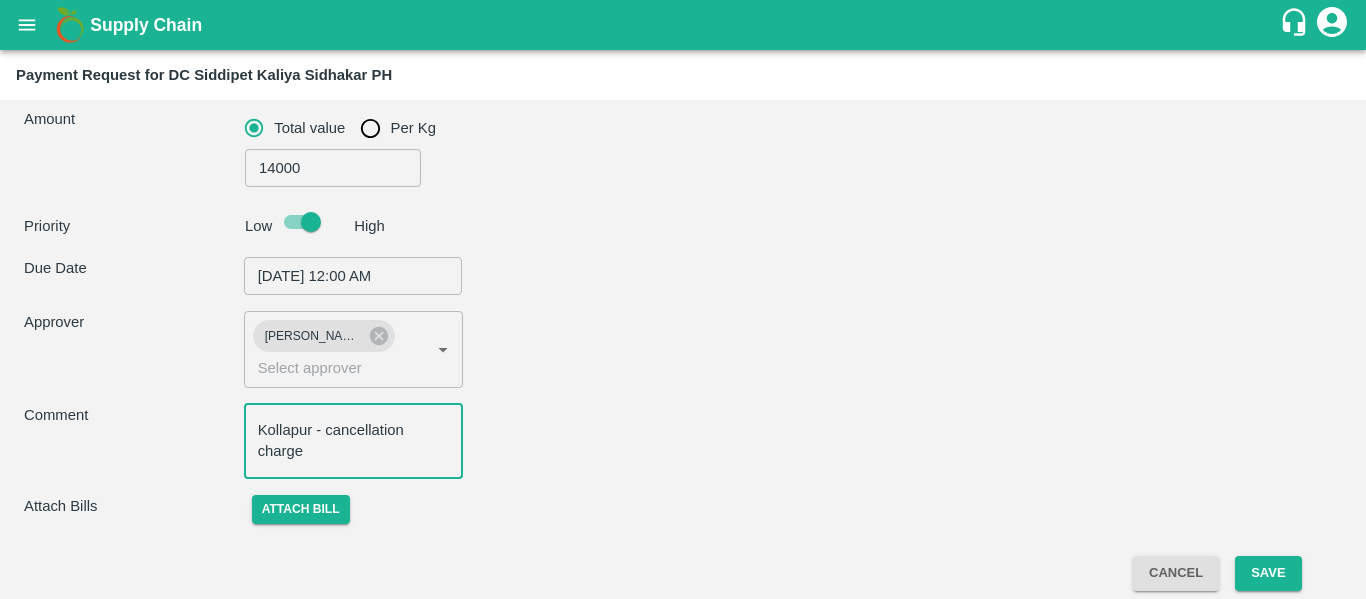 type on "Kollapur - cancellation charges" 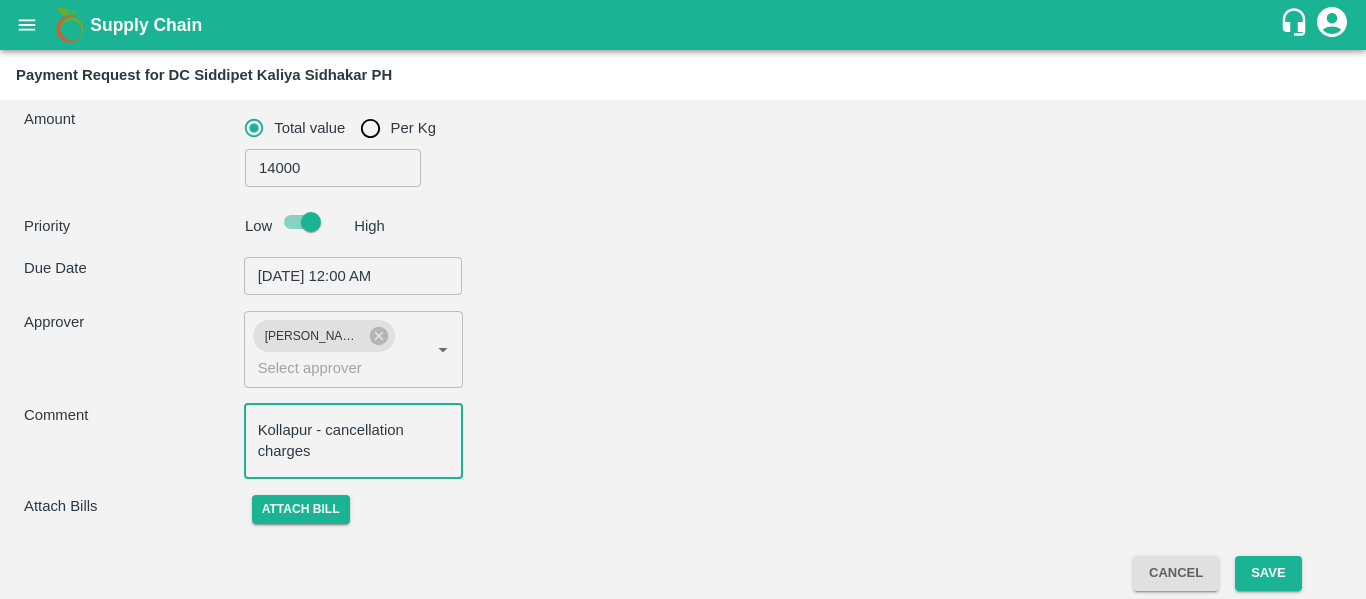 type on "NEW OLOG LOGISTICS PRIVATE LIMITED                    -8925853386(Transporter)" 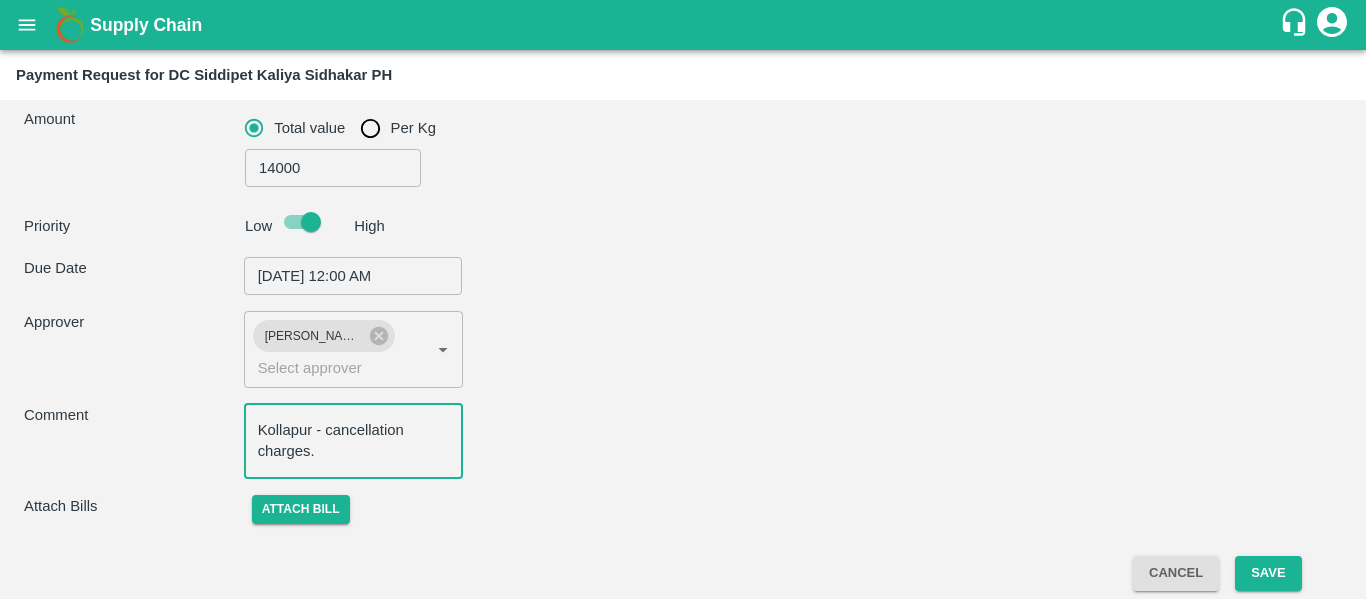 type on "NEW OLOG LOGISTICS PRIVATE LIMITED                    -8925853386(Transporter)" 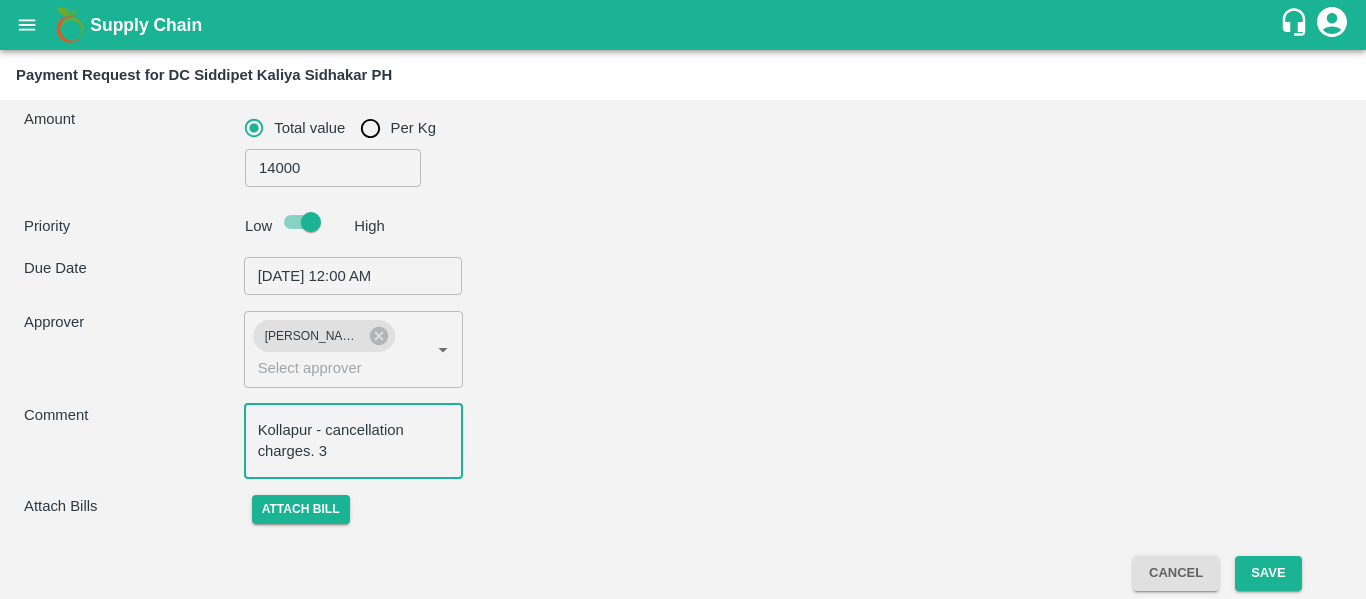 type on "Kollapur - cancellation charges. 3" 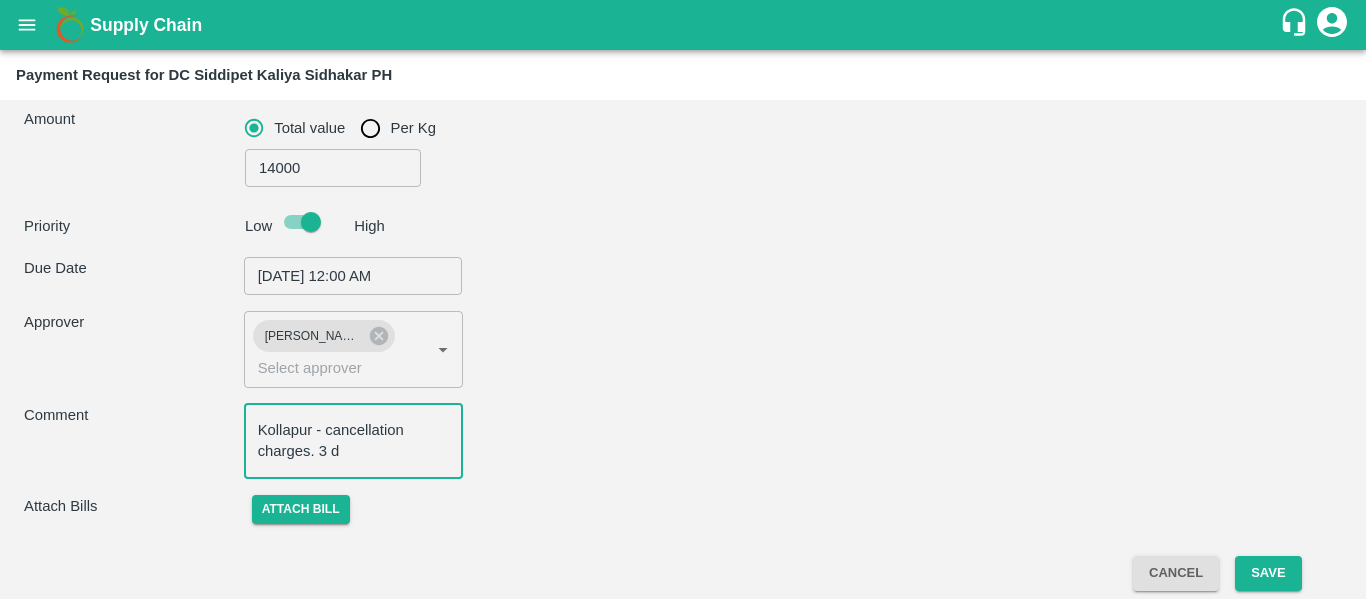 type on "NEW OLOG LOGISTICS PRIVATE LIMITED                    -8925853386(Transporter)" 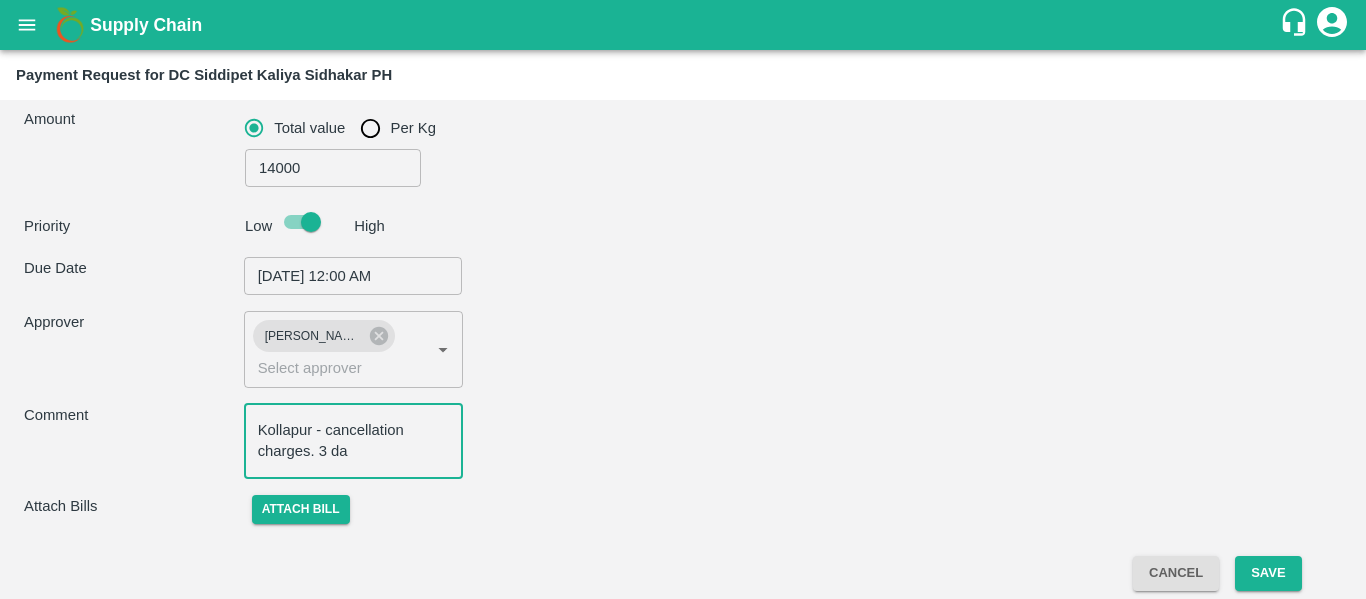 type on "NEW OLOG LOGISTICS PRIVATE LIMITED                    -8925853386(Transporter)" 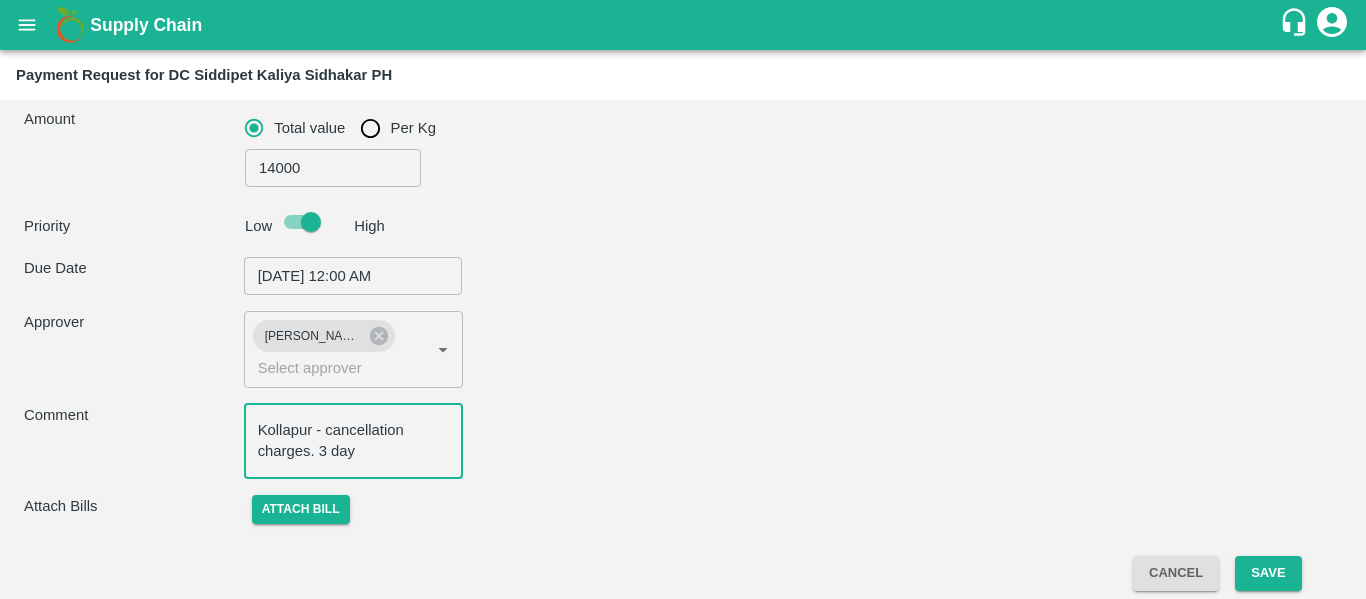 type on "NEW OLOG LOGISTICS PRIVATE LIMITED                    -8925853386(Transporter)" 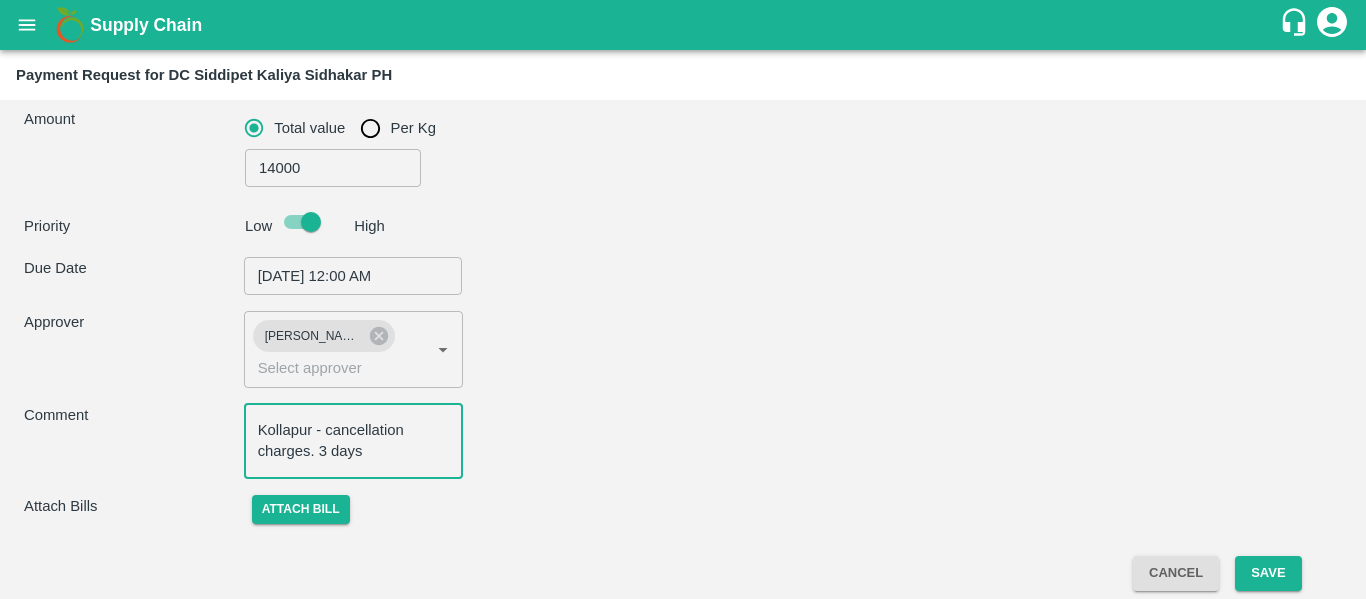 type on "Kollapur - cancellation charges. 3 days" 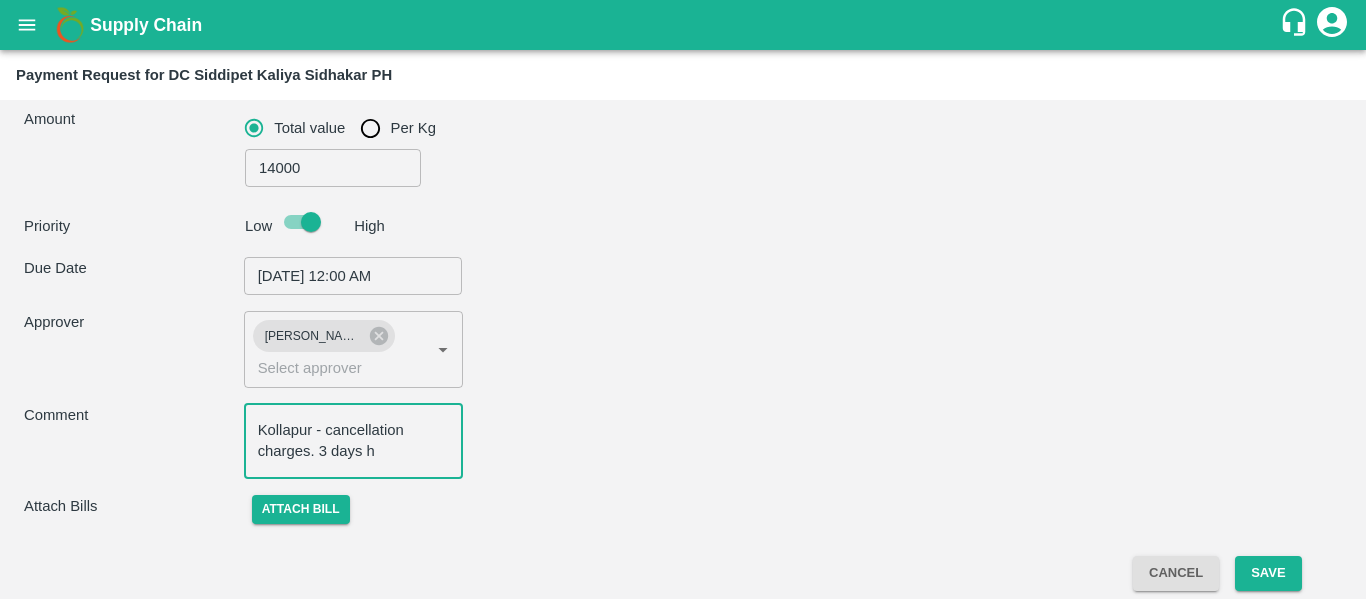 type on "NEW OLOG LOGISTICS PRIVATE LIMITED                    -8925853386(Transporter)" 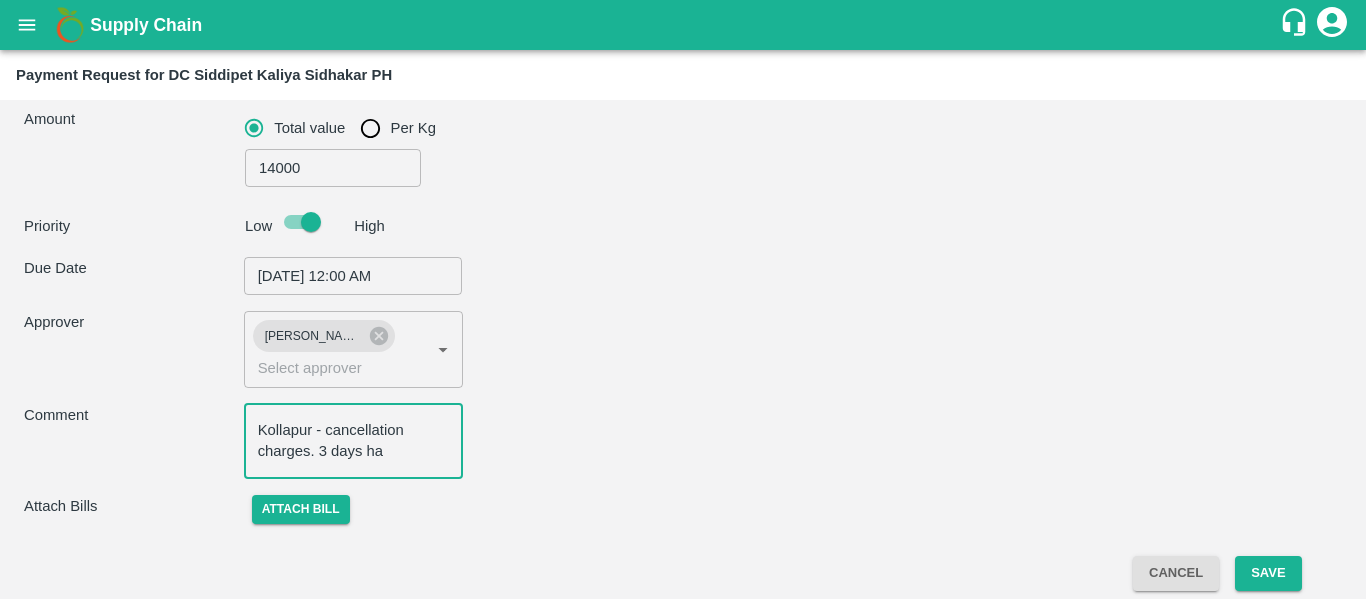 type on "Kollapur - cancellation charges. 3 days hal" 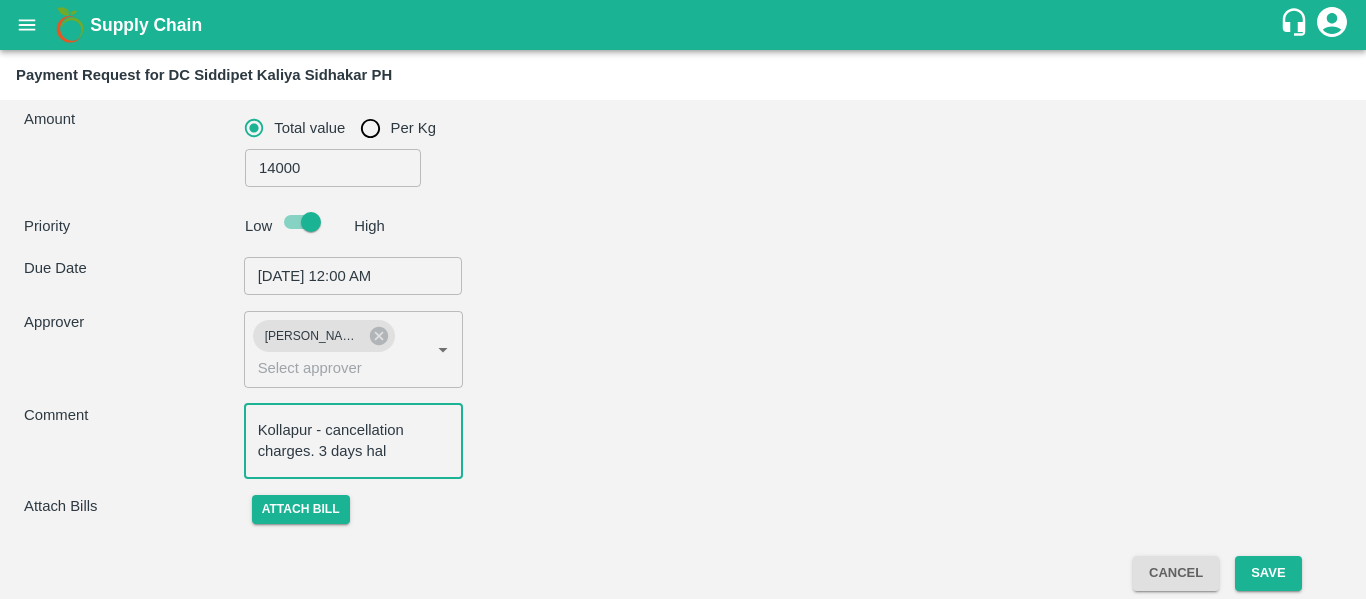 type on "NEW OLOG LOGISTICS PRIVATE LIMITED                    -8925853386(Transporter)" 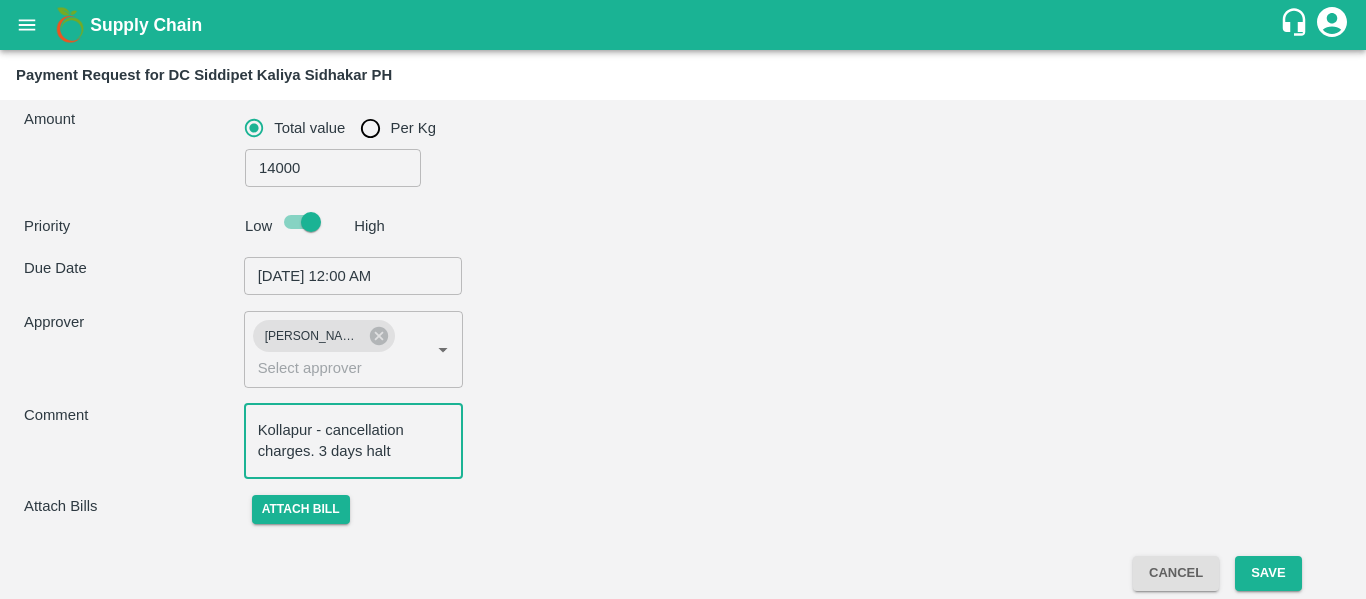 type on "Kollapur - cancellation charges. 3 days halte" 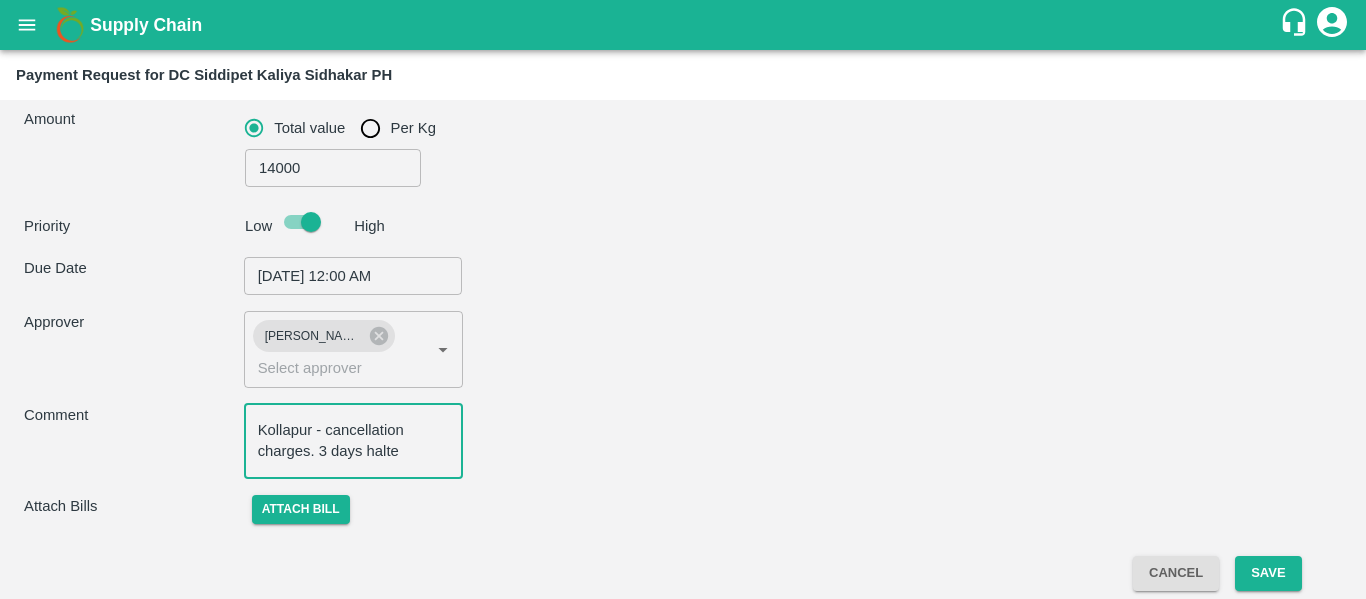 type on "NEW OLOG LOGISTICS PRIVATE LIMITED                    -8925853386(Transporter)" 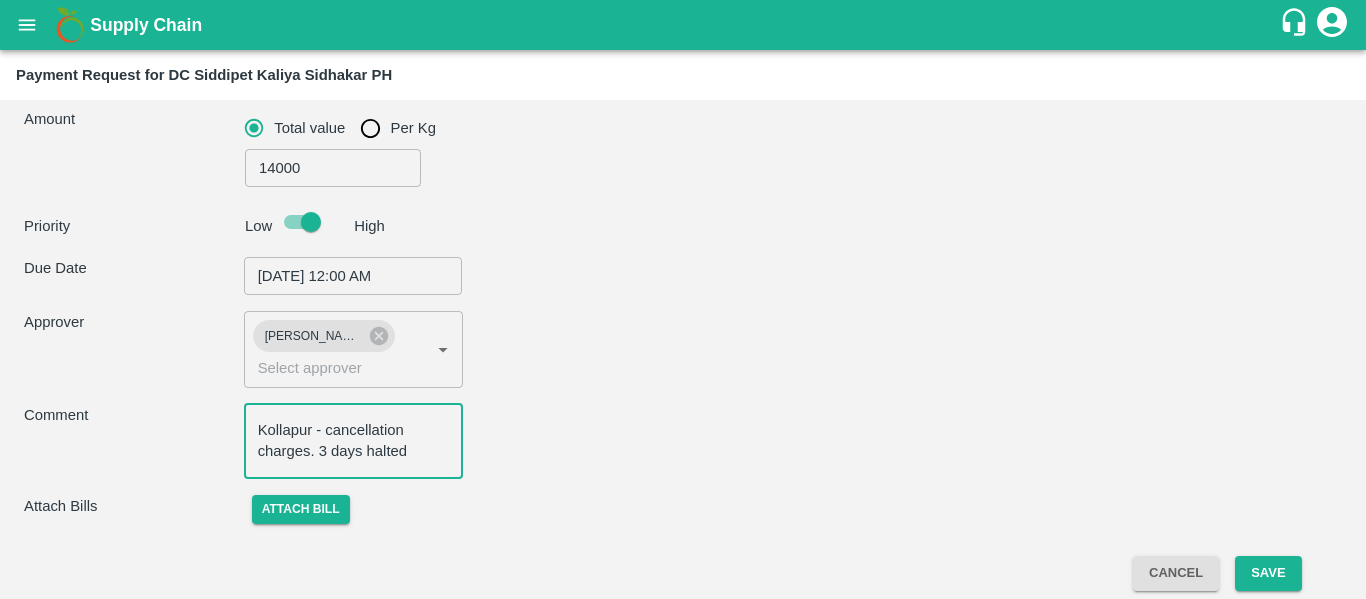 type on "NEW OLOG LOGISTICS PRIVATE LIMITED                    -8925853386(Transporter)" 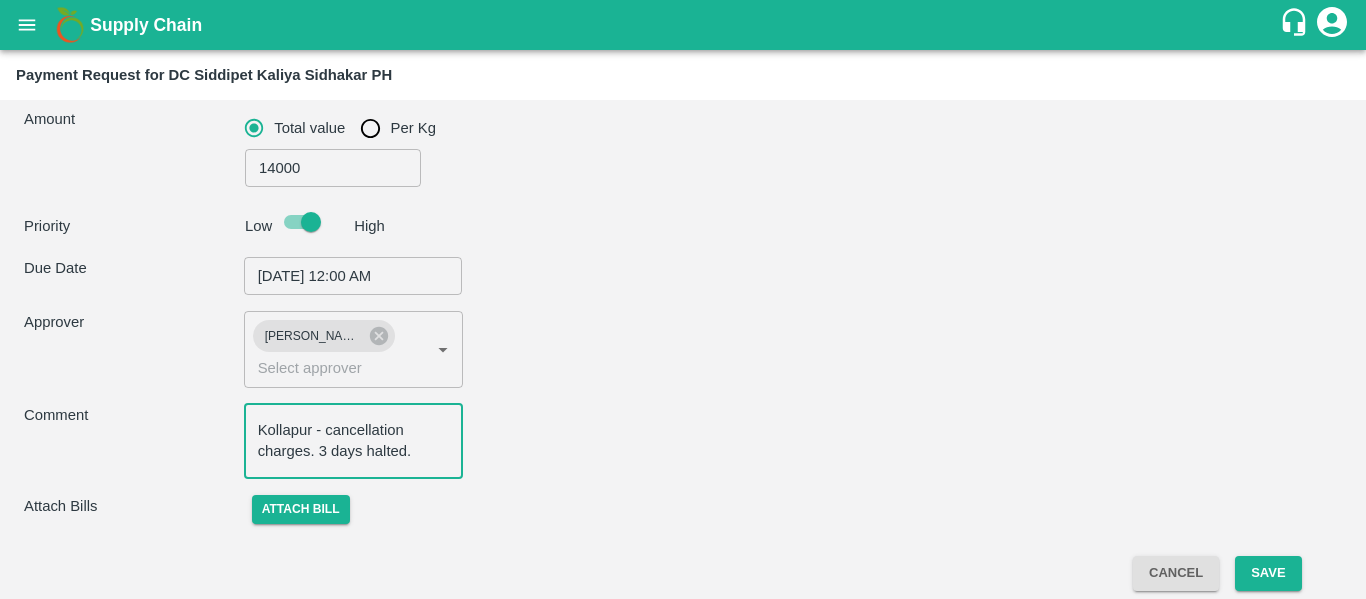 type on "NEW OLOG LOGISTICS PRIVATE LIMITED                    -8925853386(Transporter)" 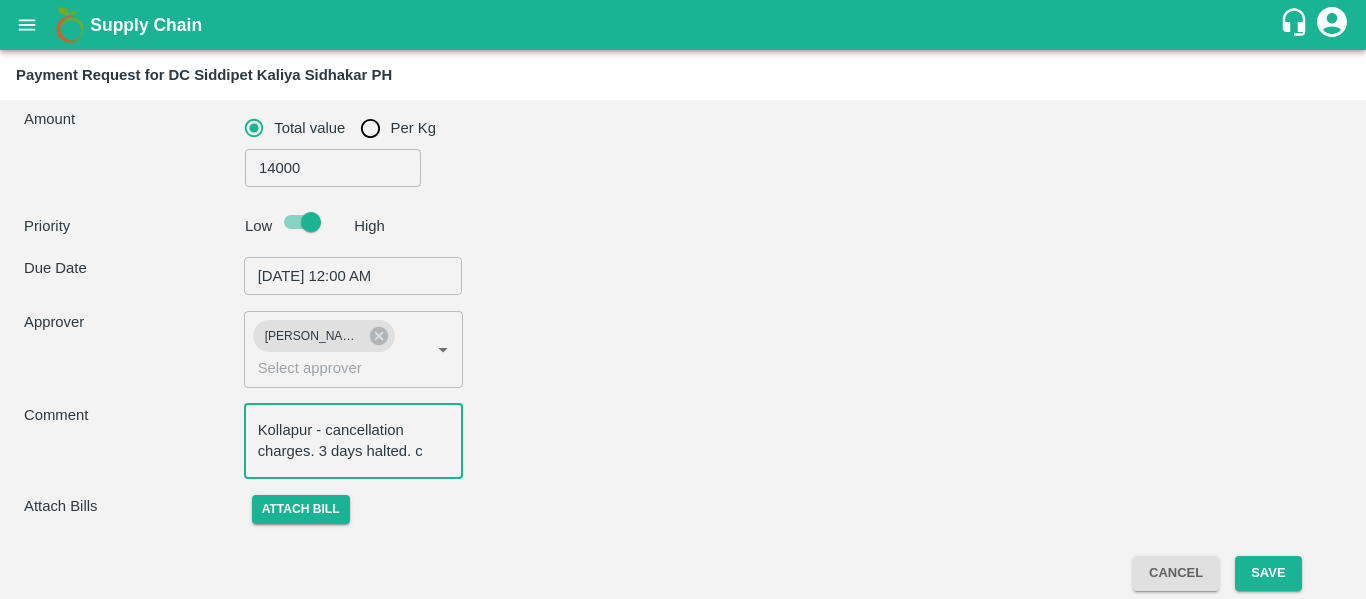 type on "NEW OLOG LOGISTICS PRIVATE LIMITED                    -8925853386(Transporter)" 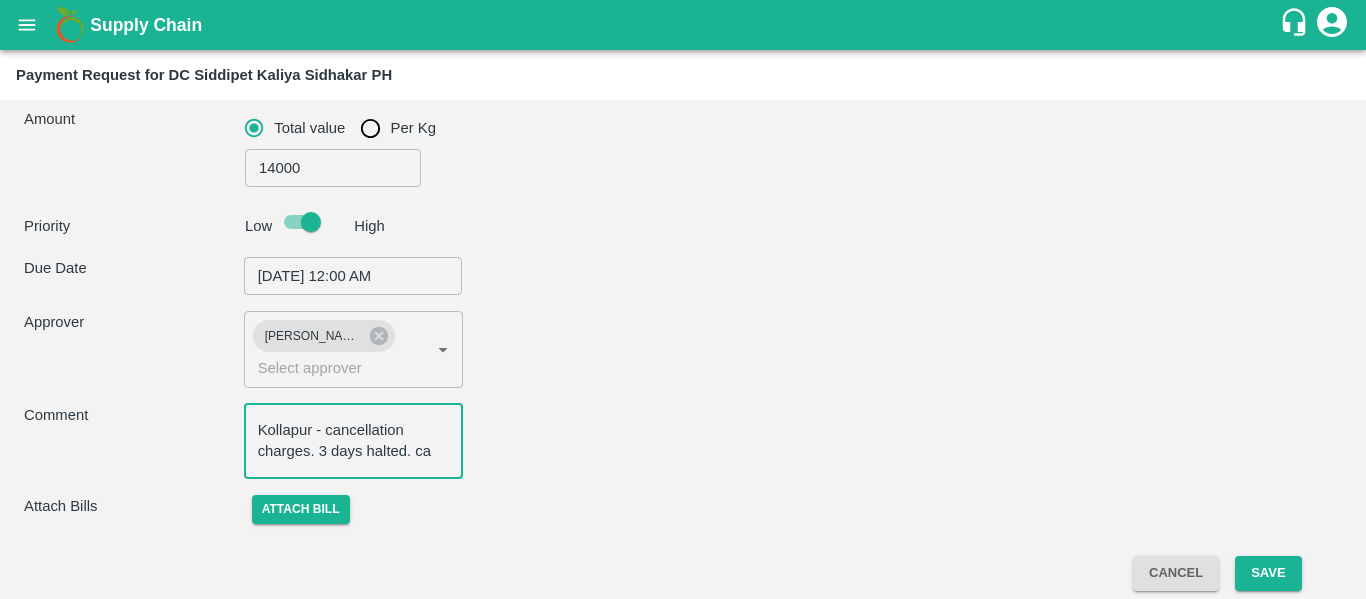 type on "Kollapur - cancellation charges. 3 days halted. can" 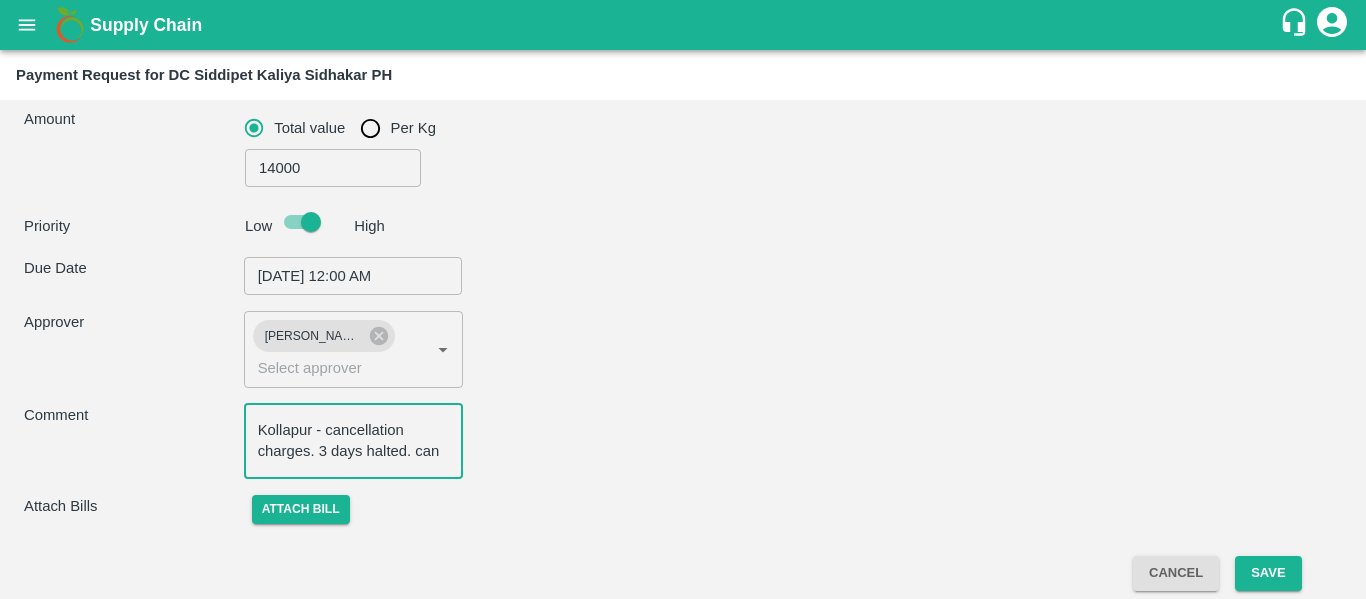 type on "NEW OLOG LOGISTICS PRIVATE LIMITED                    -8925853386(Transporter)" 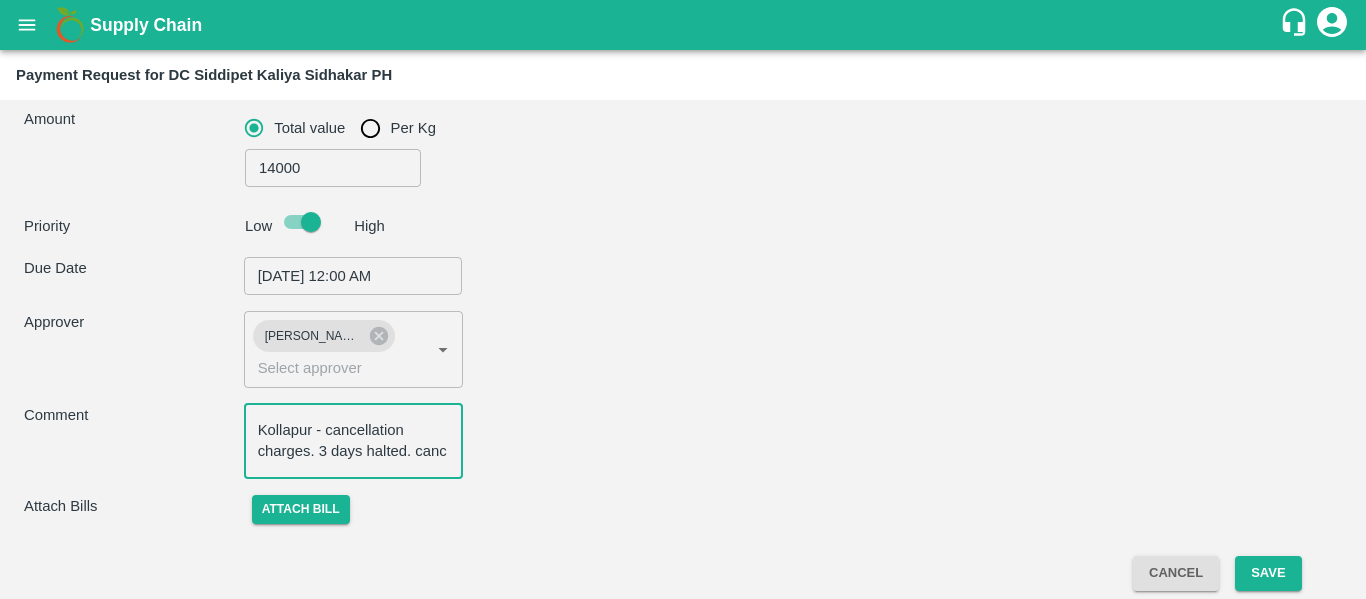 type on "NEW OLOG LOGISTICS PRIVATE LIMITED                    -8925853386(Transporter)" 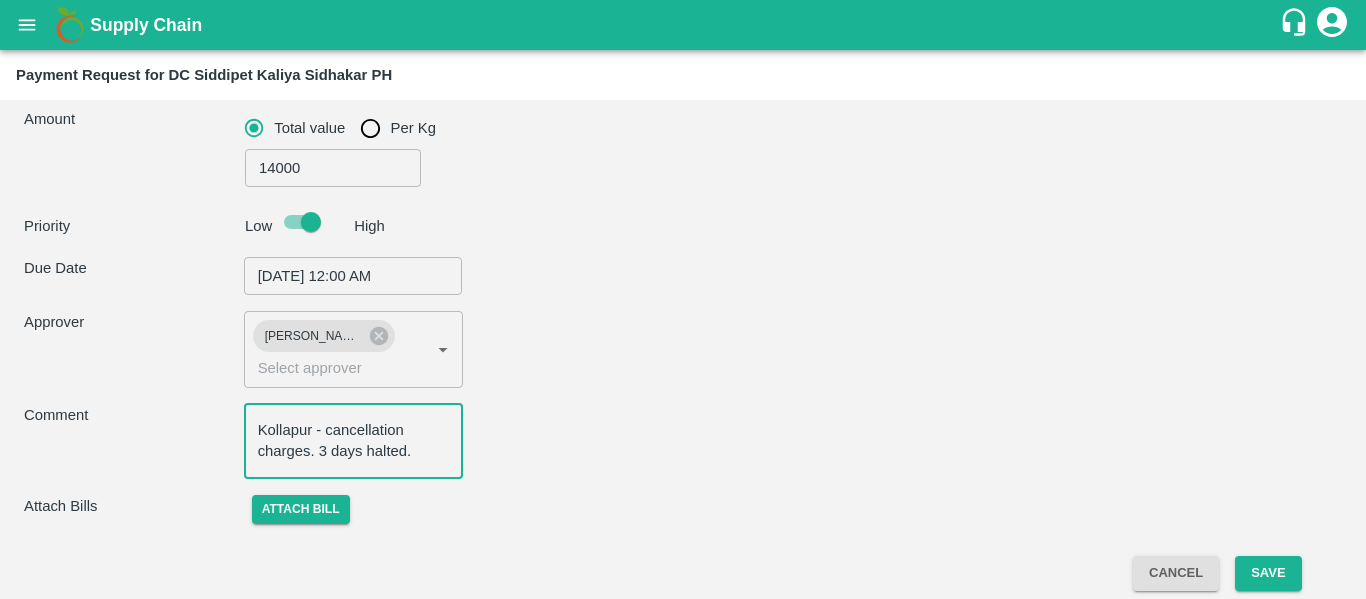 scroll, scrollTop: 19, scrollLeft: 0, axis: vertical 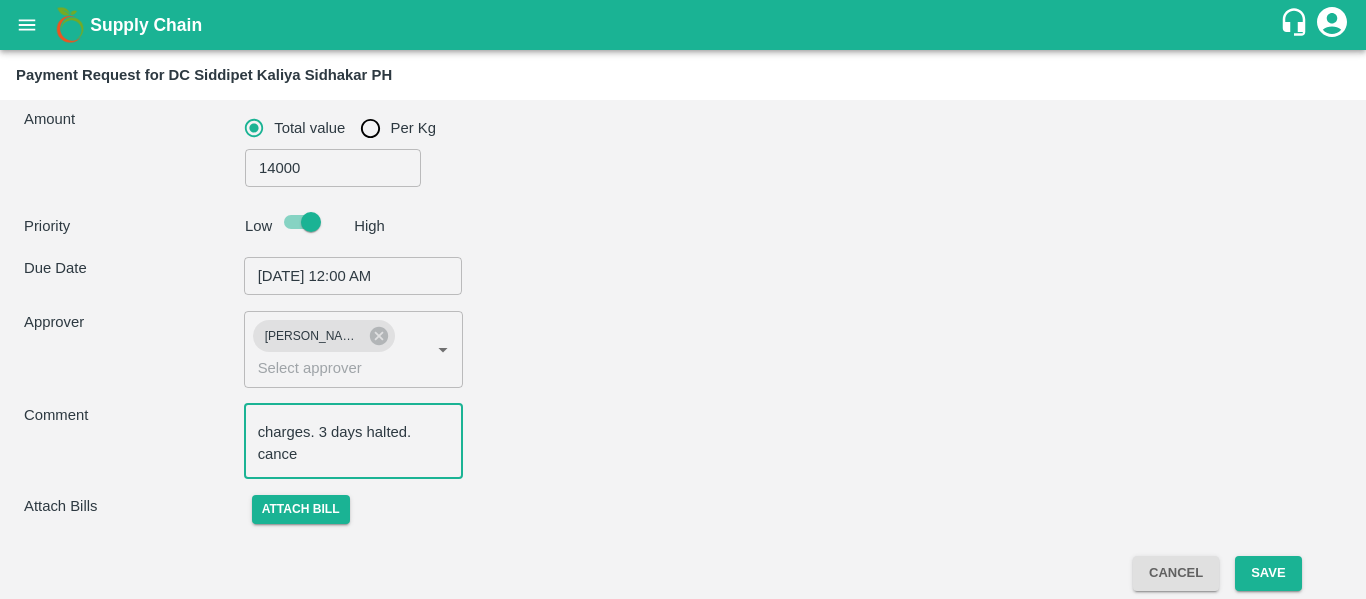 type on "NEW OLOG LOGISTICS PRIVATE LIMITED                    -8925853386(Transporter)" 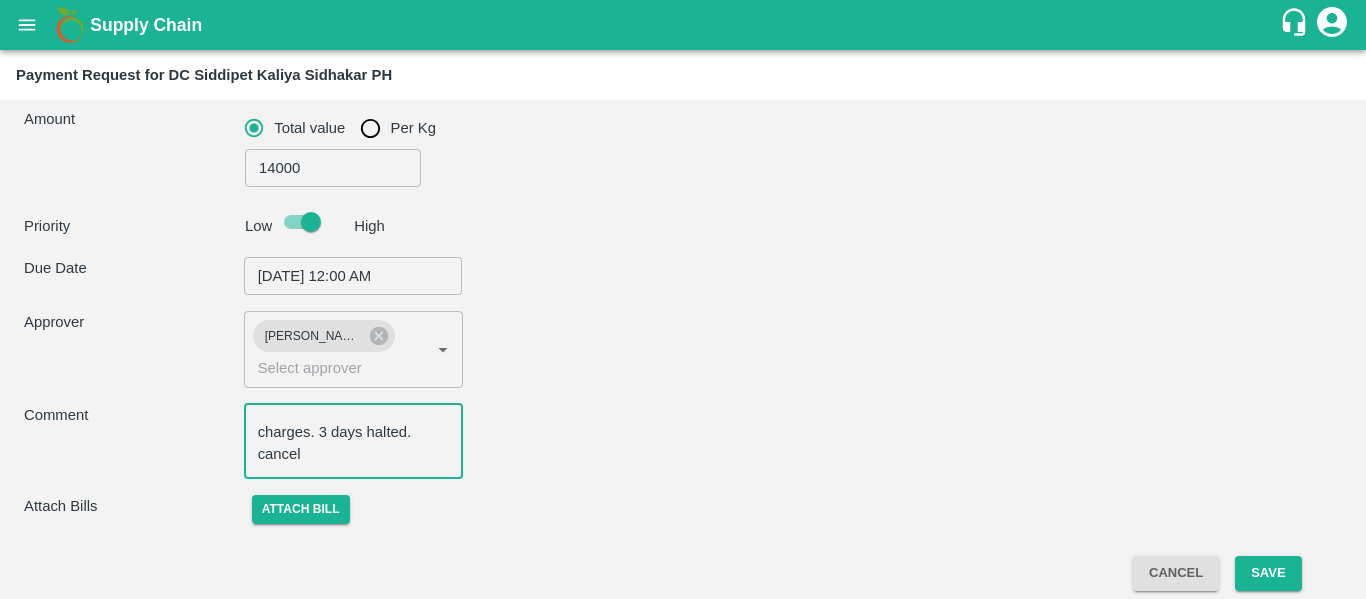type on "NEW OLOG LOGISTICS PRIVATE LIMITED                    -8925853386(Transporter)" 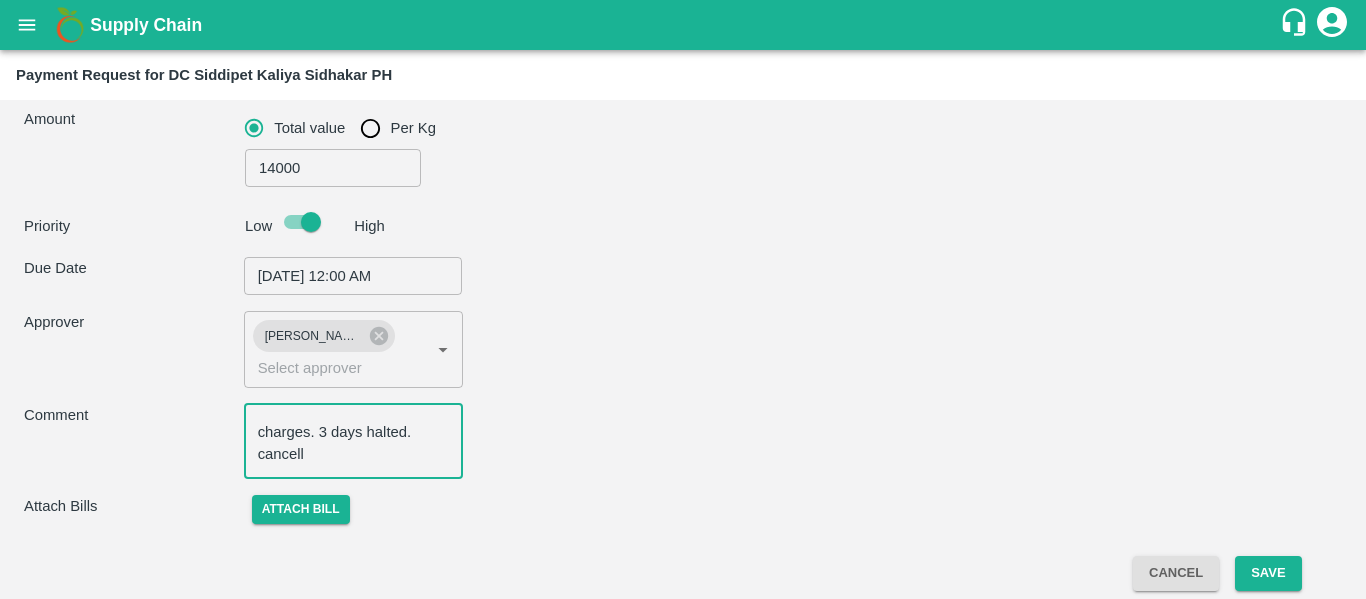 type on "Kollapur - cancellation charges. 3 days halted. cancelle" 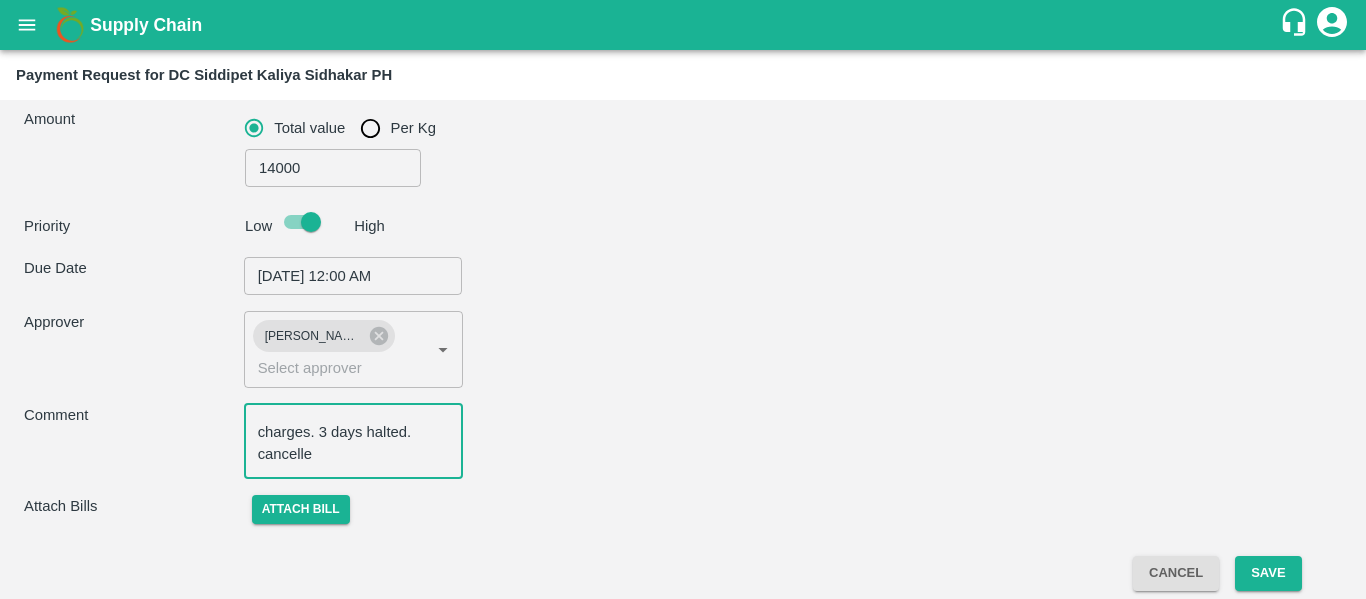 type on "NEW OLOG LOGISTICS PRIVATE LIMITED                    -8925853386(Transporter)" 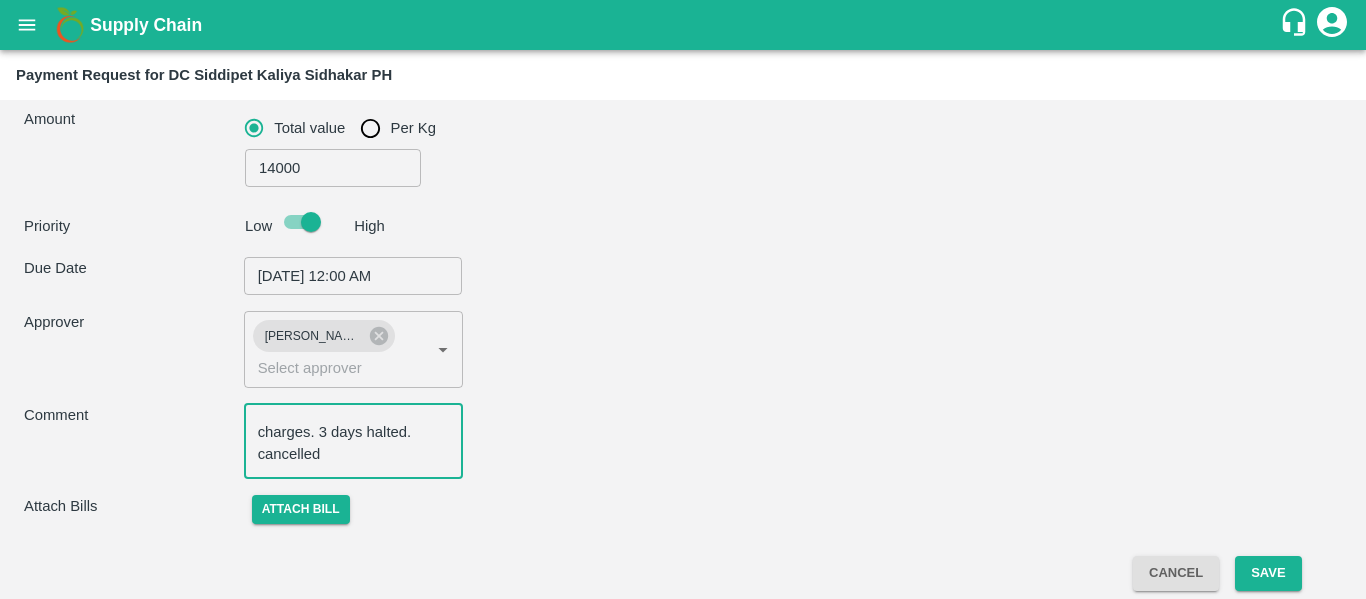 type on "NEW OLOG LOGISTICS PRIVATE LIMITED                    -8925853386(Transporter)" 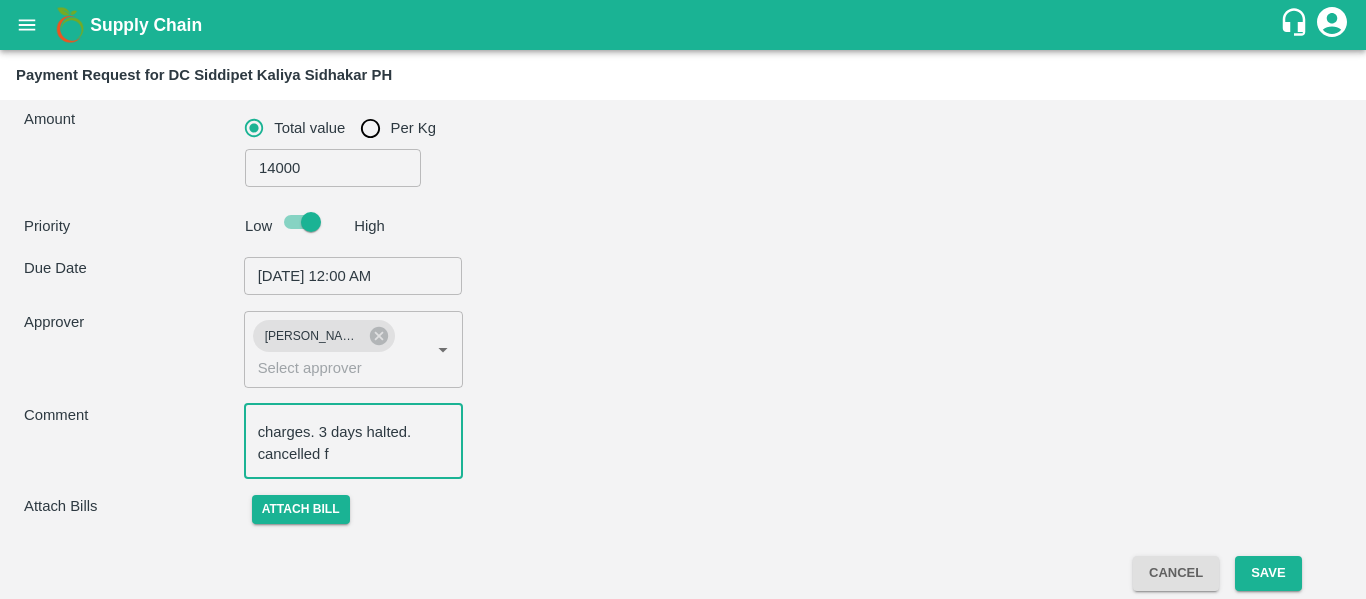 type on "NEW OLOG LOGISTICS PRIVATE LIMITED                    -8925853386(Transporter)" 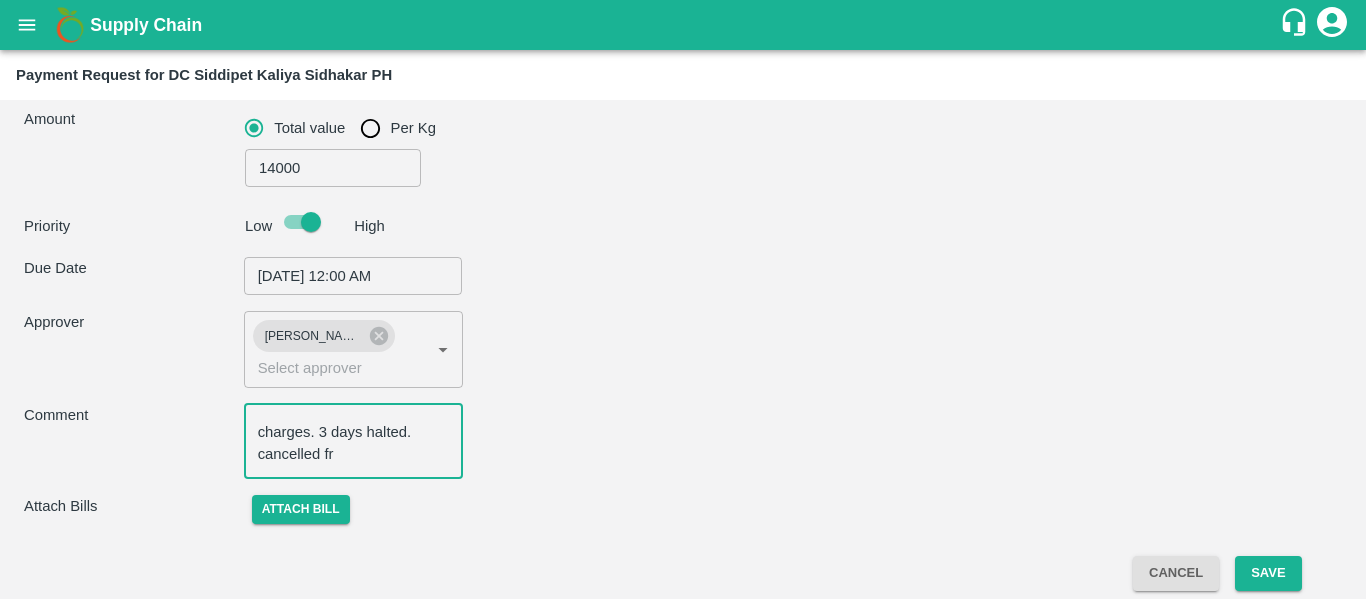 type on "NEW OLOG LOGISTICS PRIVATE LIMITED                    -8925853386(Transporter)" 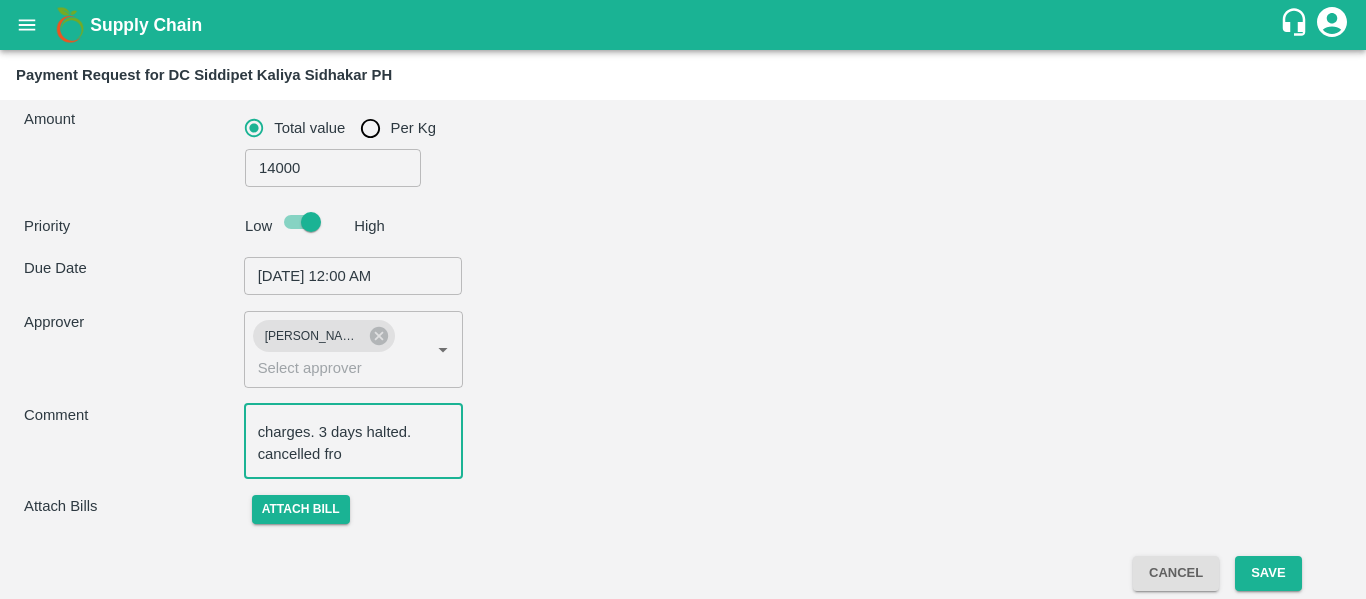 type on "NEW OLOG LOGISTICS PRIVATE LIMITED                    -8925853386(Transporter)" 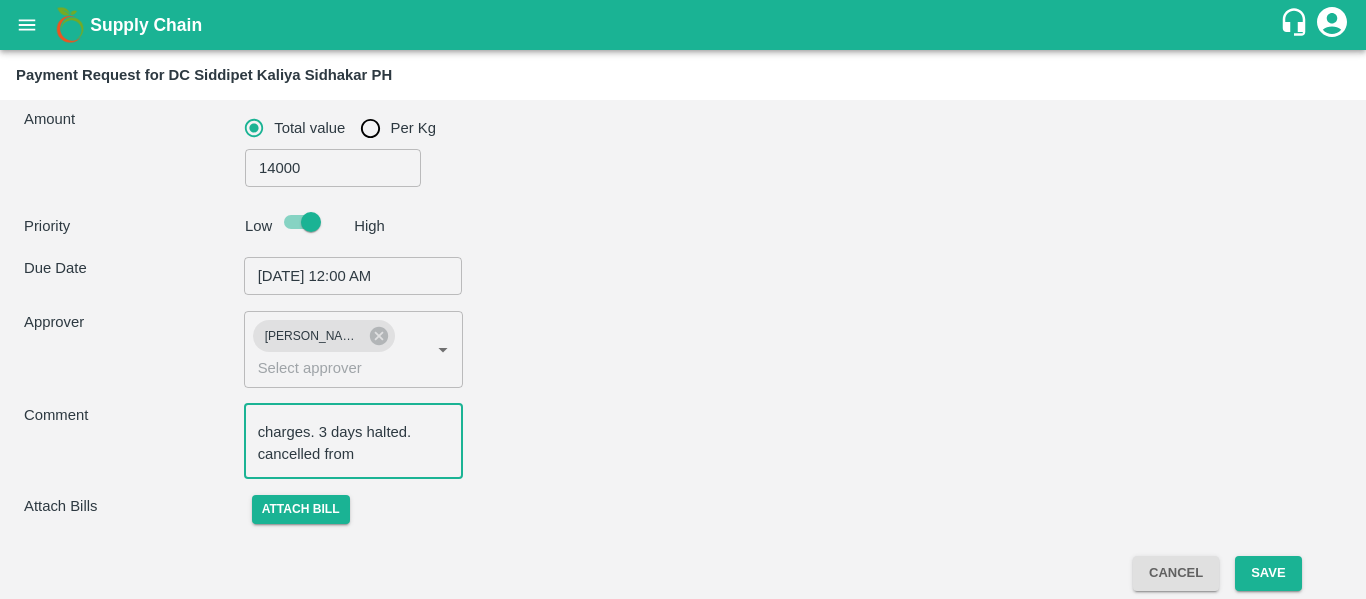 type on "NEW OLOG LOGISTICS PRIVATE LIMITED                    -8925853386(Transporter)" 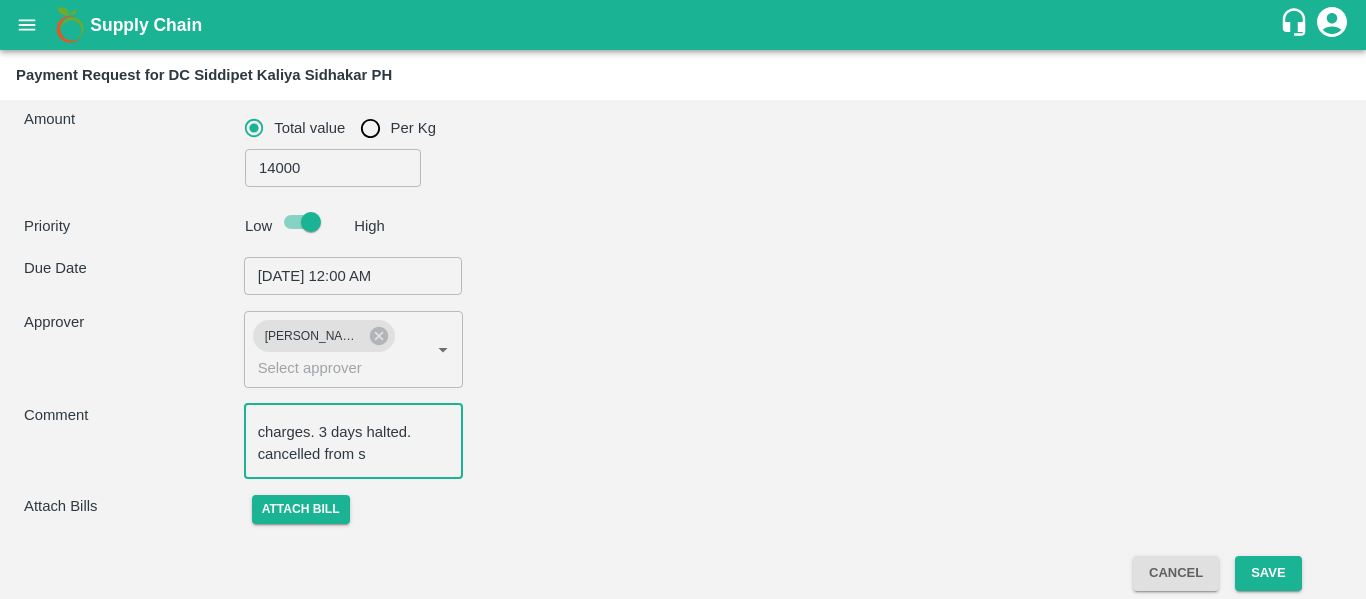 type on "NEW OLOG LOGISTICS PRIVATE LIMITED                    -8925853386(Transporter)" 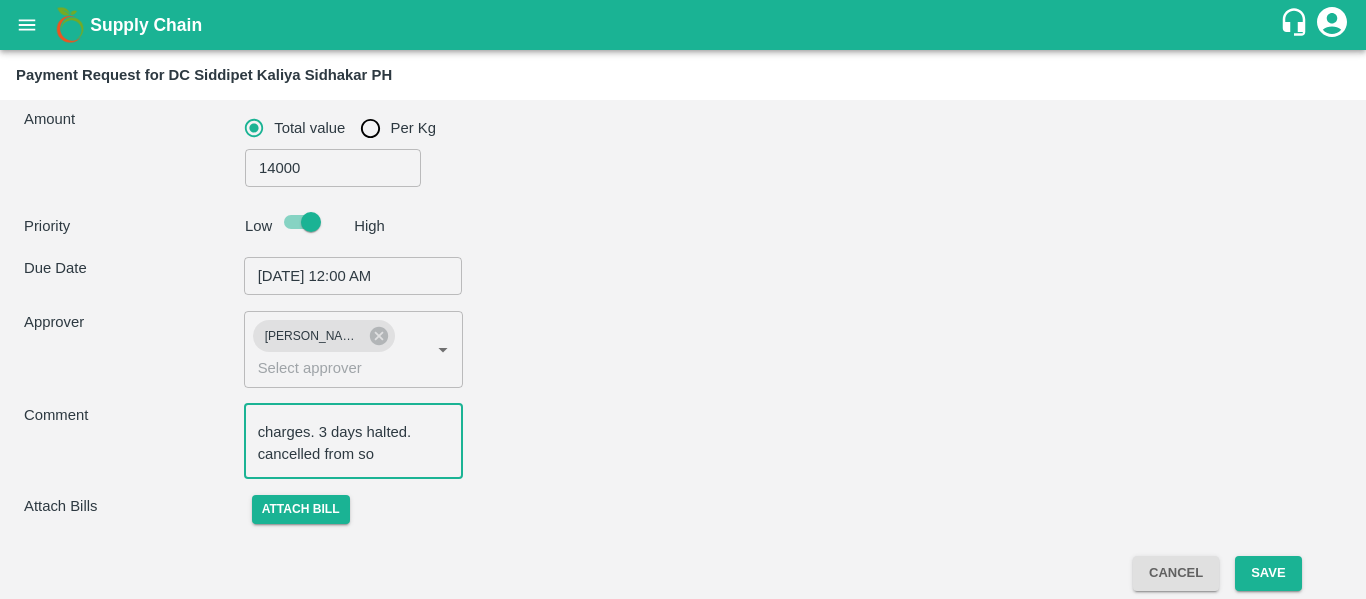 type on "Kollapur - cancellation charges. 3 days halted. cancelled from sou" 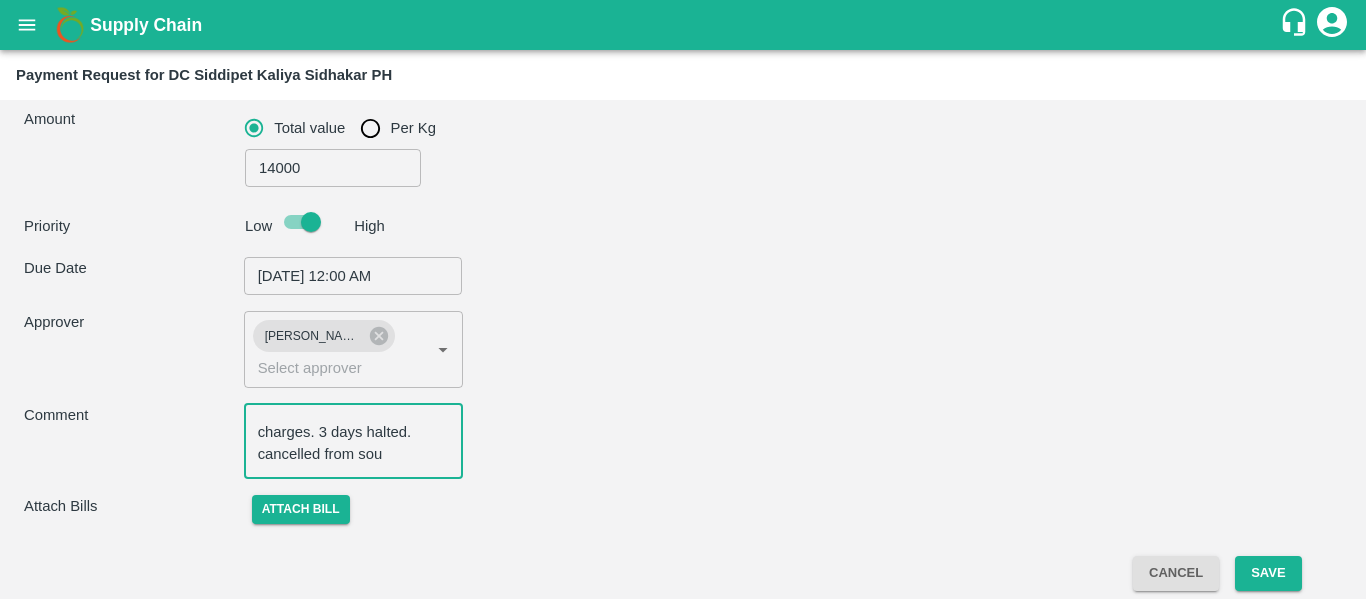 type on "NEW OLOG LOGISTICS PRIVATE LIMITED                    -8925853386(Transporter)" 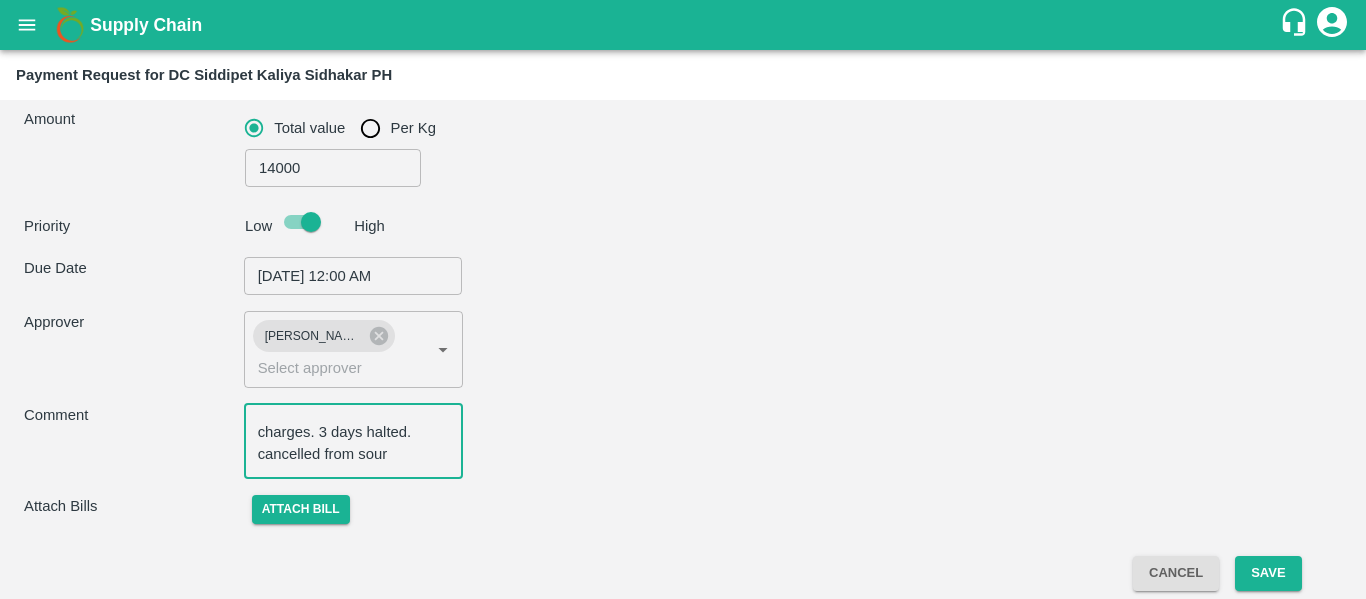 type on "NEW OLOG LOGISTICS PRIVATE LIMITED                    -8925853386(Transporter)" 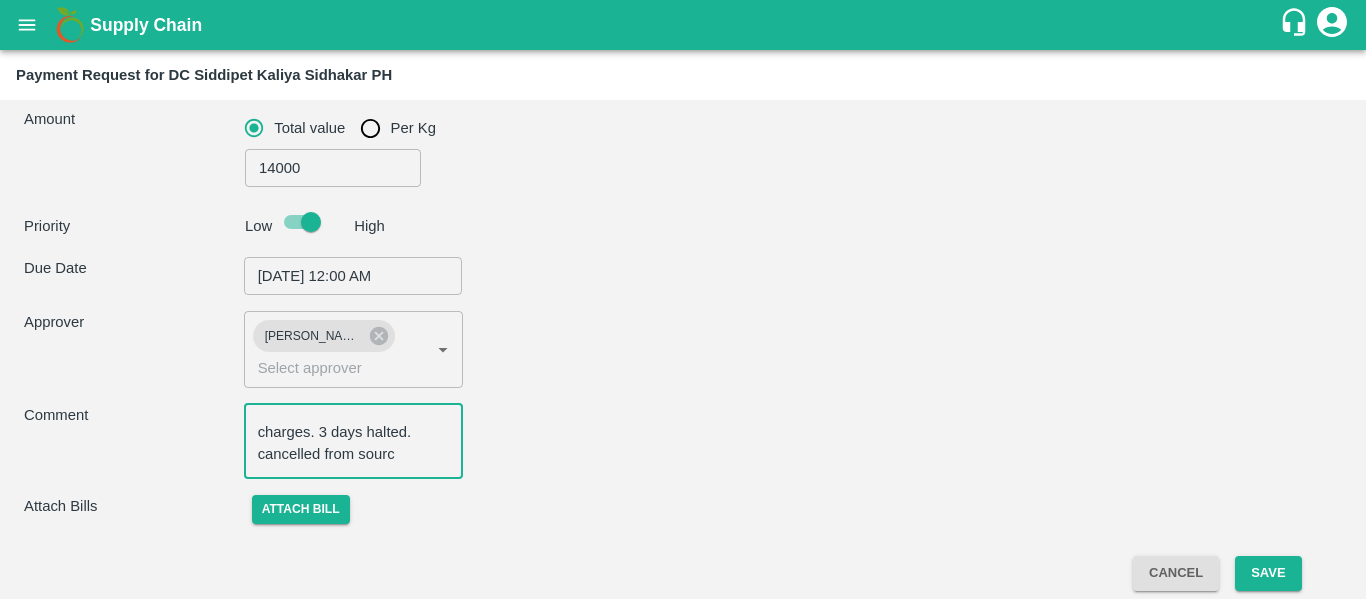 type on "NEW OLOG LOGISTICS PRIVATE LIMITED                    -8925853386(Transporter)" 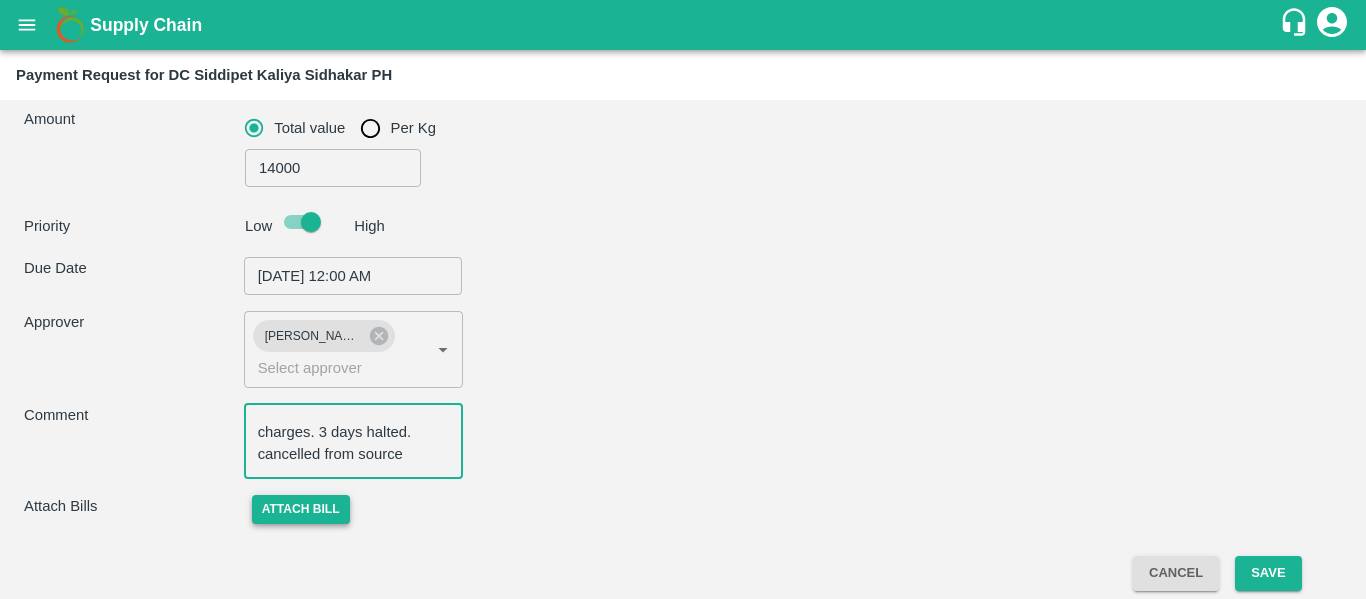 type on "Kollapur - cancellation charges. 3 days halted. cancelled from source" 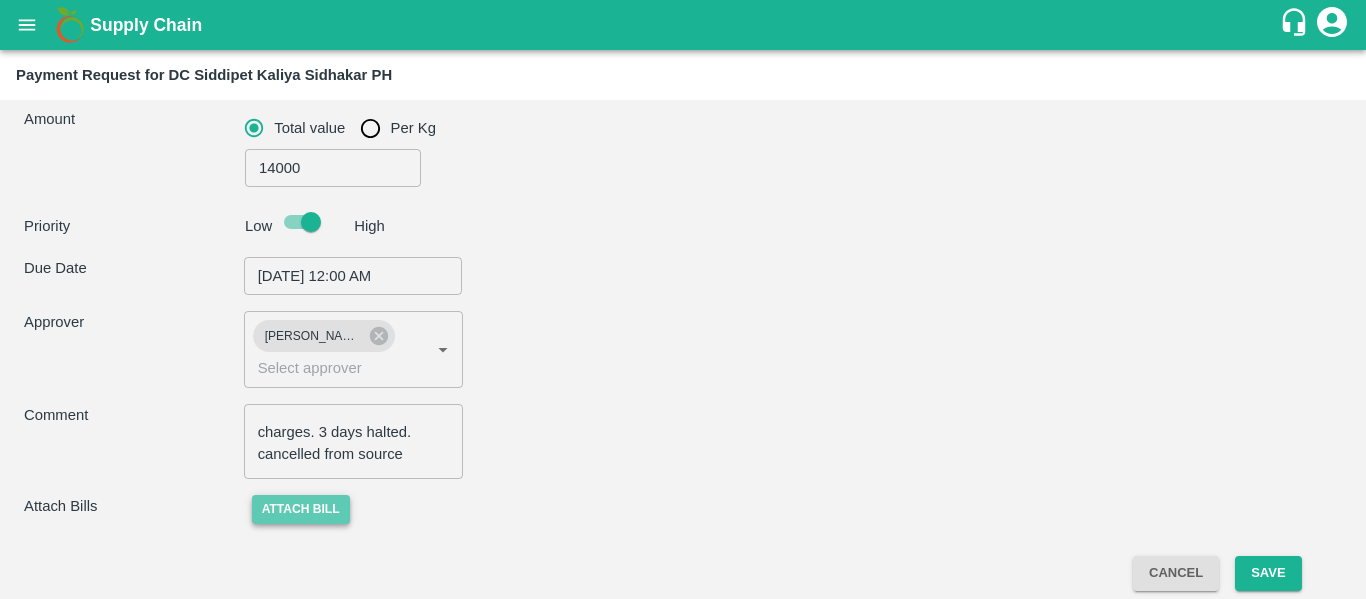 click on "Attach bill" at bounding box center [301, 509] 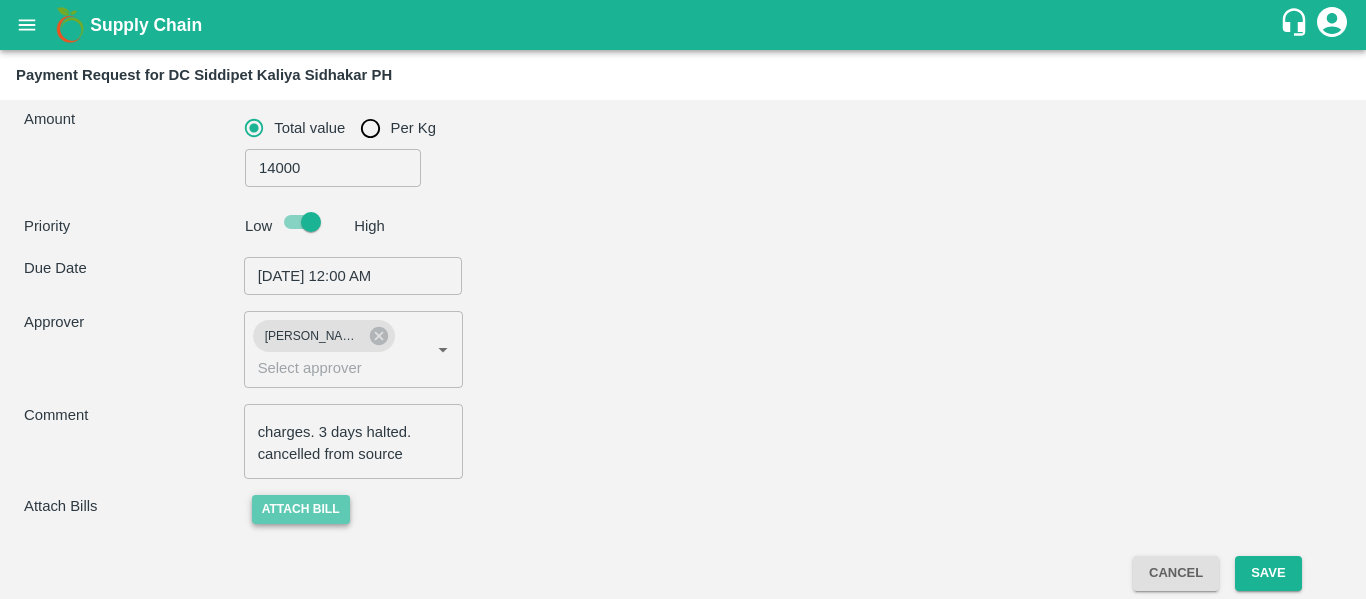 type on "NEW OLOG LOGISTICS PRIVATE LIMITED                    -8925853386(Transporter)" 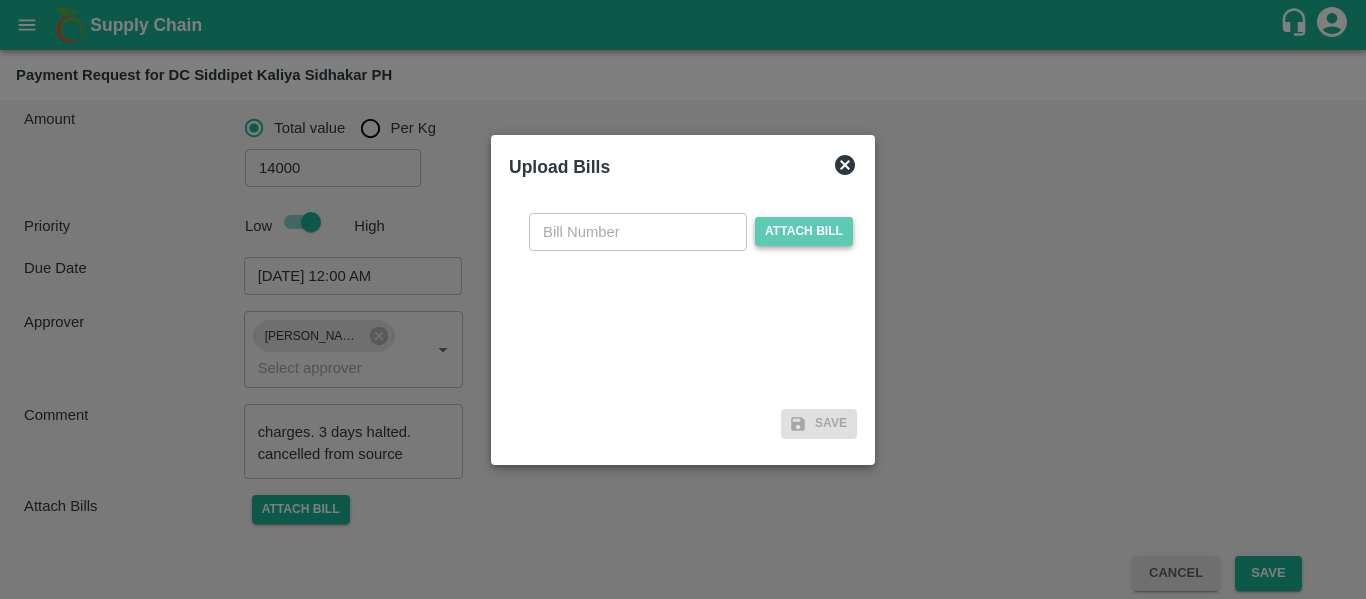 click on "Attach bill" at bounding box center (804, 231) 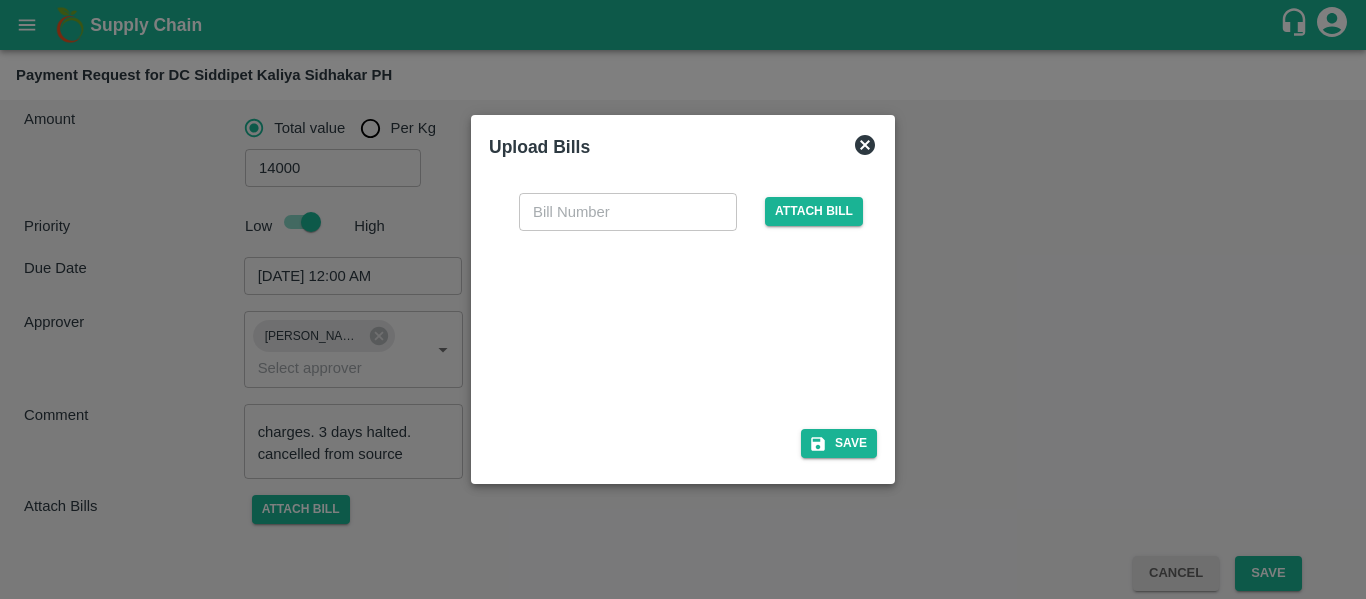 click at bounding box center (679, 324) 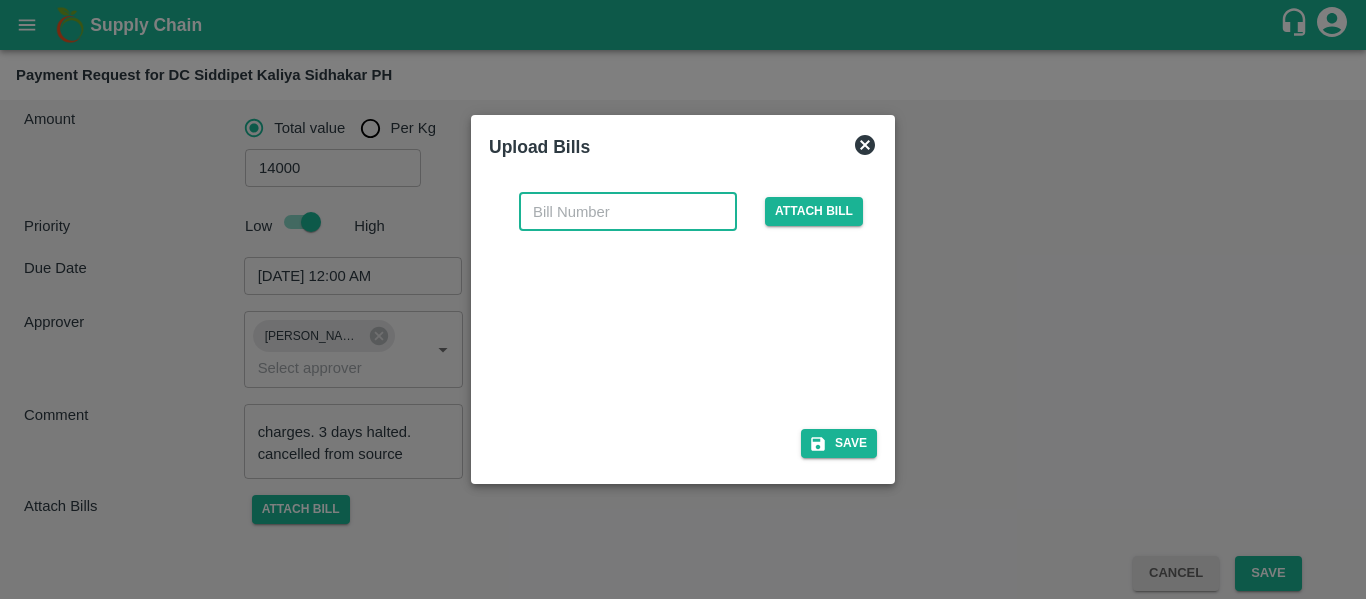 click at bounding box center (628, 212) 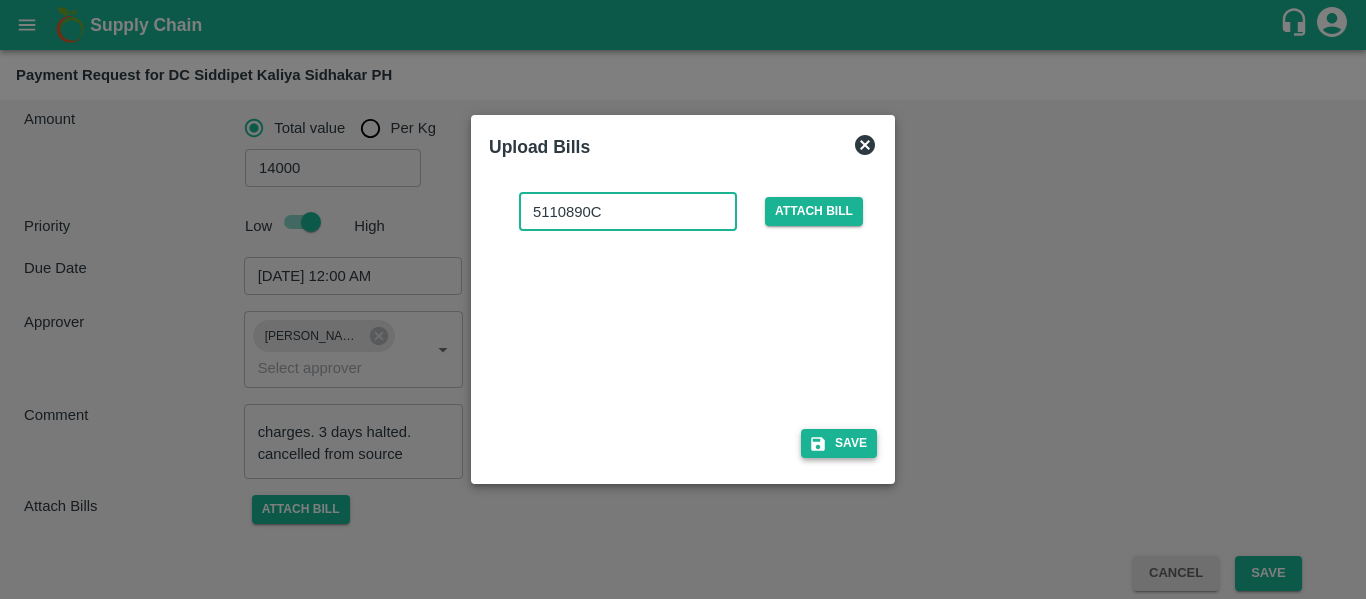 type on "5110890C" 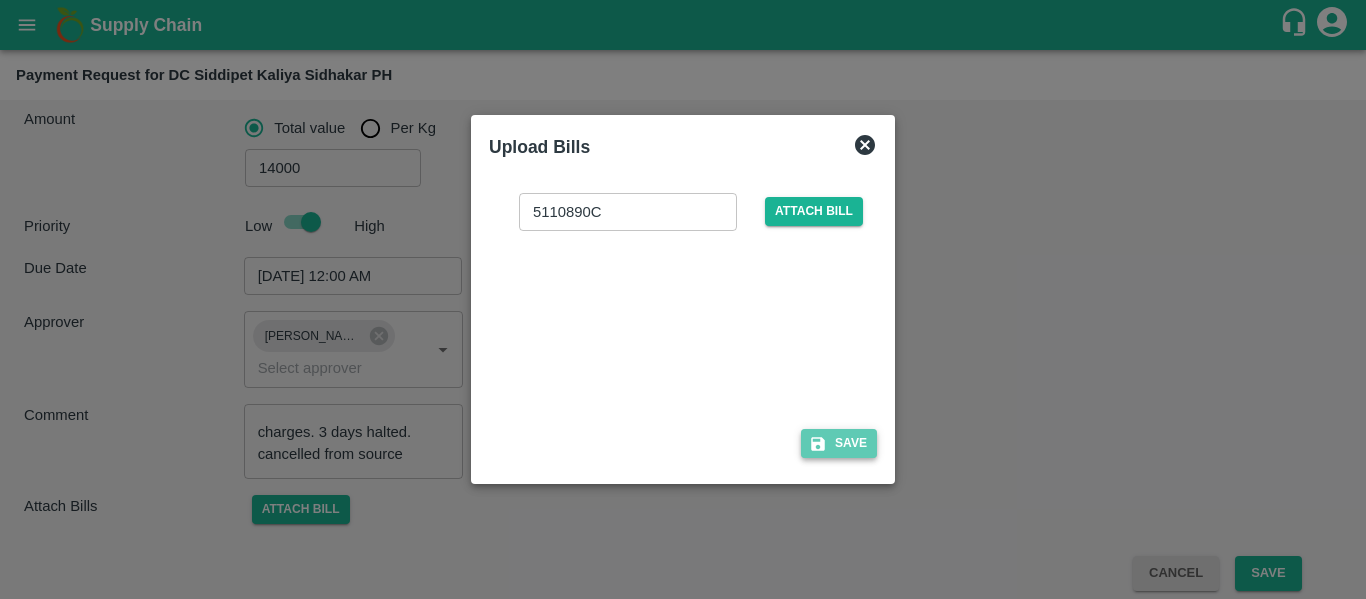 click 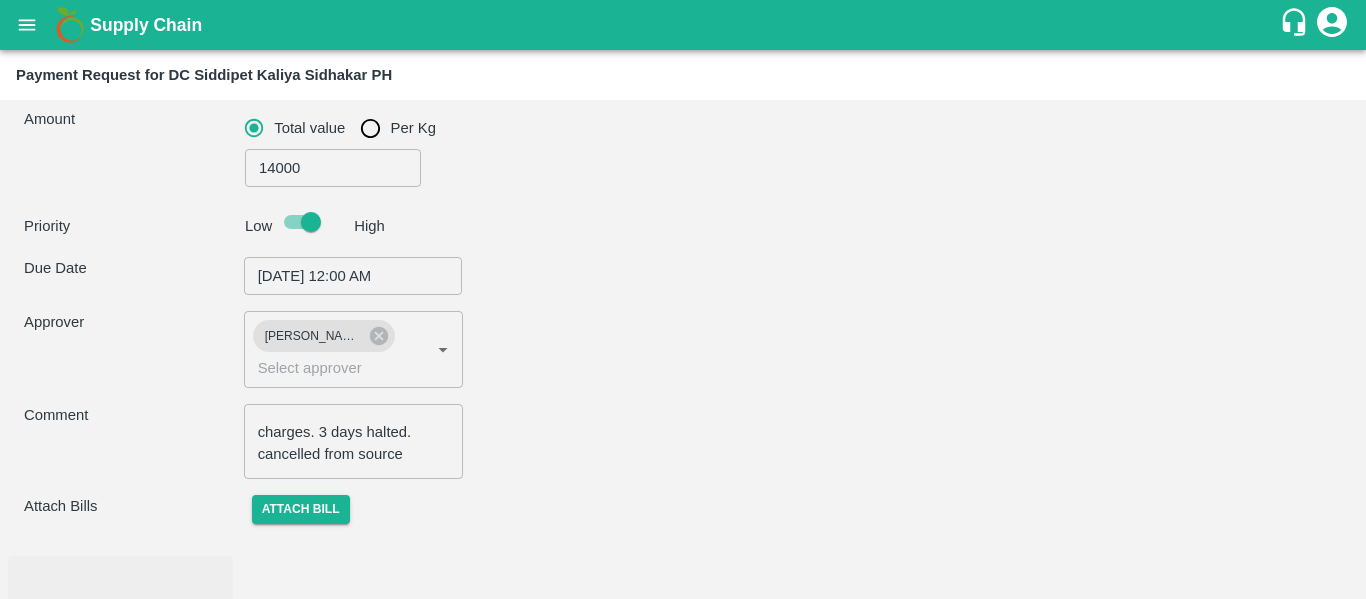 scroll, scrollTop: 438, scrollLeft: 0, axis: vertical 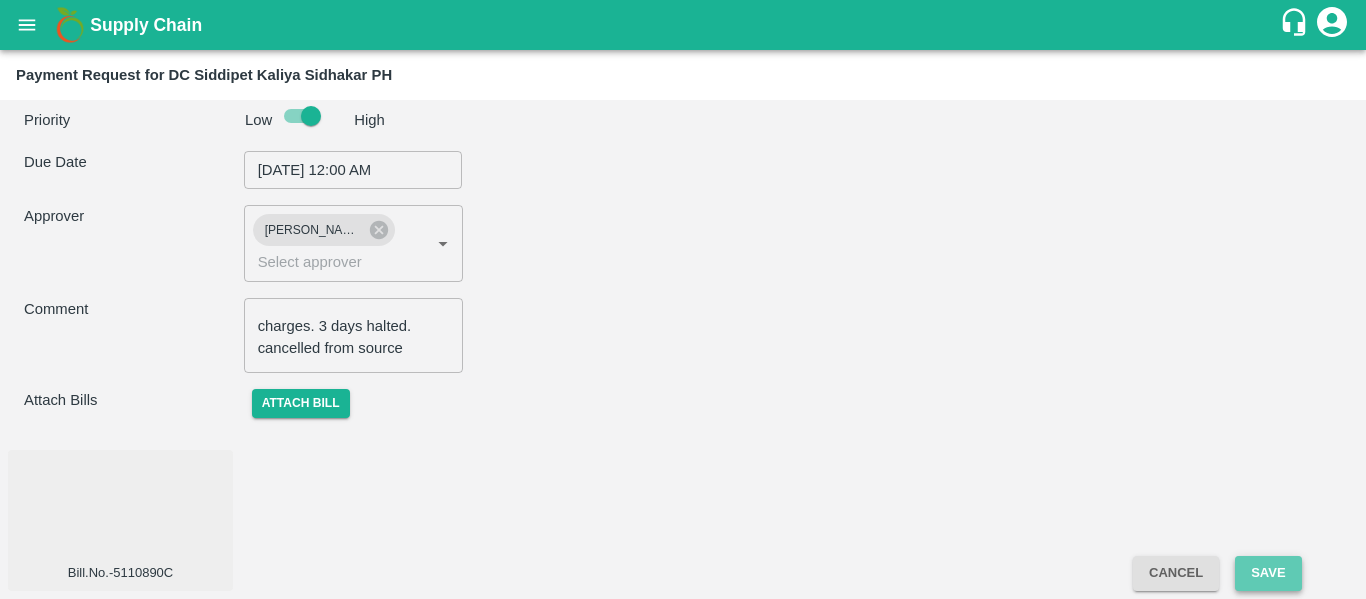 click on "Save" at bounding box center [1268, 573] 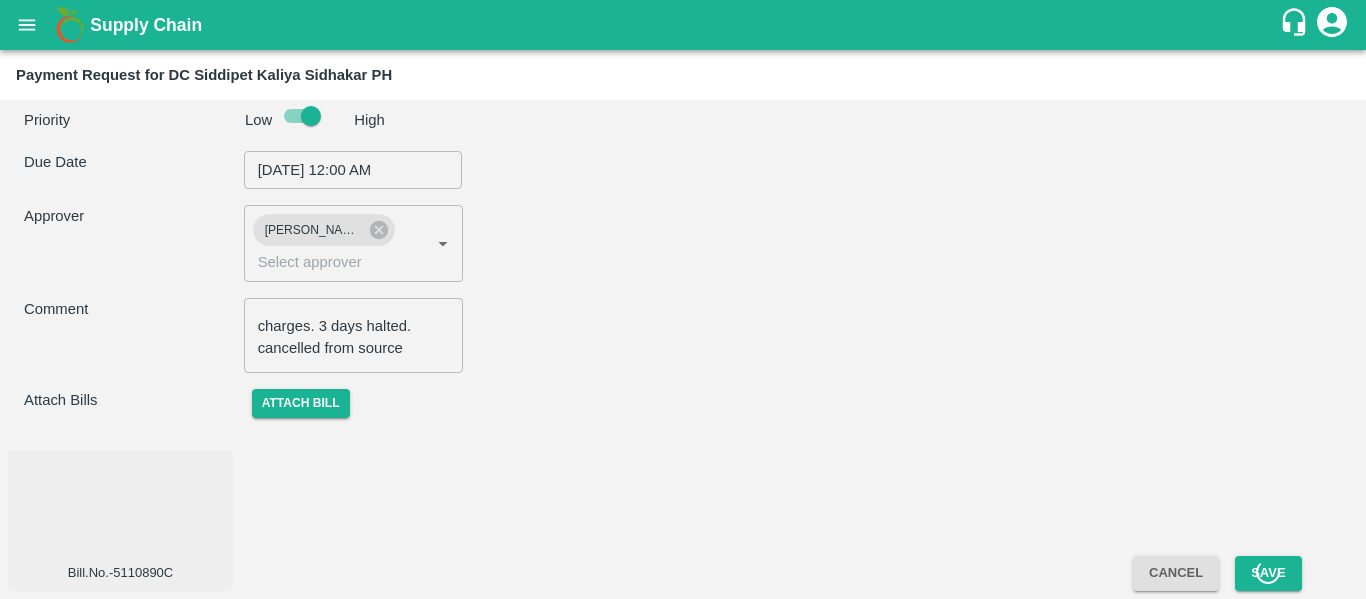 type on "NEW OLOG LOGISTICS PRIVATE LIMITED                    -8925853386(Transporter)" 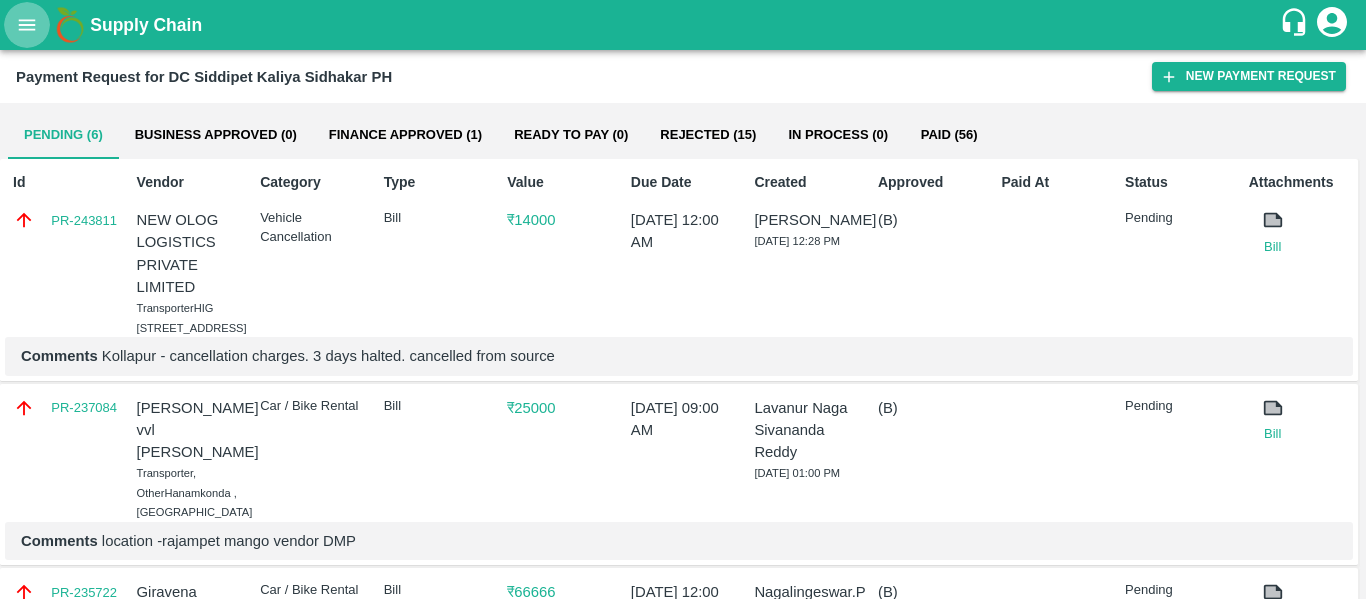 click at bounding box center (27, 25) 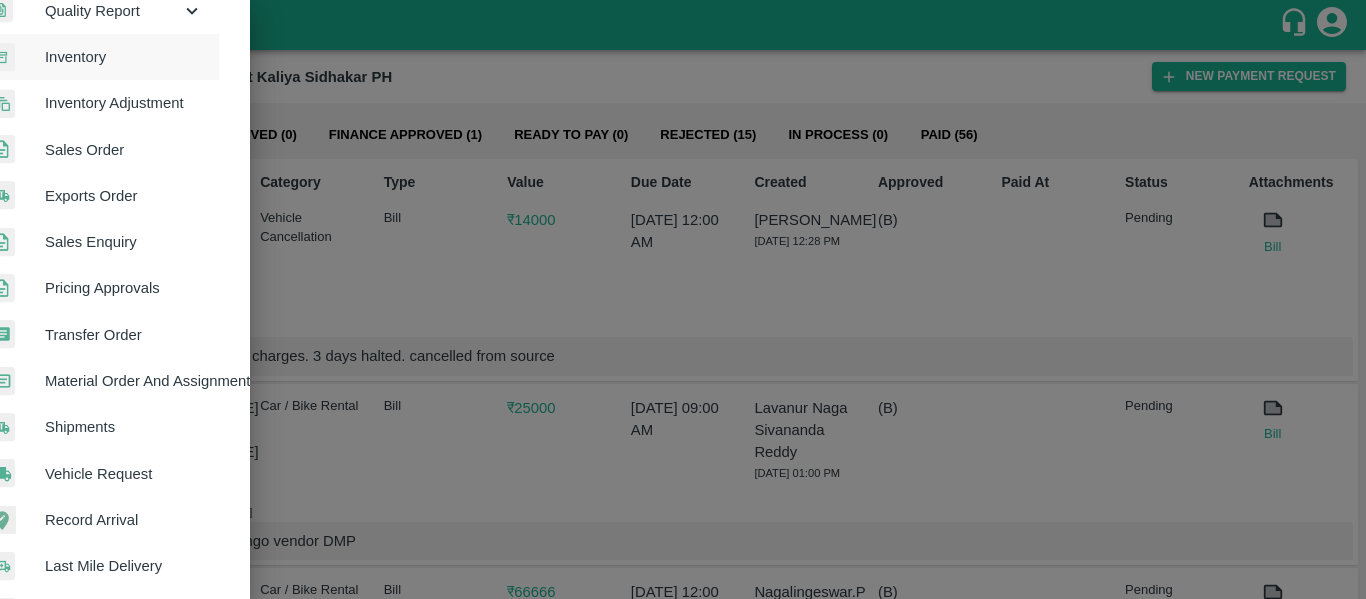 scroll, scrollTop: 540, scrollLeft: 36, axis: both 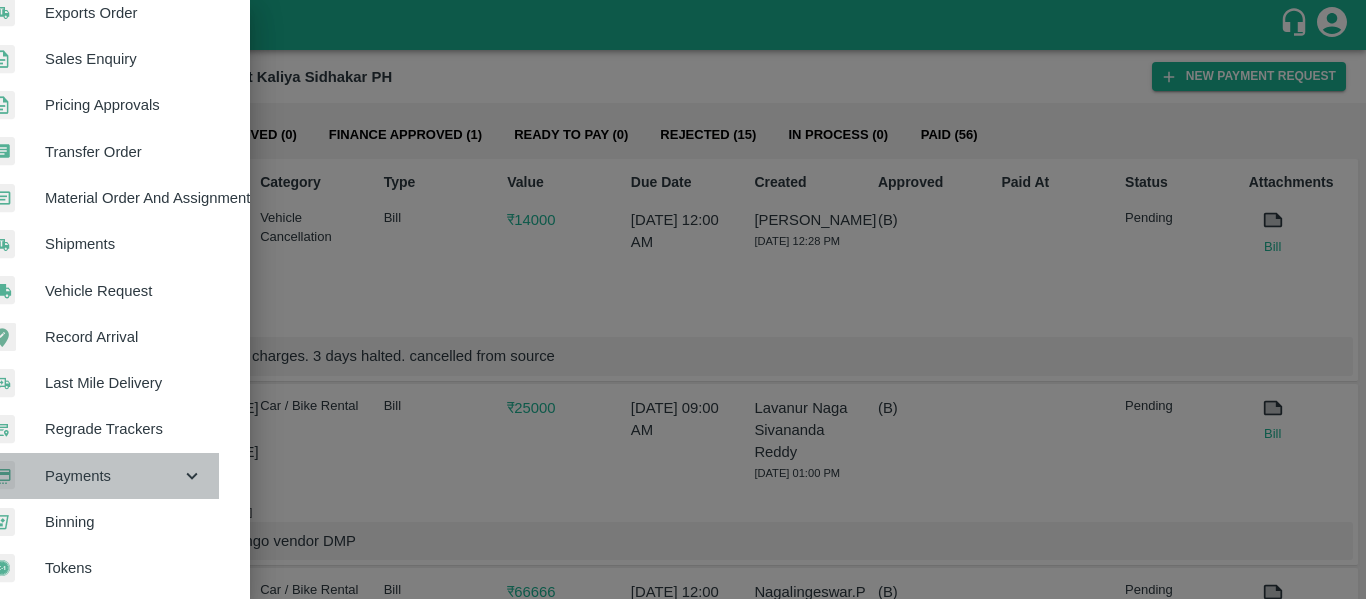 click on "Payments" at bounding box center [94, 476] 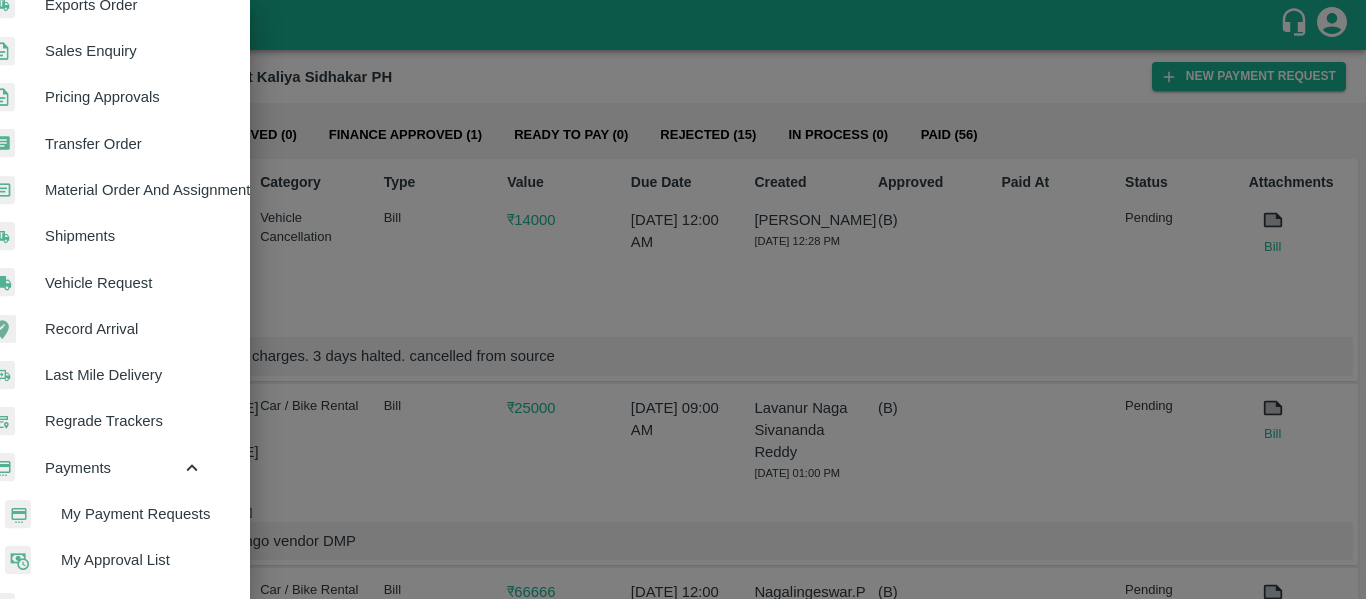 click on "My Payment Requests" at bounding box center [102, 514] 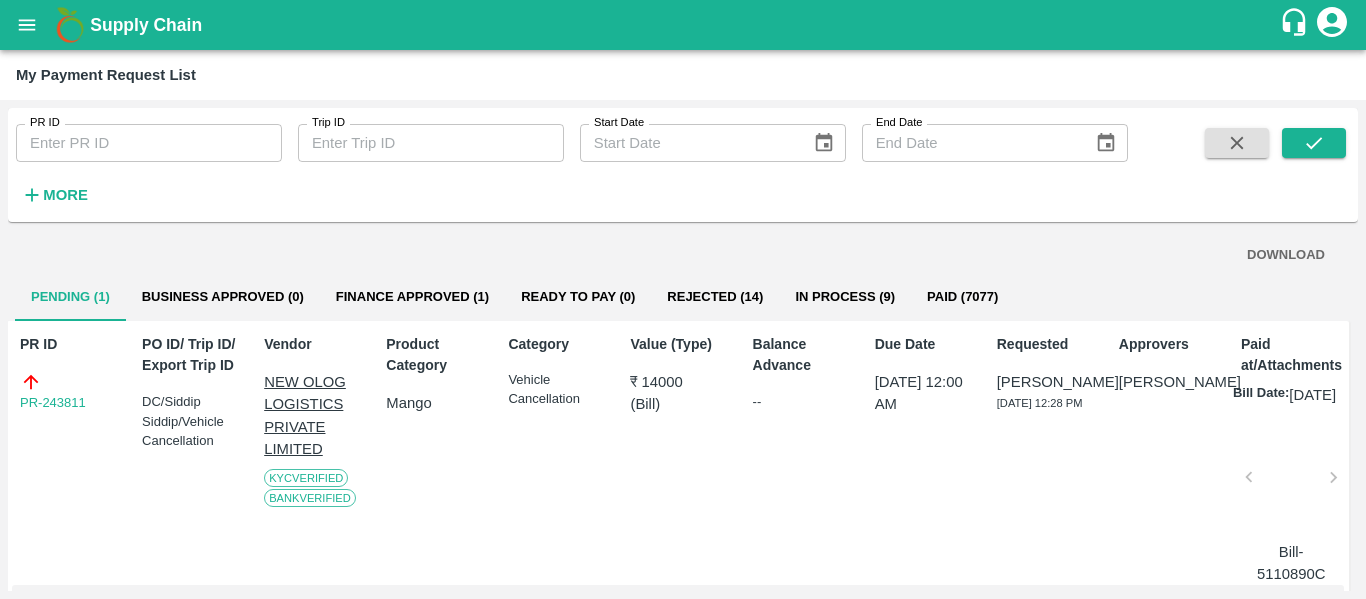 scroll, scrollTop: 0, scrollLeft: 0, axis: both 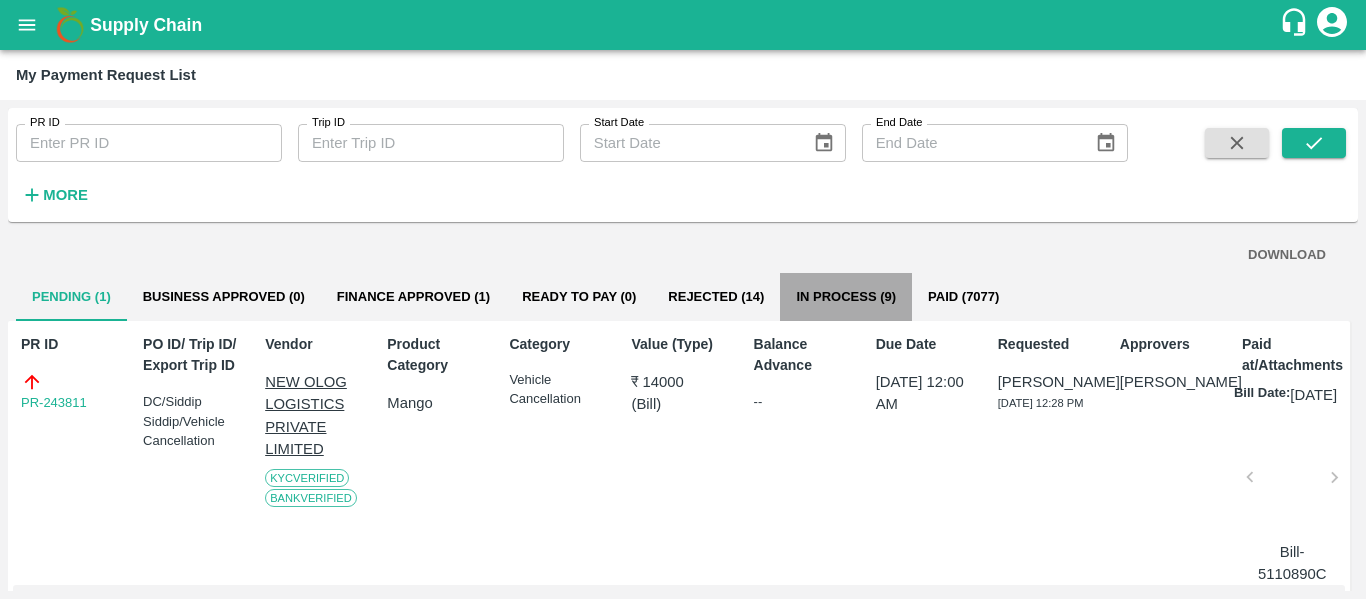 click on "In Process (9)" at bounding box center (846, 297) 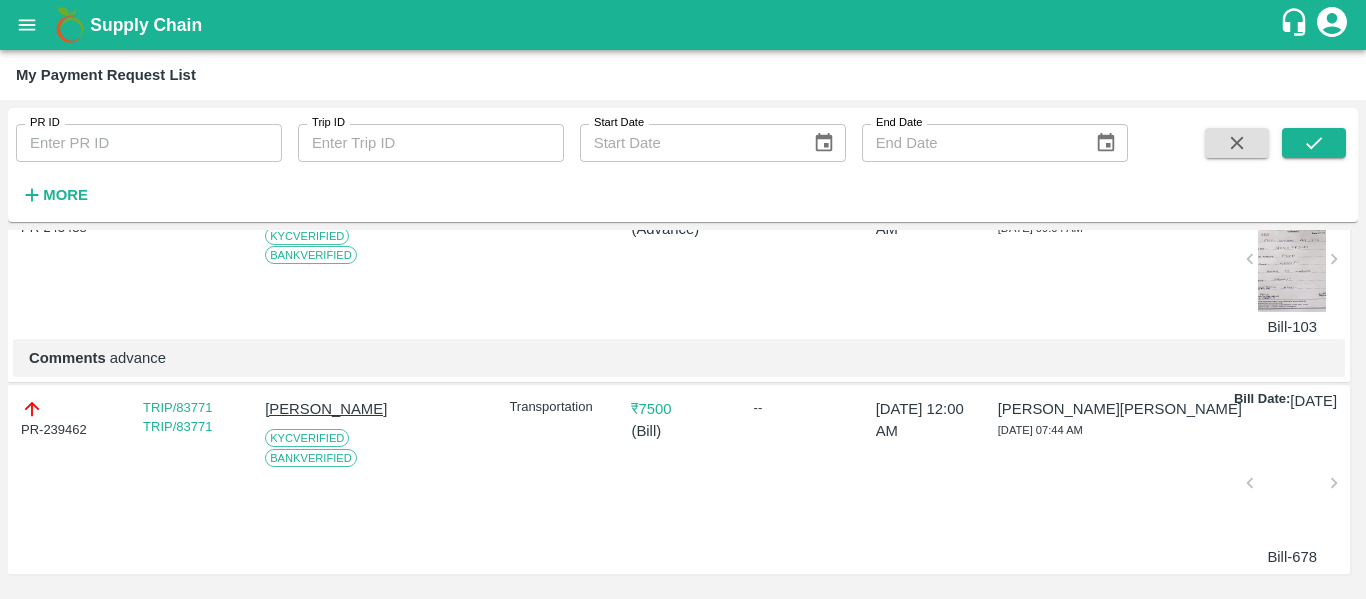 scroll, scrollTop: 1850, scrollLeft: 0, axis: vertical 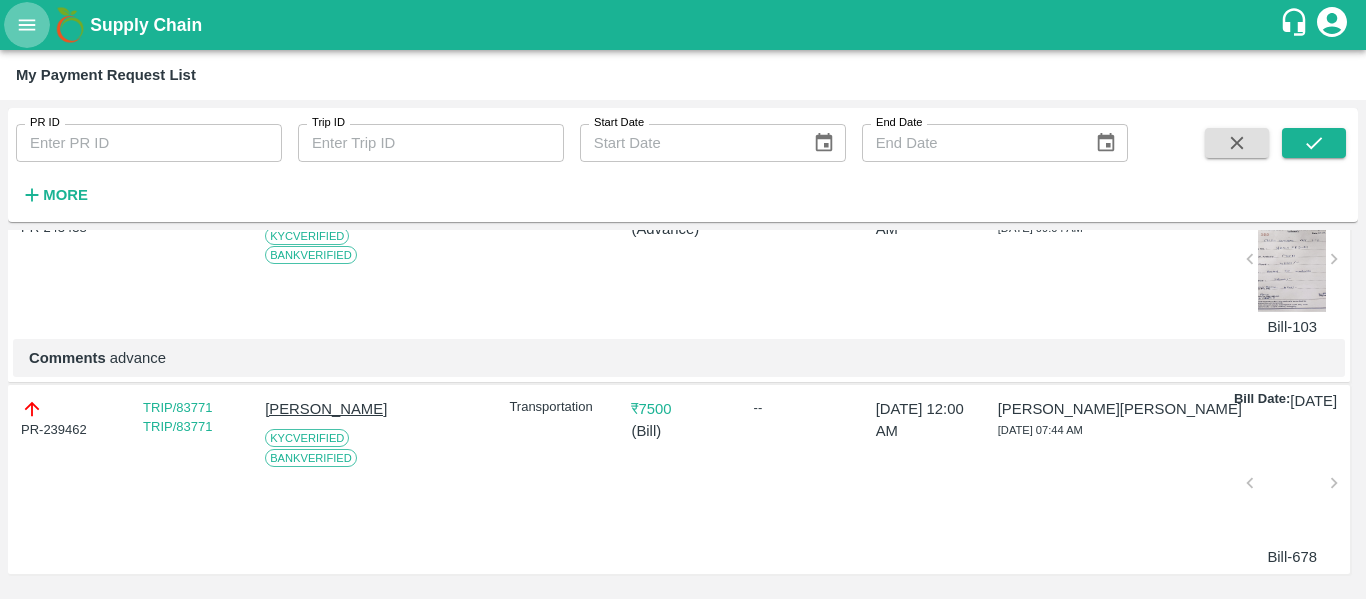 click at bounding box center [27, 25] 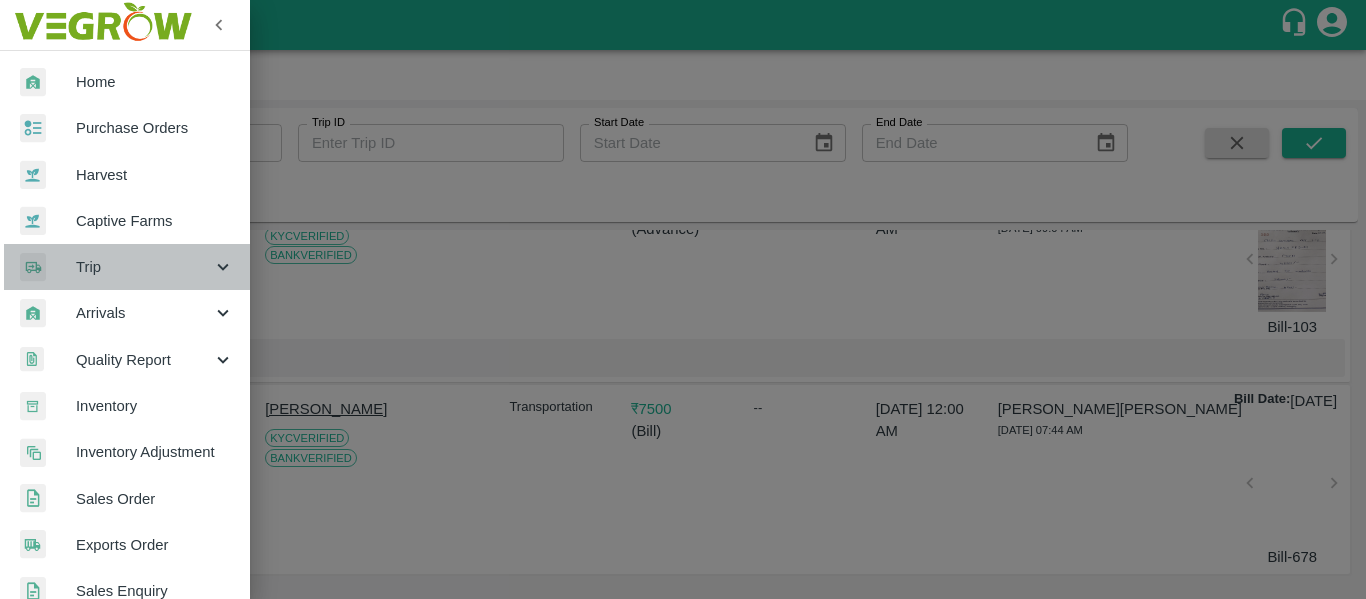 click 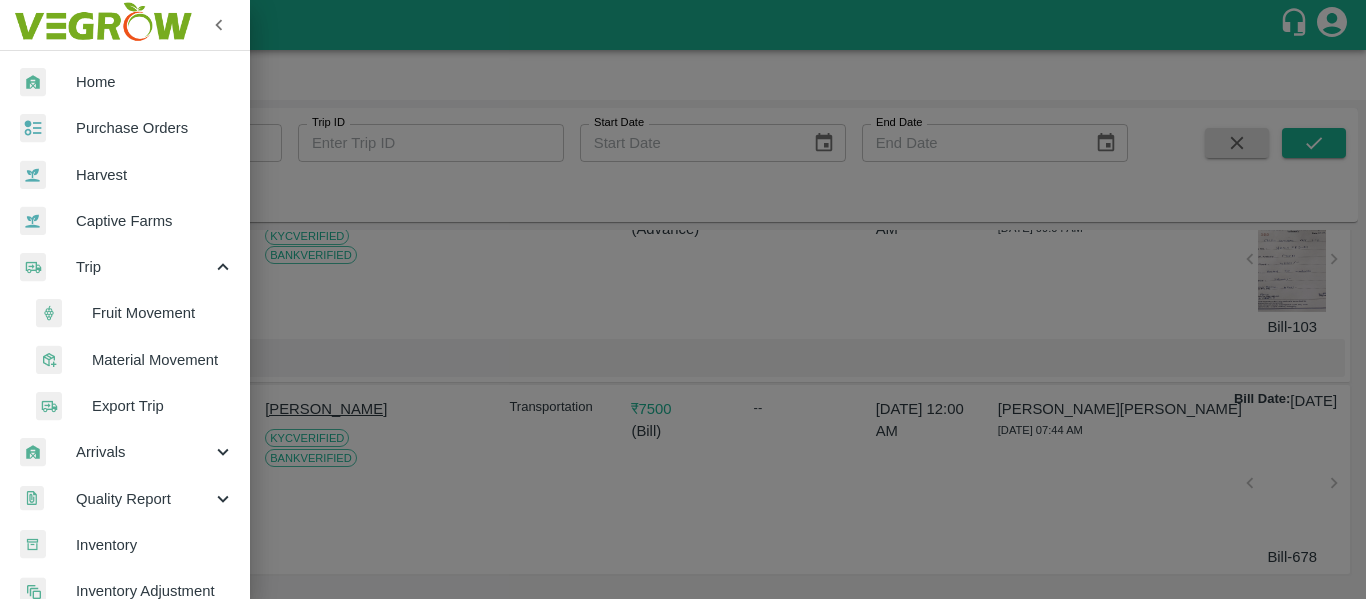 click on "Fruit Movement" at bounding box center (163, 313) 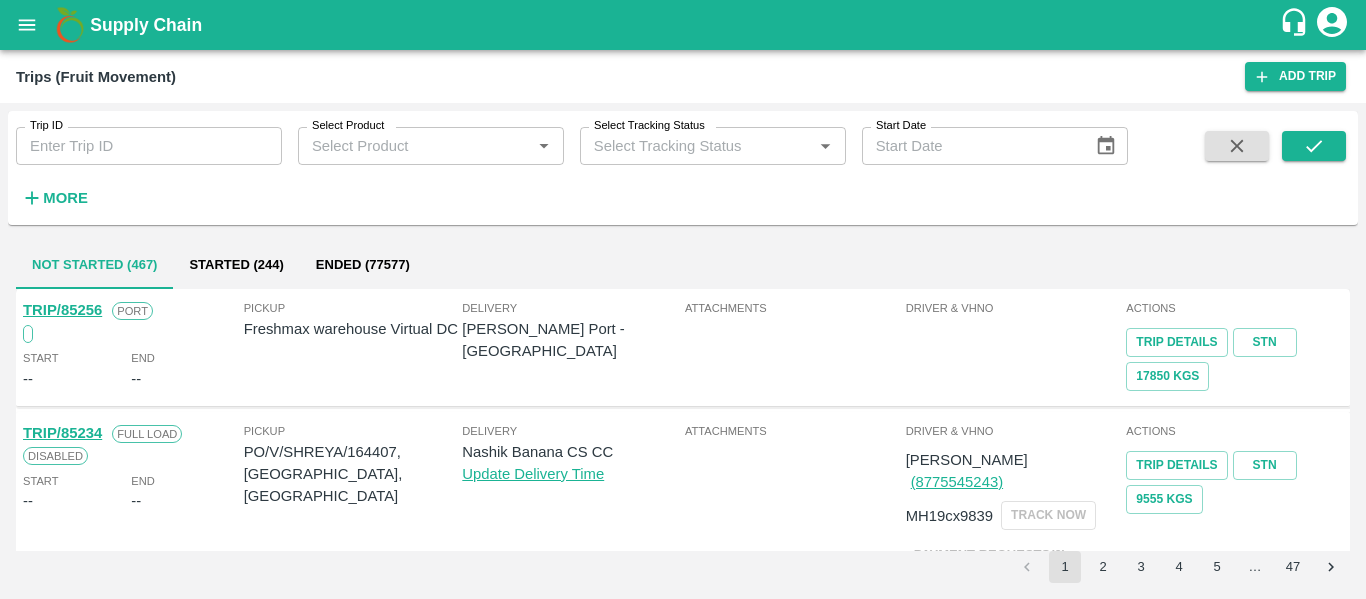 click on "More" at bounding box center (46, 190) 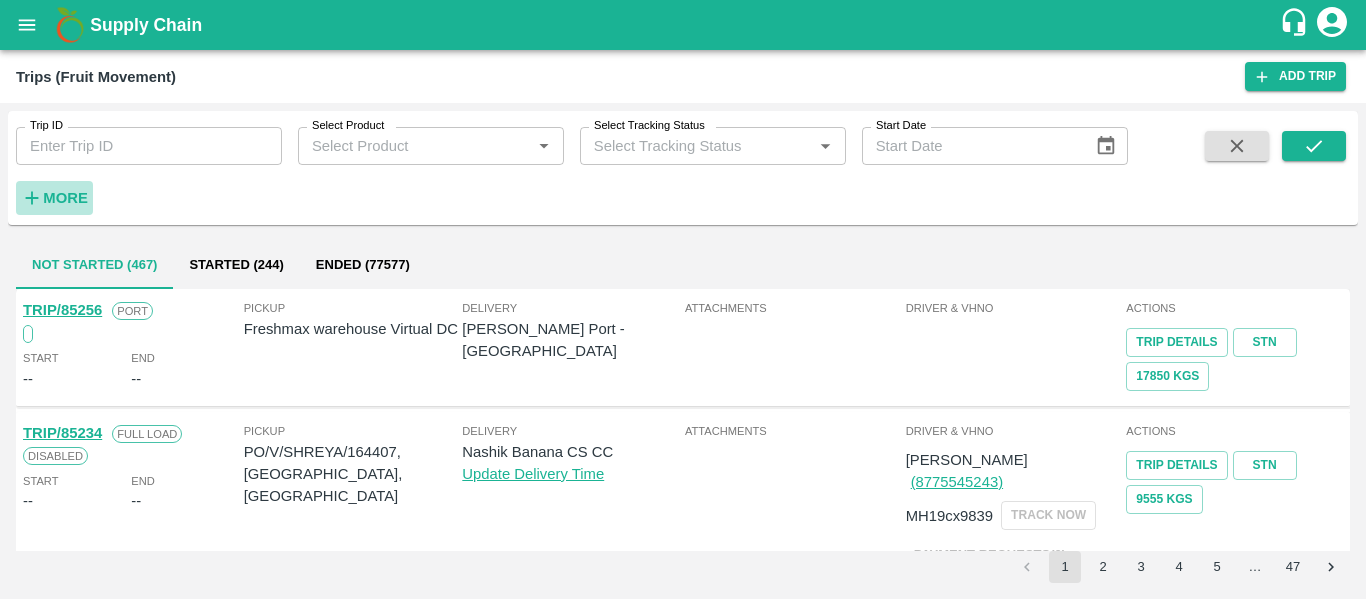 click on "More" at bounding box center (65, 198) 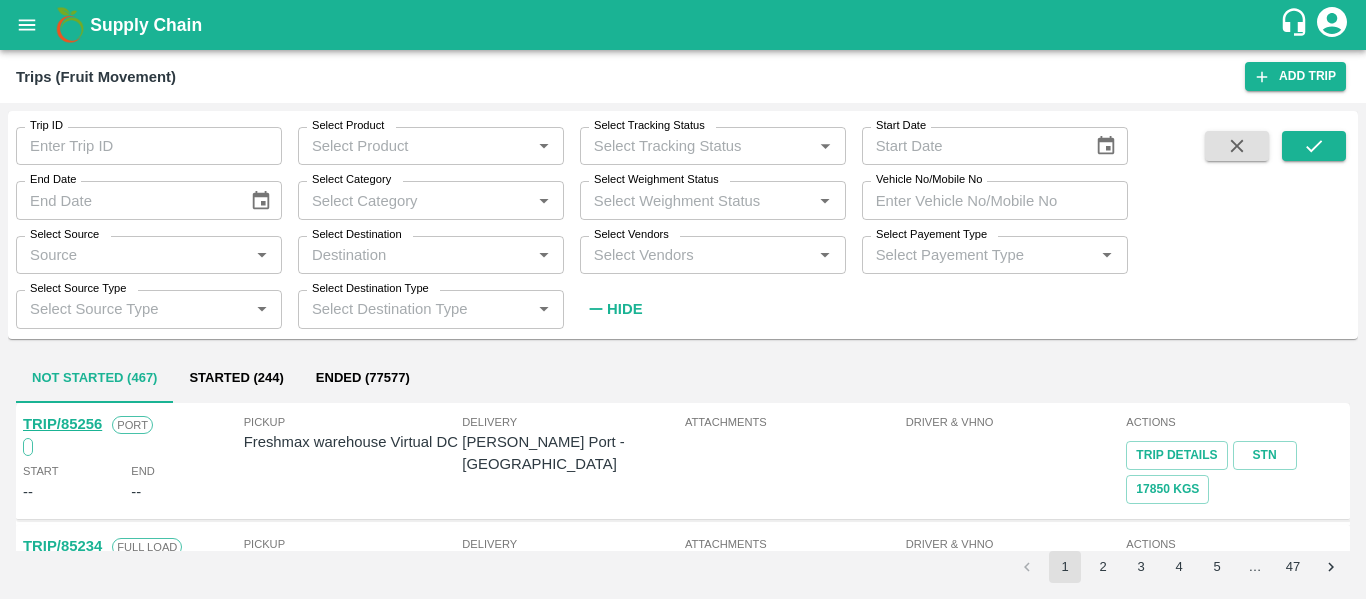 click on "Vehicle No/Mobile No" at bounding box center (995, 200) 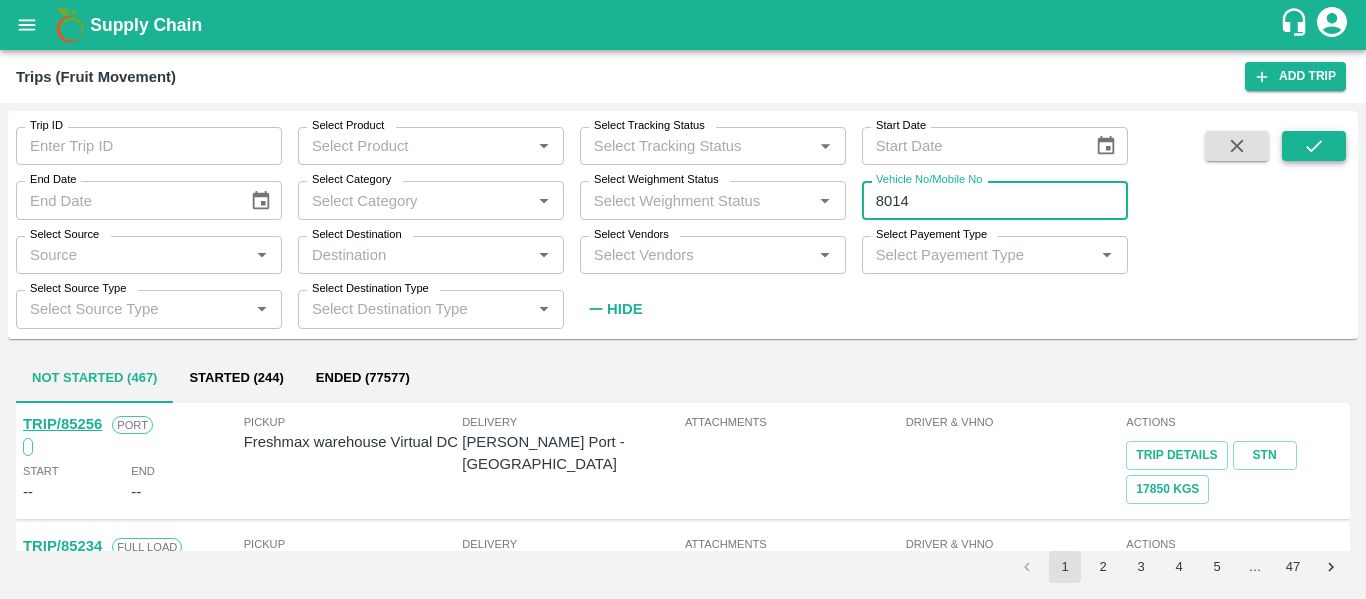 type on "8014" 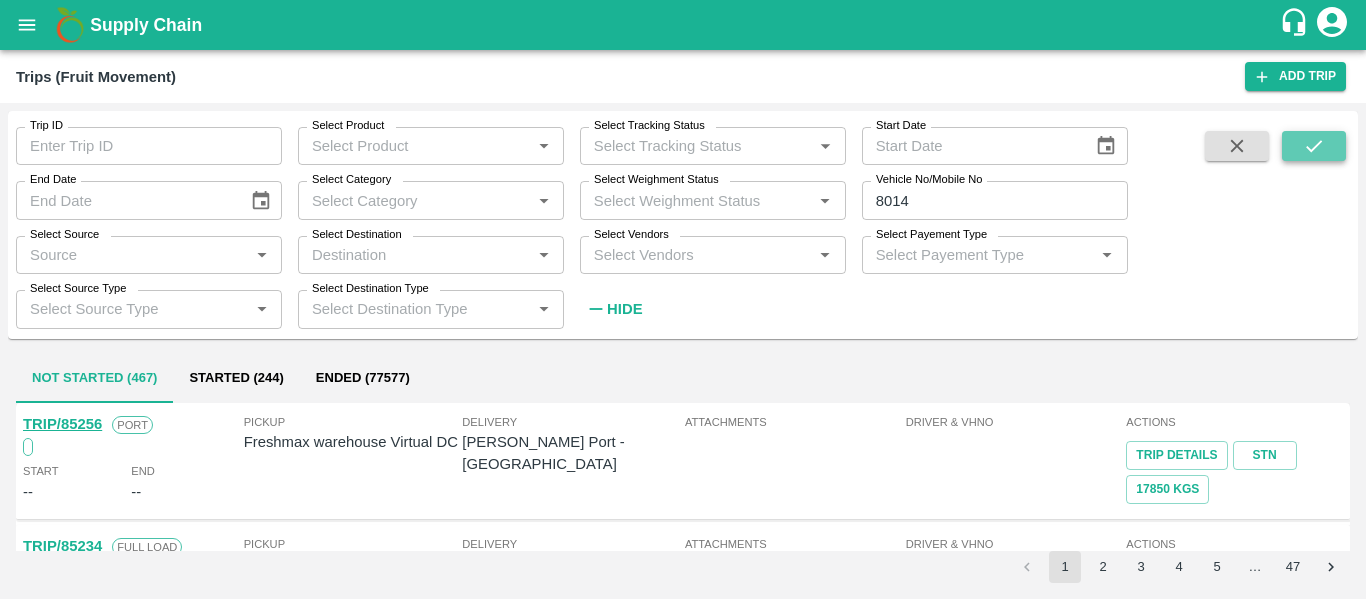 click 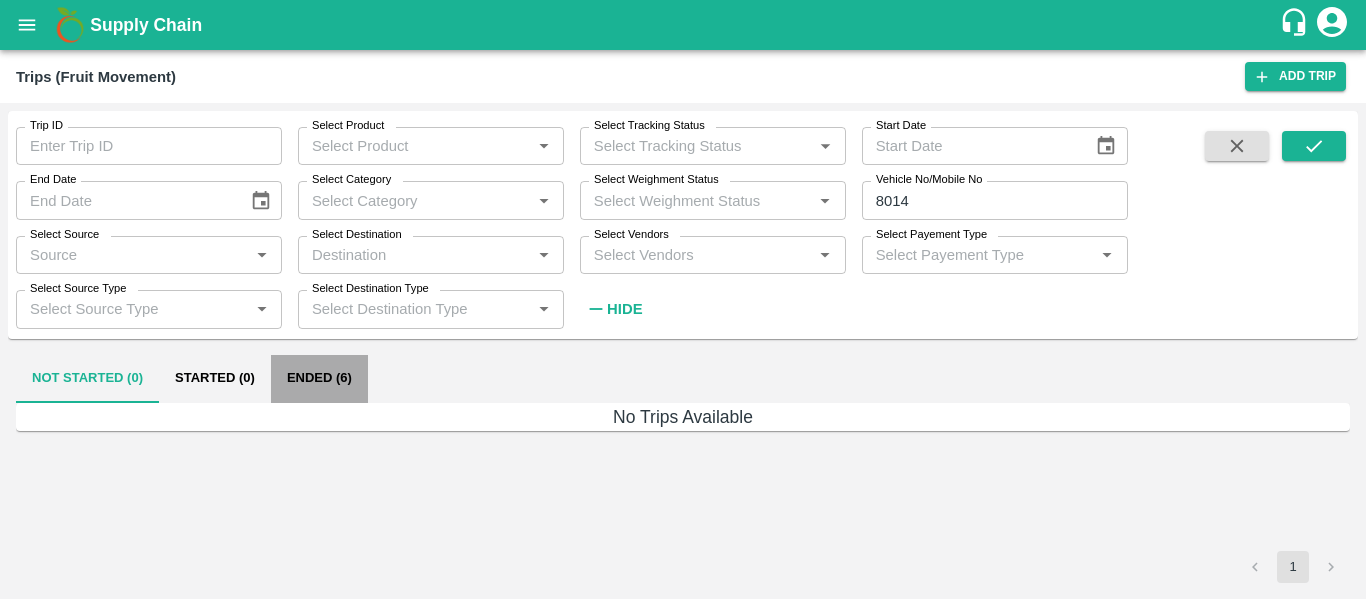 click on "Ended (6)" at bounding box center [319, 379] 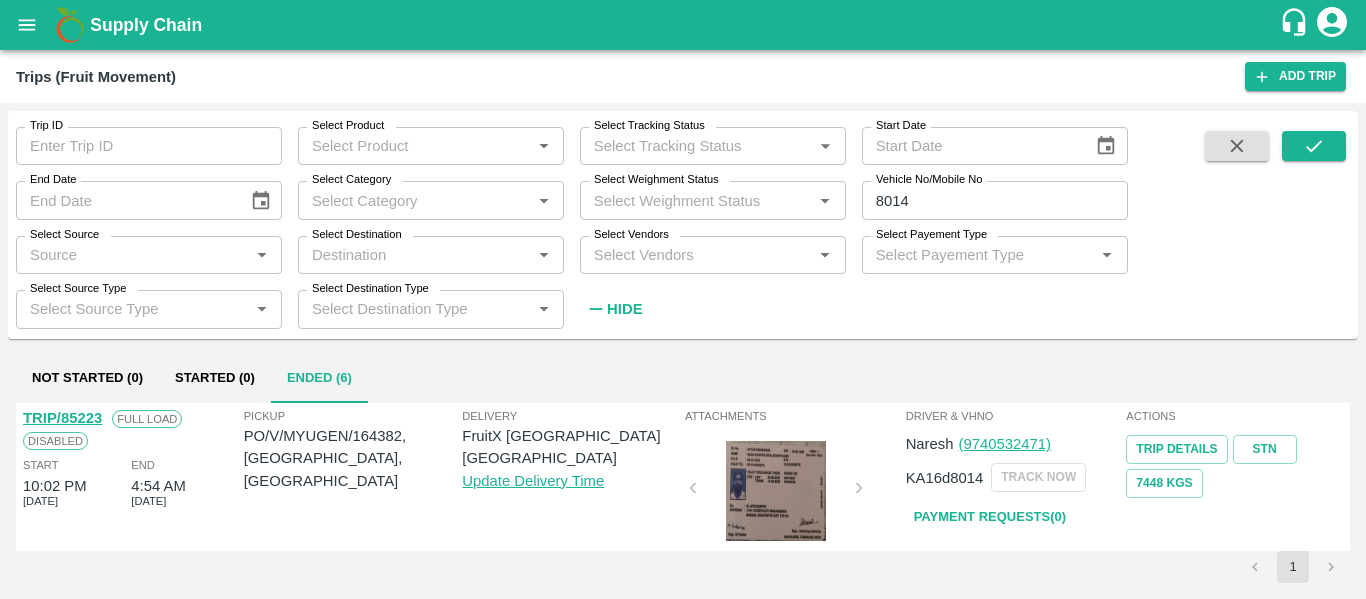 scroll, scrollTop: 7, scrollLeft: 0, axis: vertical 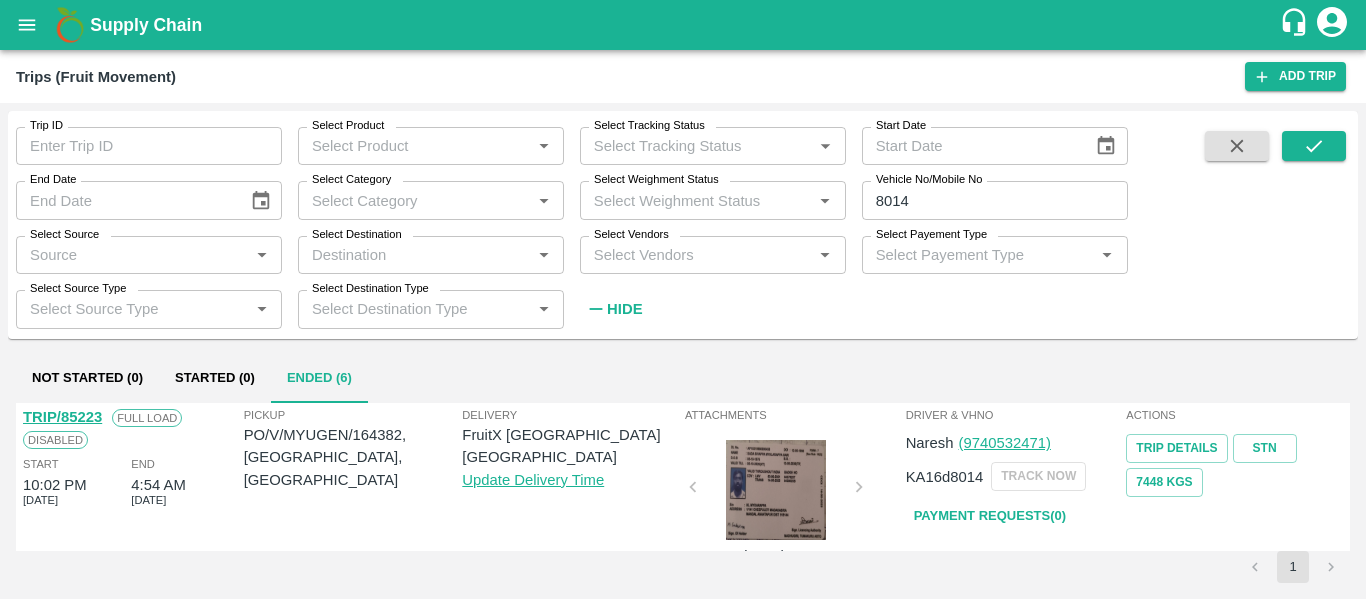 type 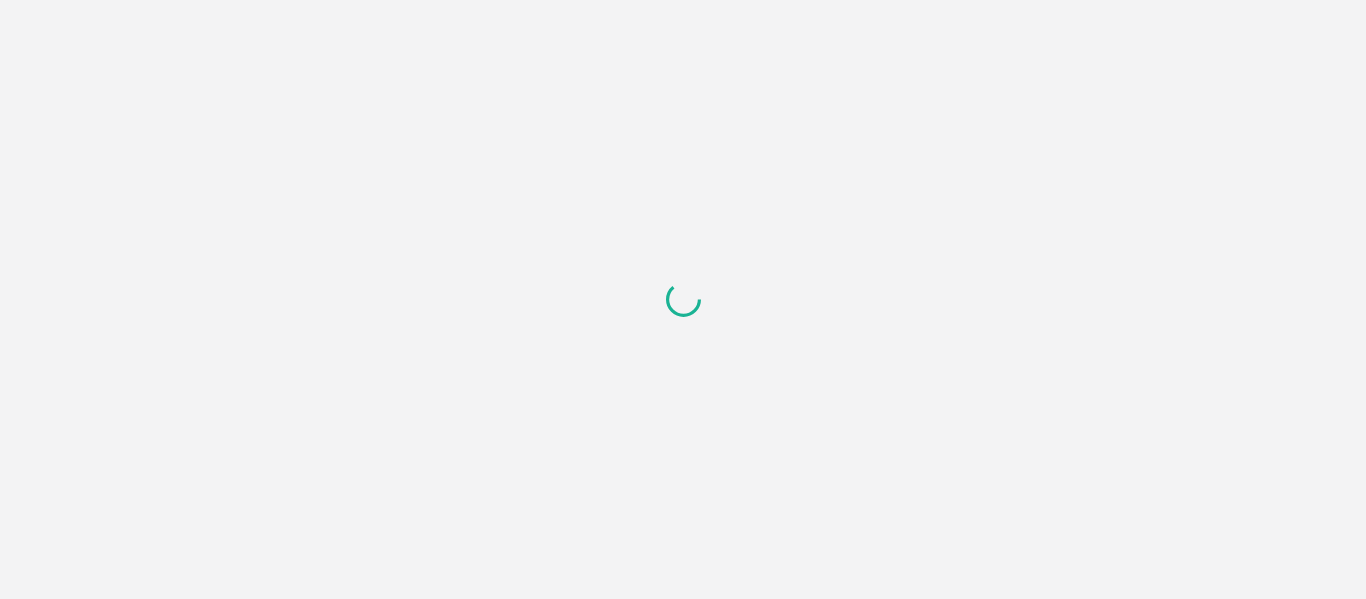 scroll, scrollTop: 0, scrollLeft: 0, axis: both 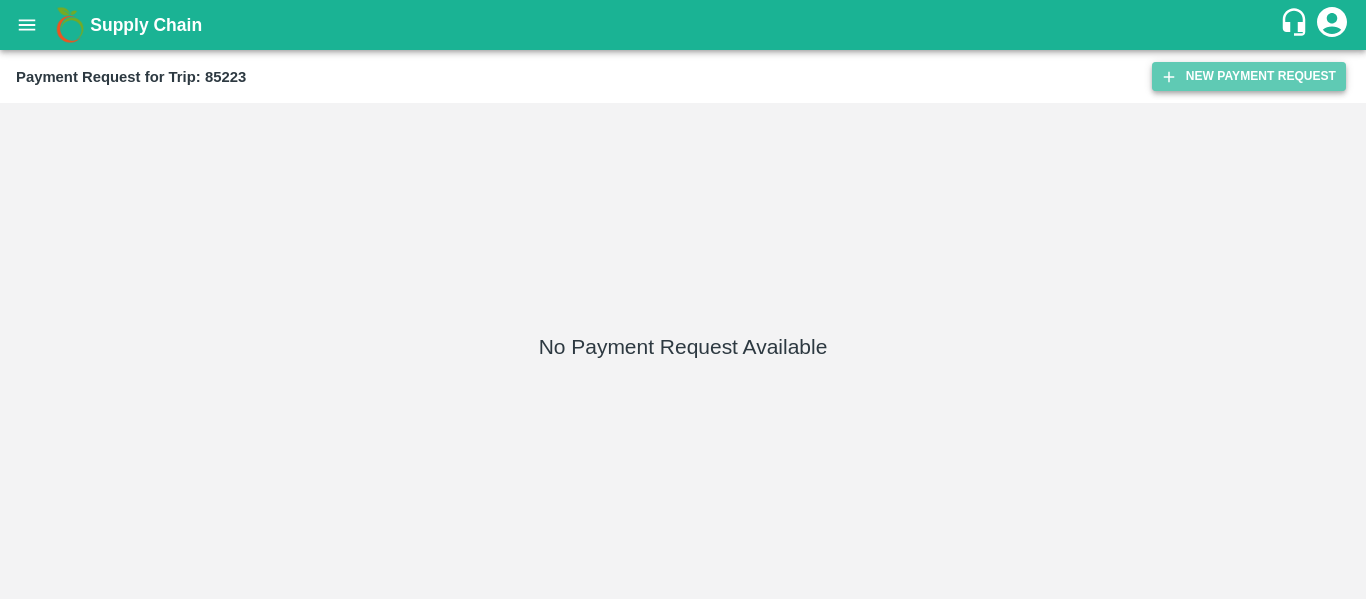 click on "New Payment Request" at bounding box center (1249, 76) 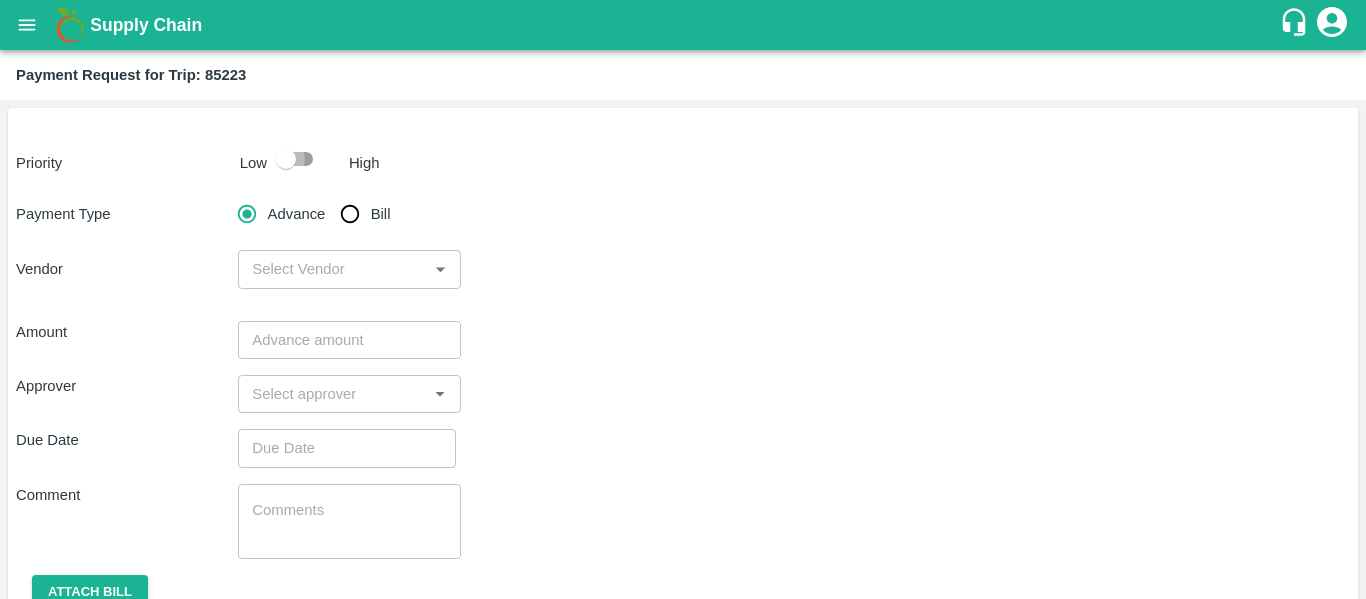 click at bounding box center [286, 159] 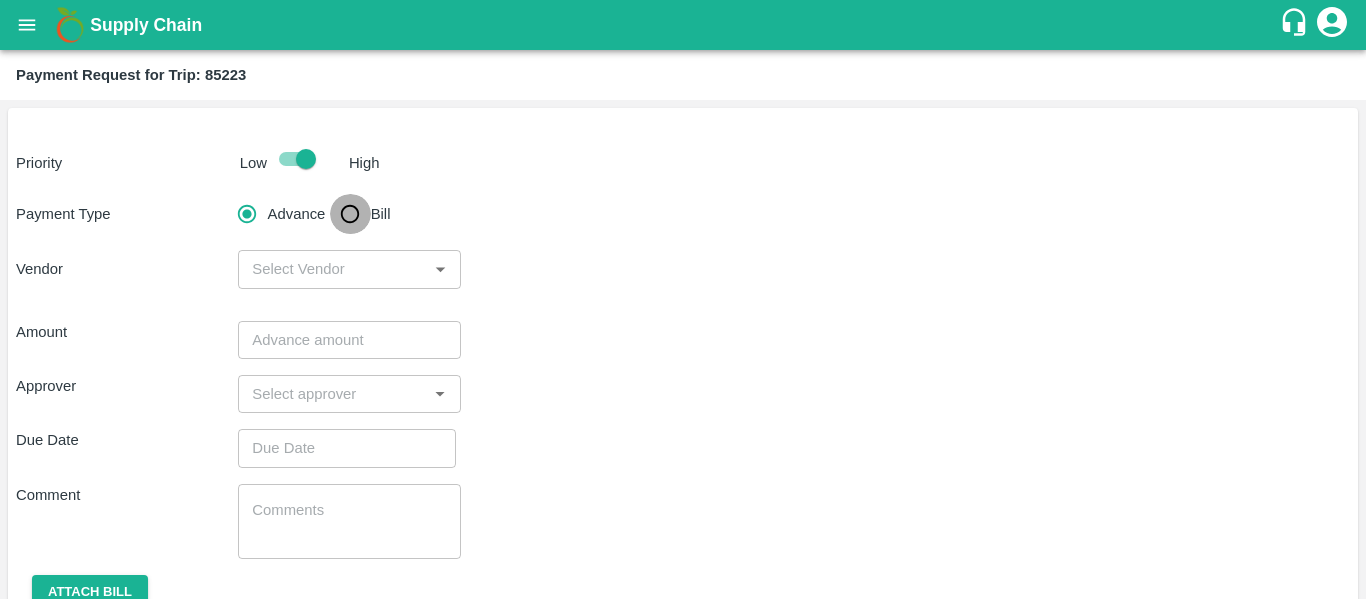 click on "Bill" at bounding box center [350, 214] 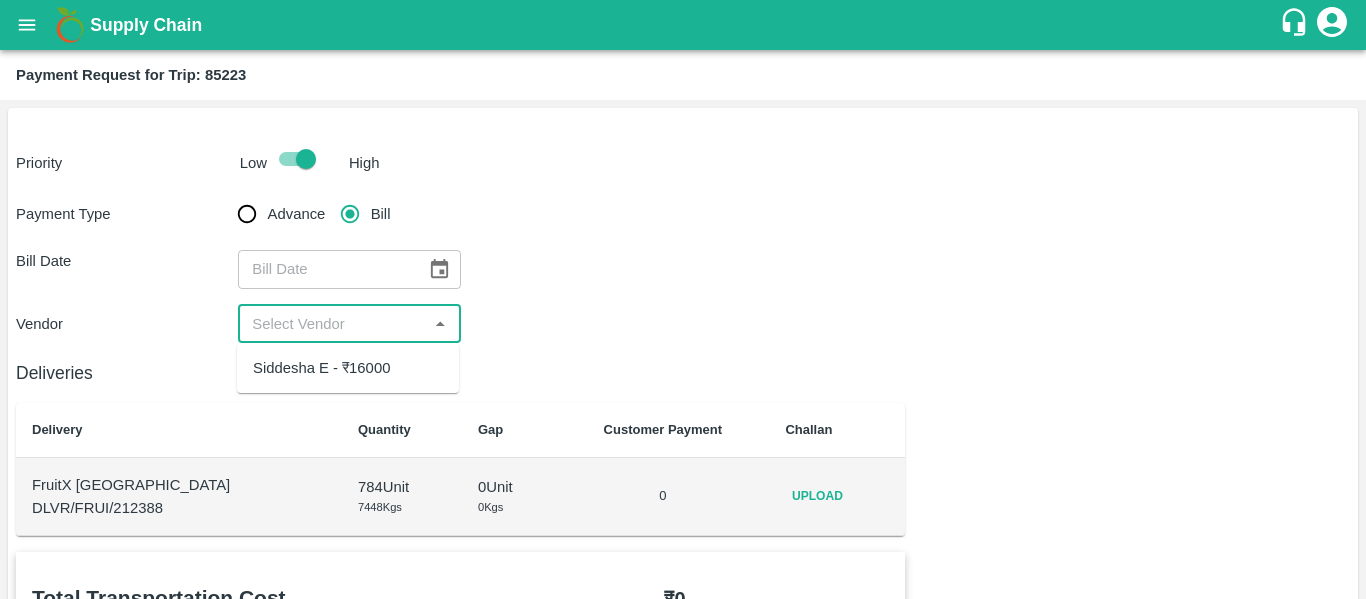 click at bounding box center (332, 324) 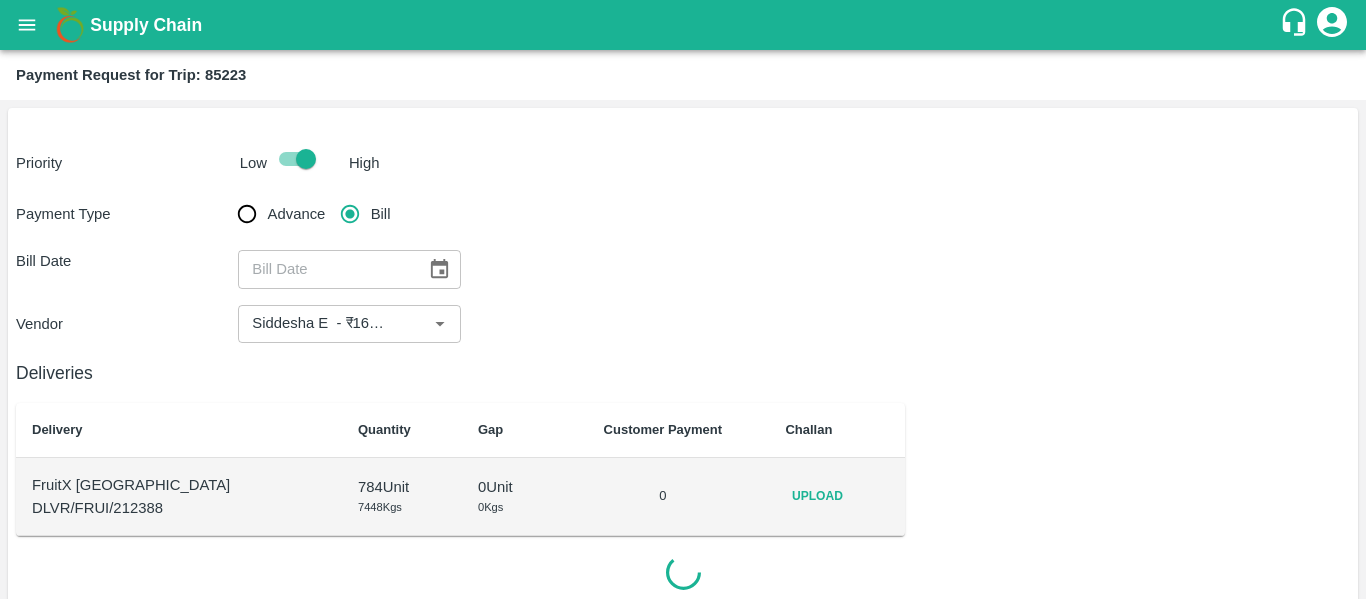 click on "Advance" at bounding box center [276, 214] 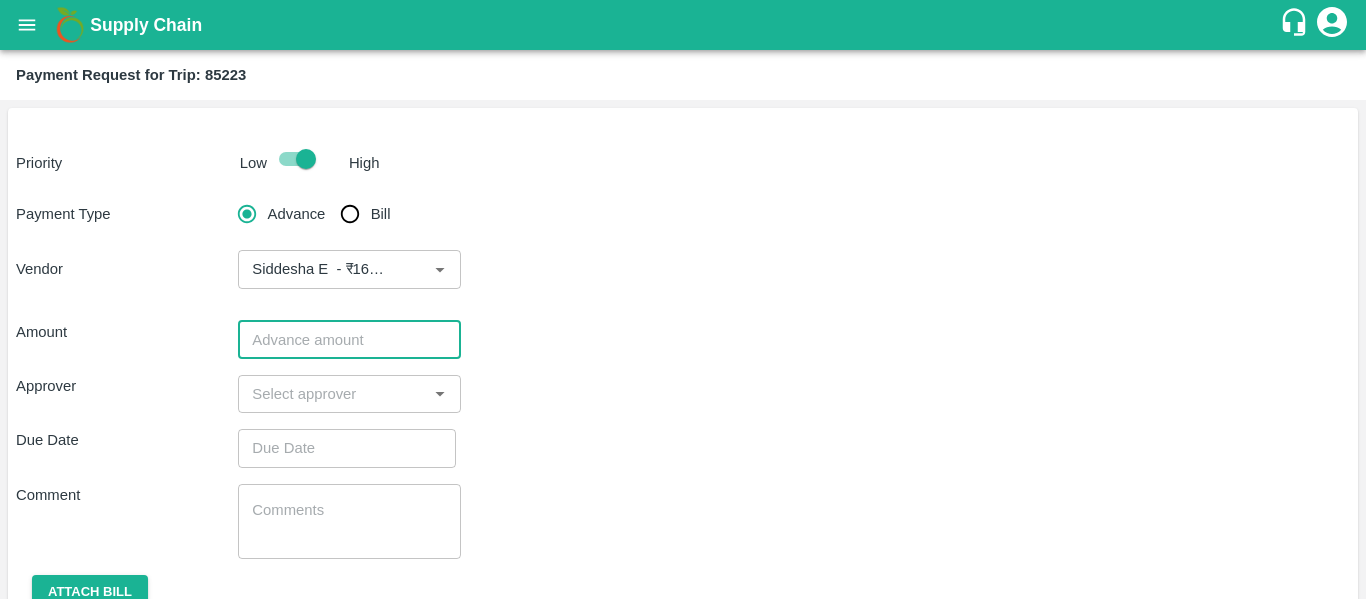 click at bounding box center (349, 340) 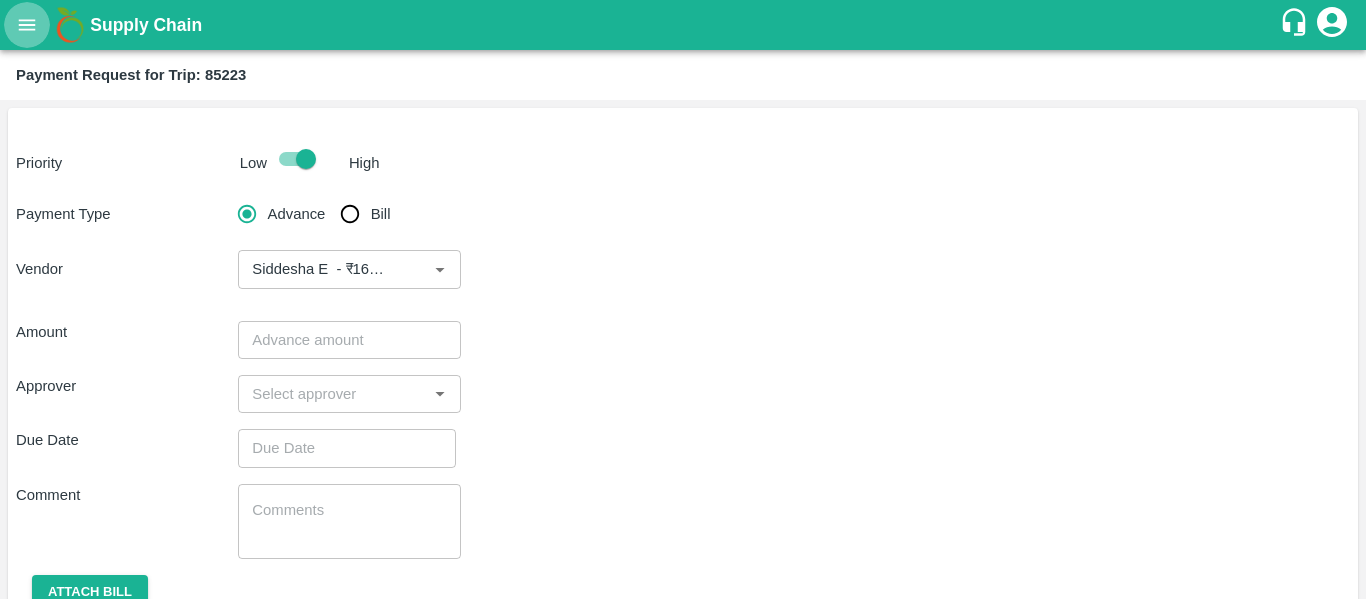 click at bounding box center (27, 25) 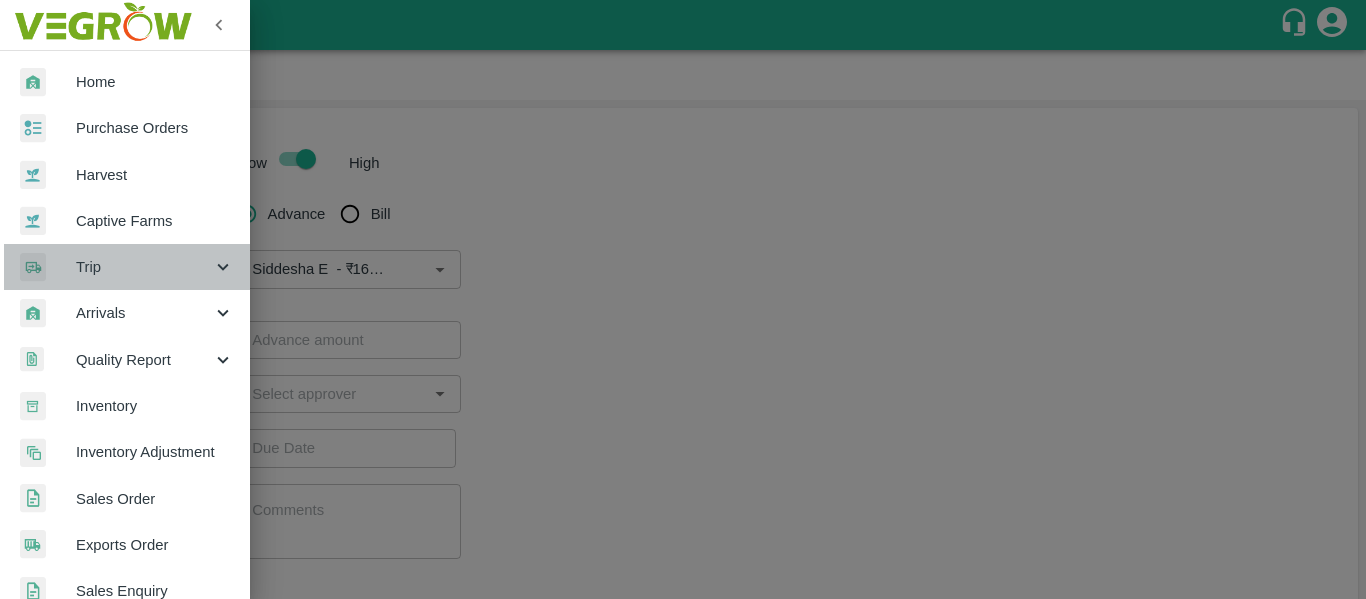 click on "Trip" at bounding box center (125, 267) 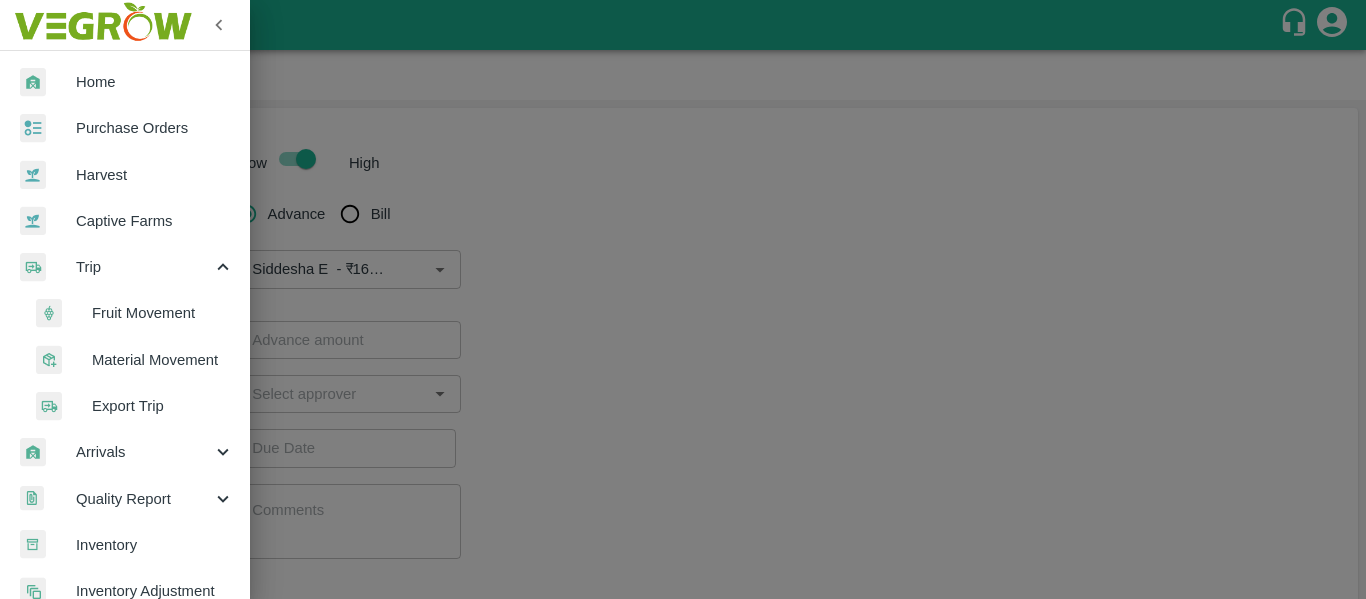 click on "Fruit Movement" at bounding box center (163, 313) 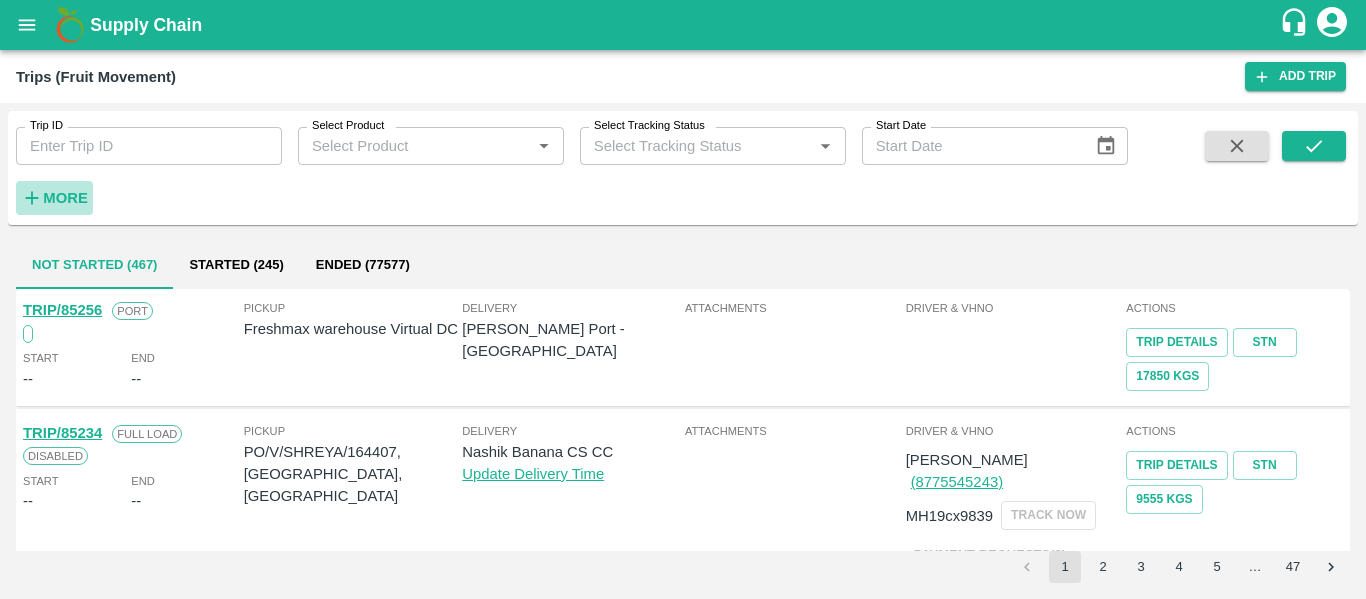 click on "More" at bounding box center [65, 198] 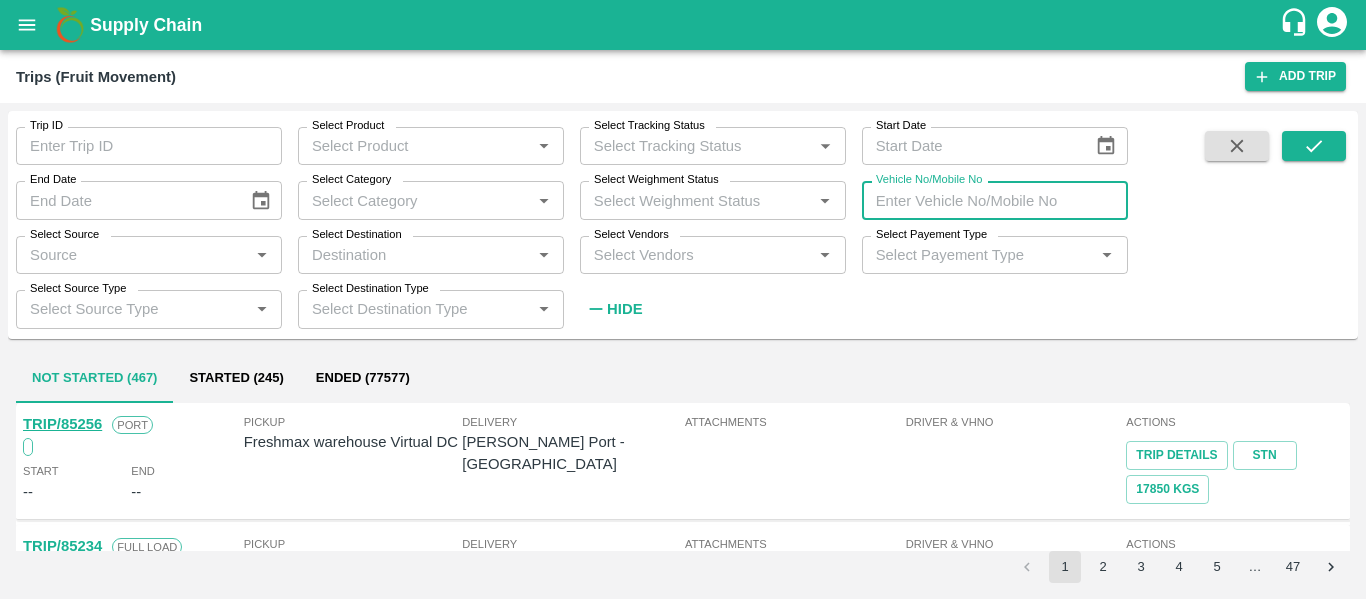 click on "Vehicle No/Mobile No" at bounding box center (995, 200) 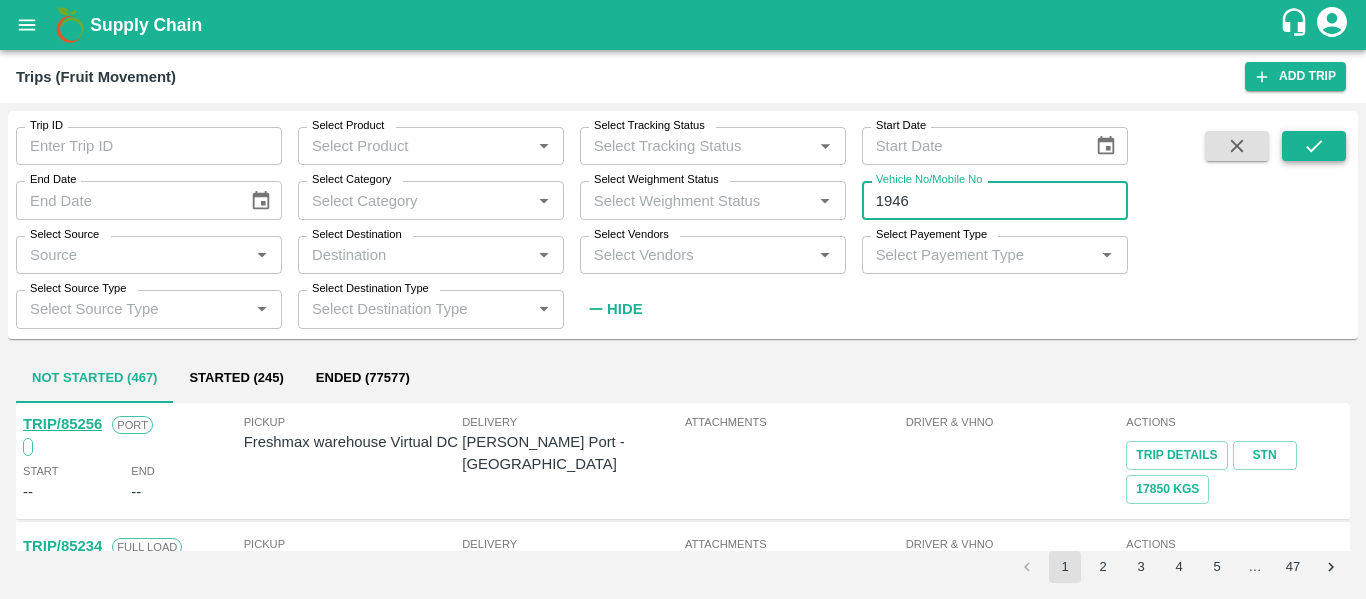 type on "1946" 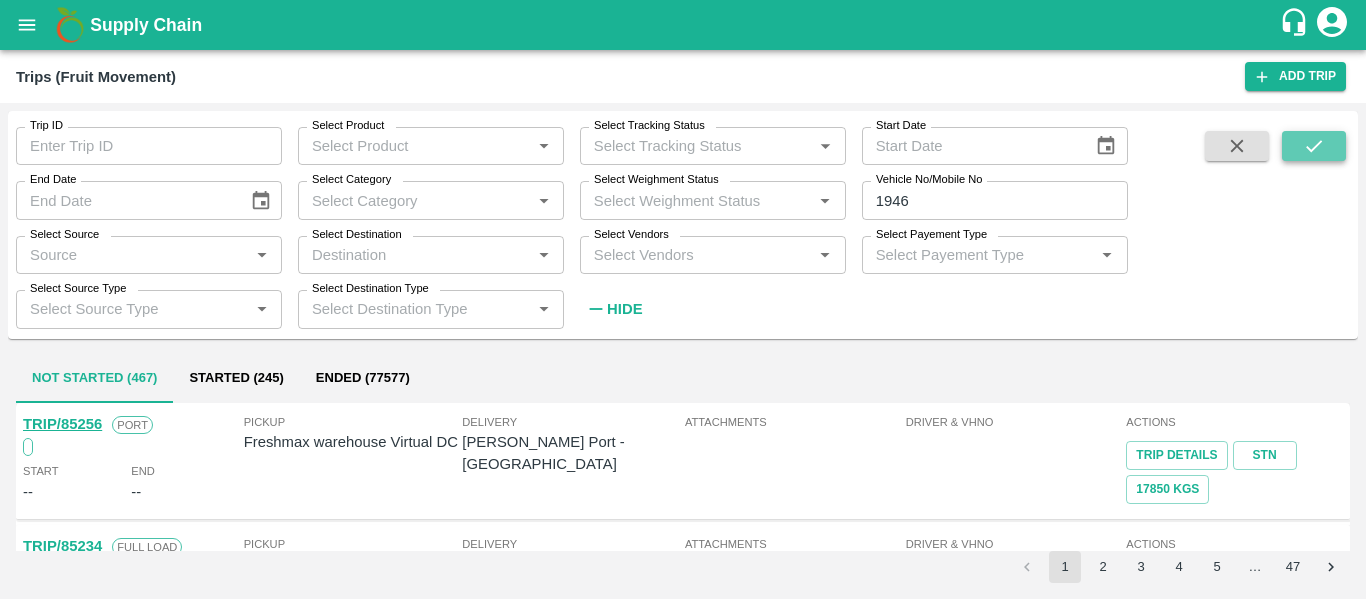 click 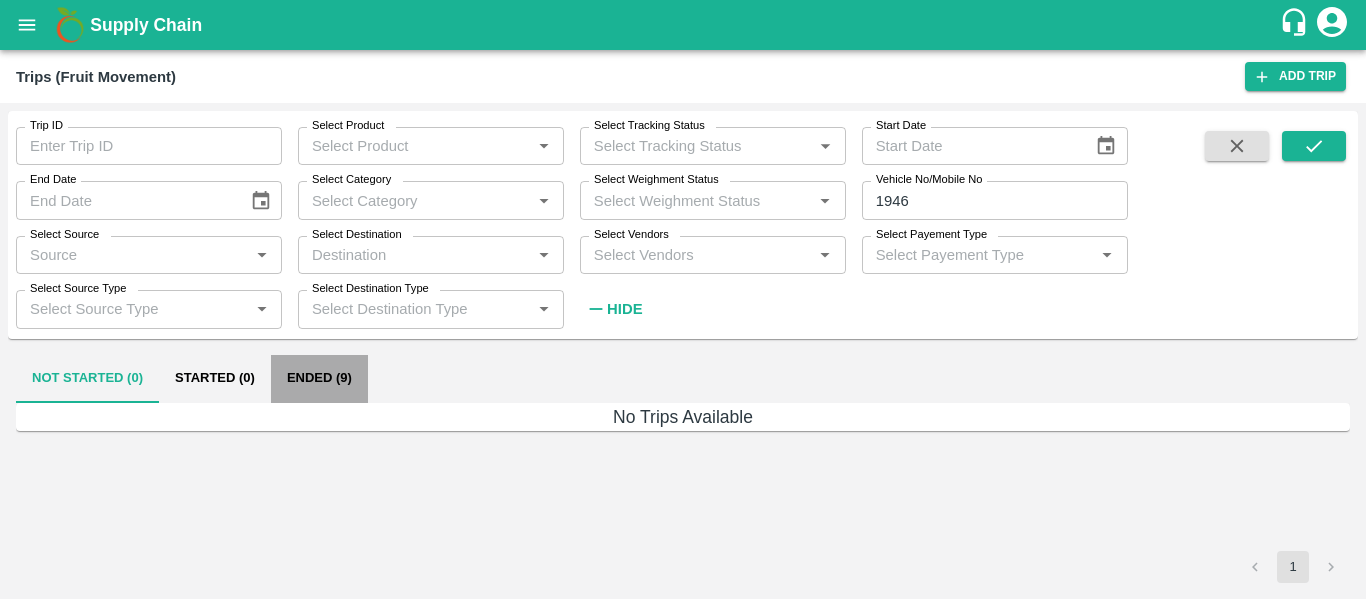 click on "Ended (9)" at bounding box center (319, 379) 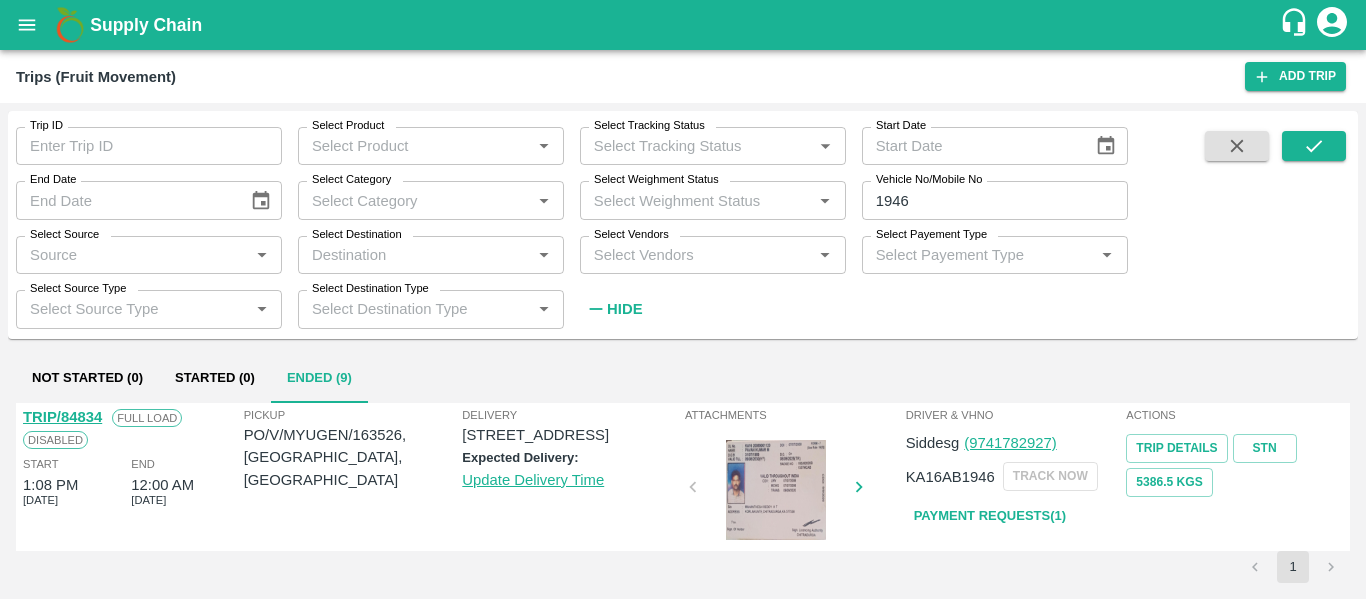scroll, scrollTop: 8, scrollLeft: 0, axis: vertical 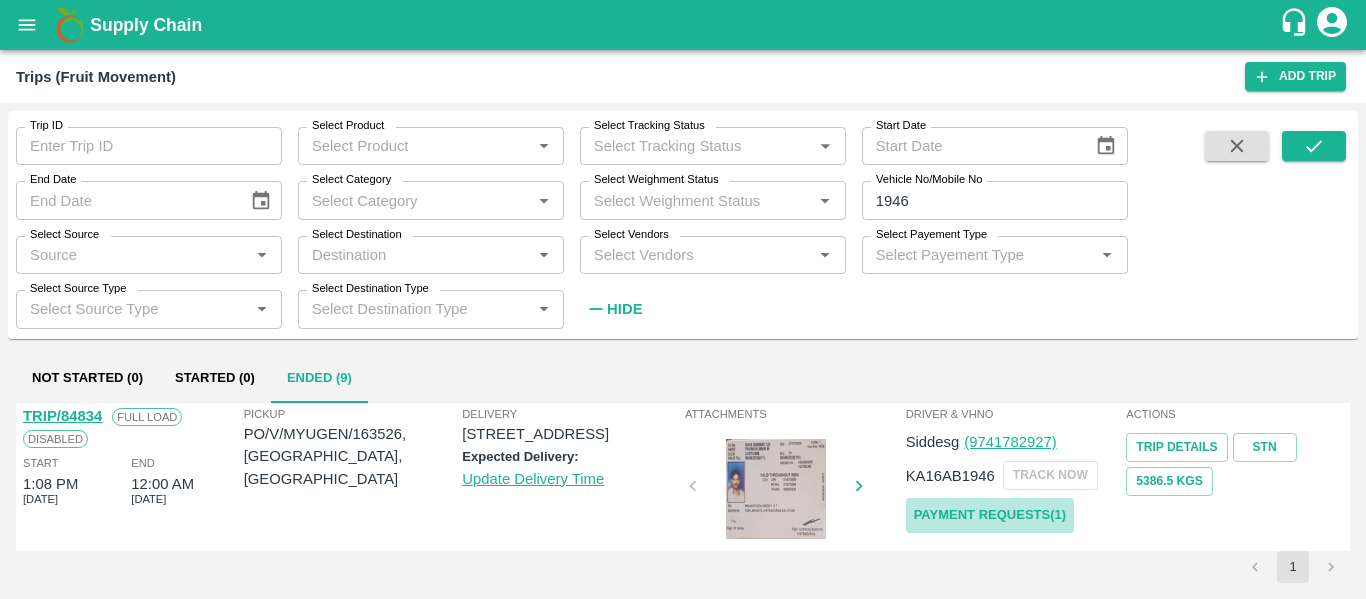 click on "Payment Requests( 1 )" at bounding box center [990, 515] 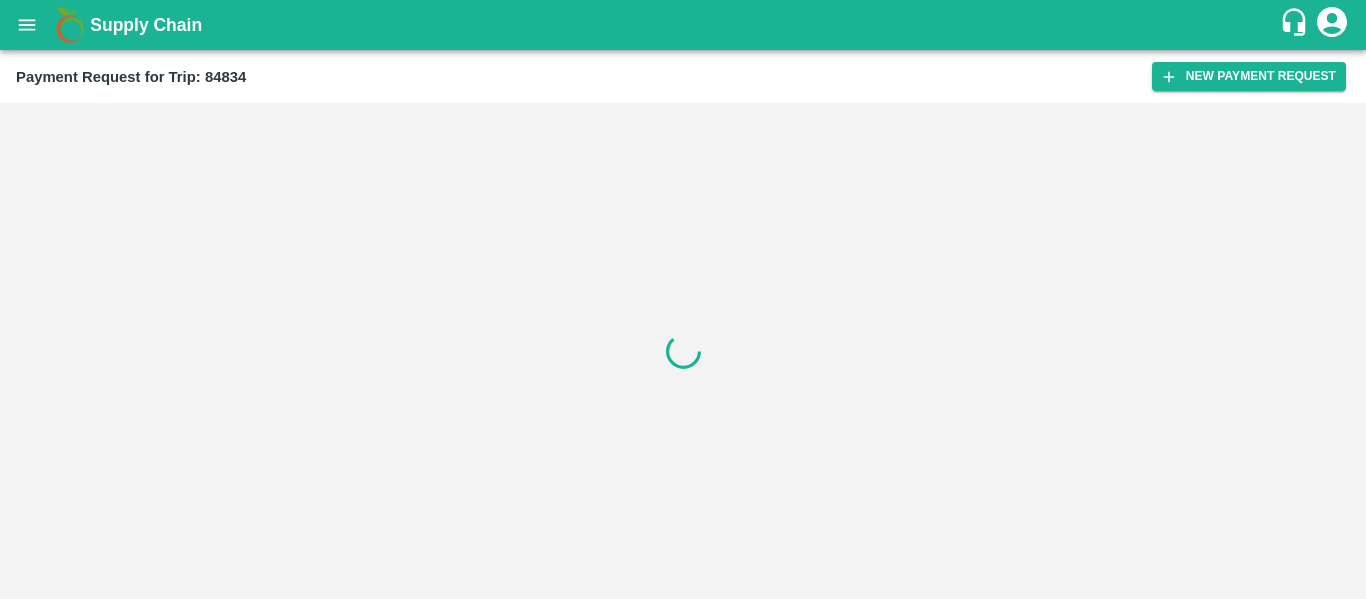 scroll, scrollTop: 0, scrollLeft: 0, axis: both 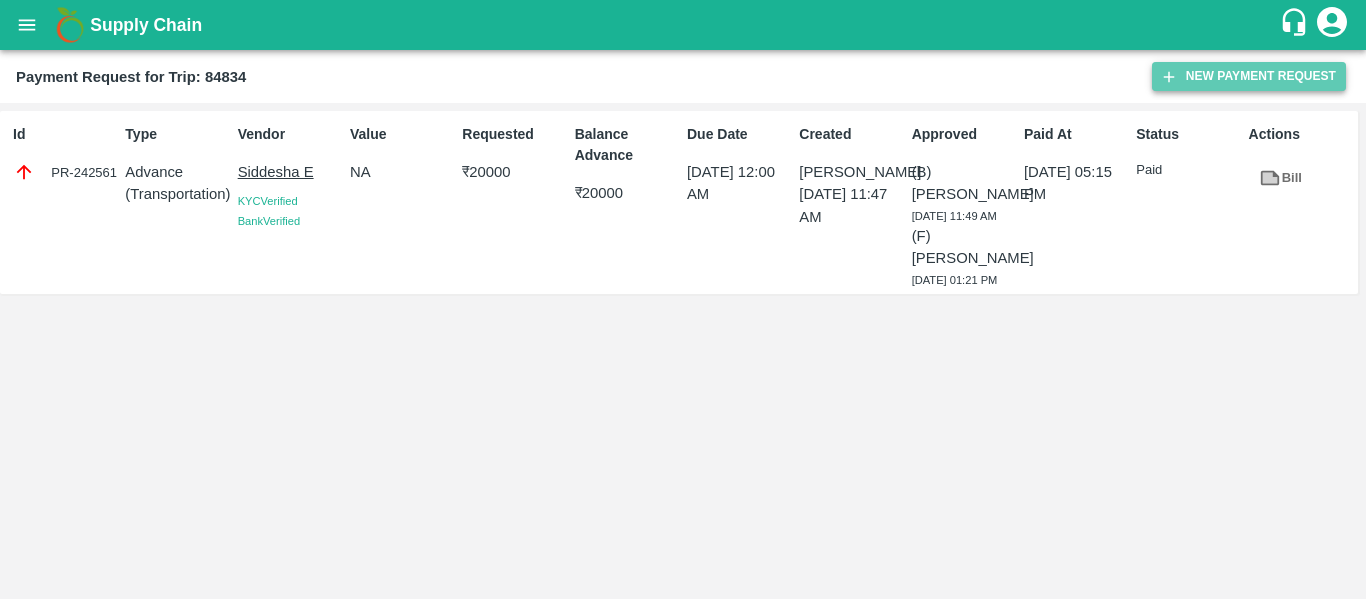 click on "New Payment Request" at bounding box center [1249, 76] 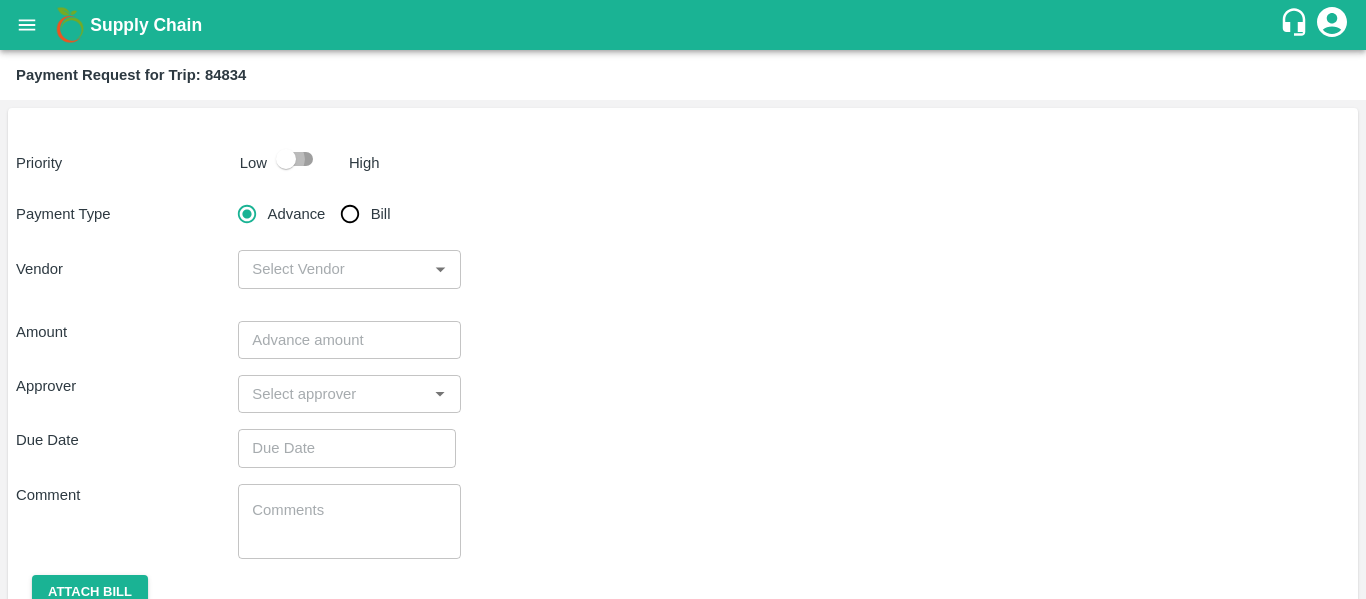 click at bounding box center [286, 159] 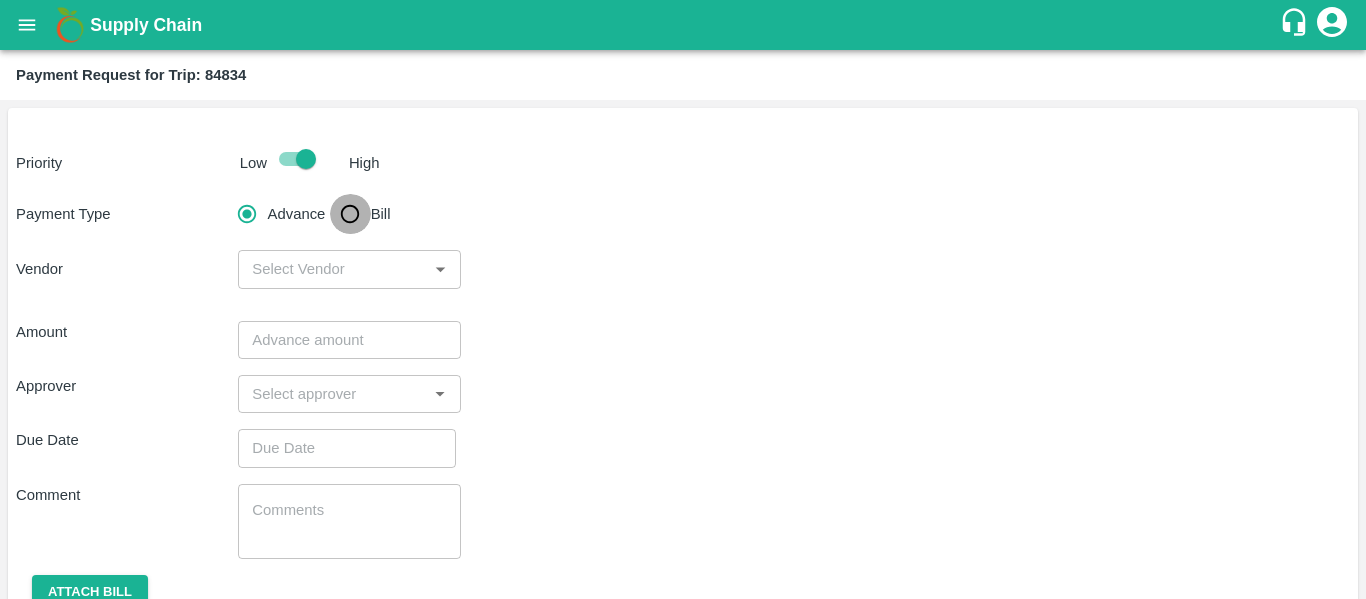 click on "Bill" at bounding box center (350, 214) 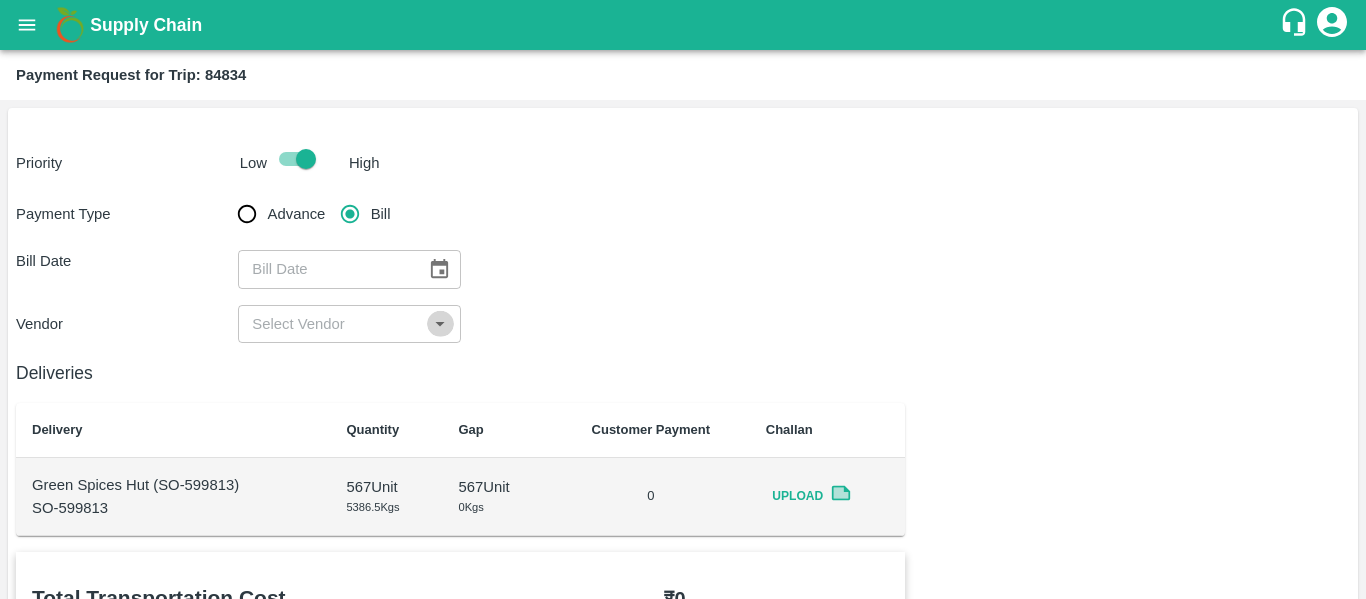 click 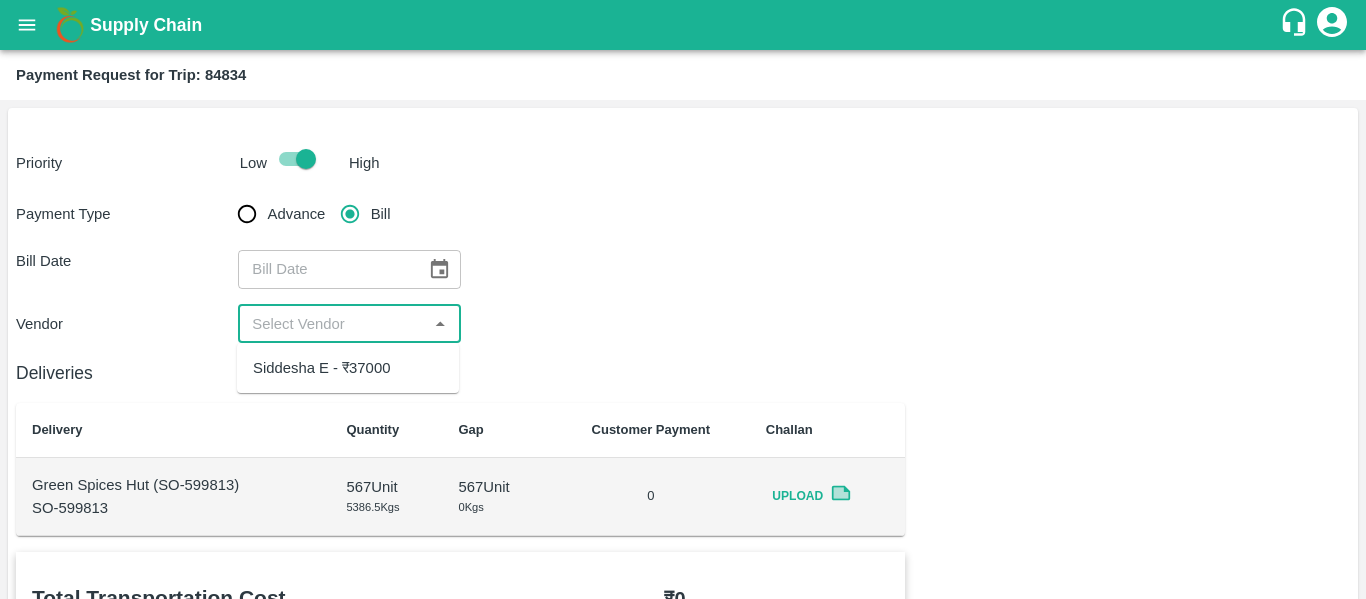 click on "Siddesha E  - ₹37000" at bounding box center (321, 368) 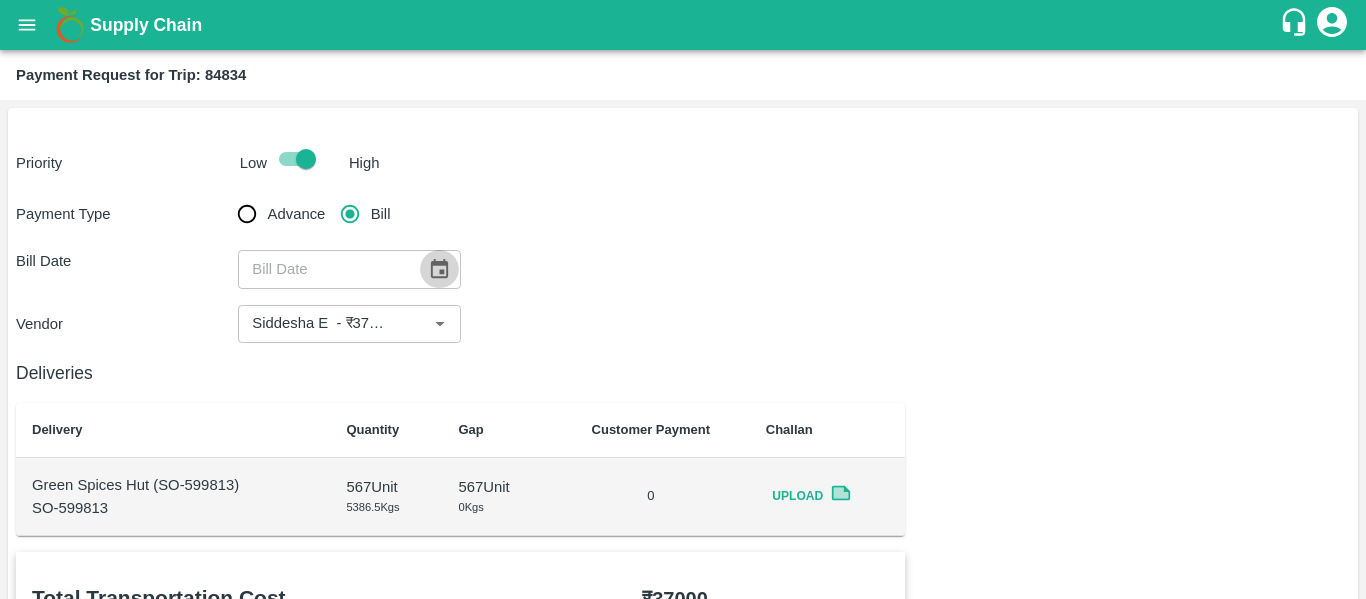 click 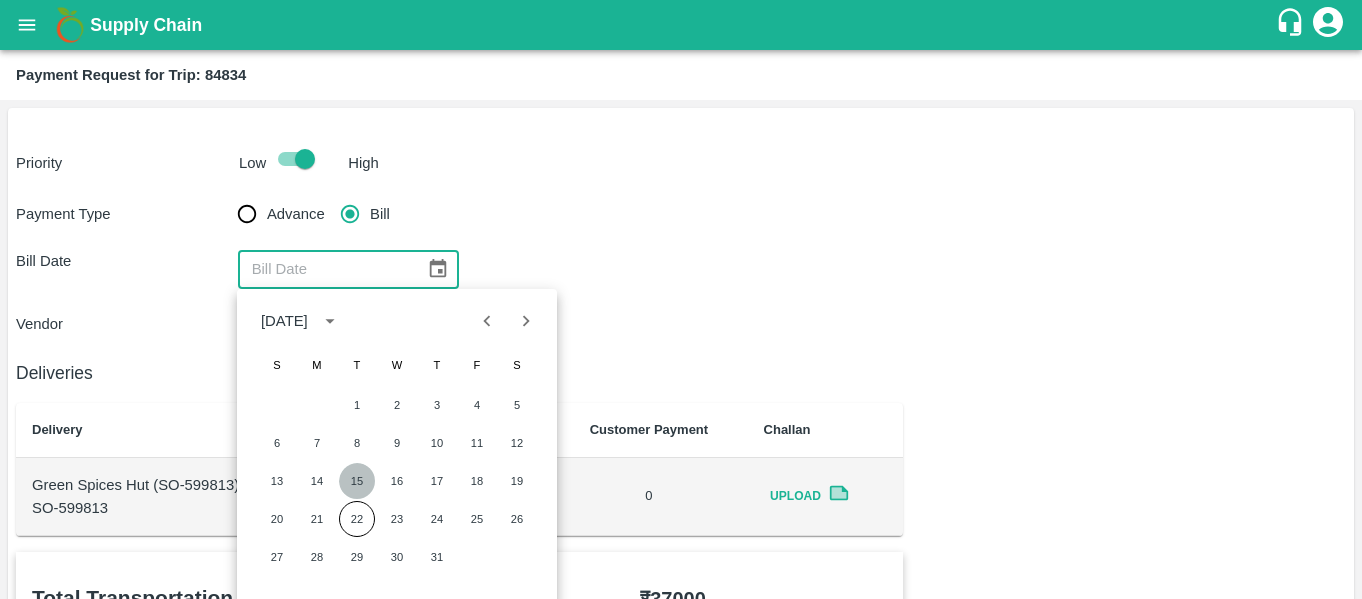 click on "15" at bounding box center [357, 481] 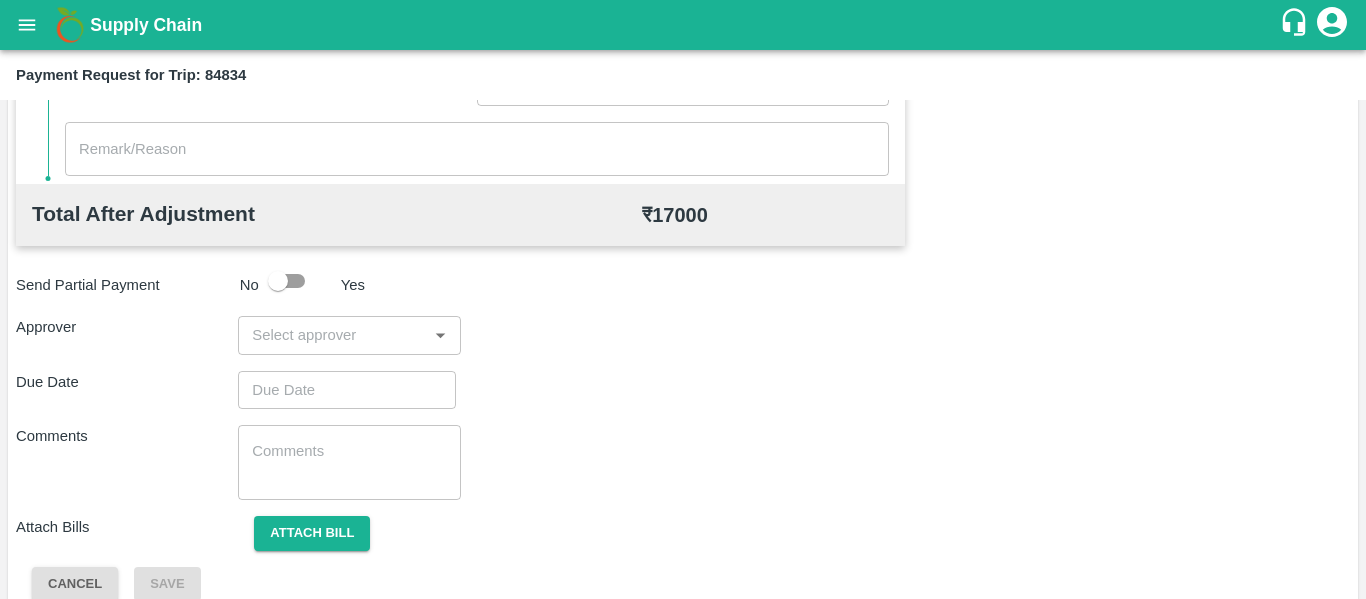 scroll, scrollTop: 922, scrollLeft: 0, axis: vertical 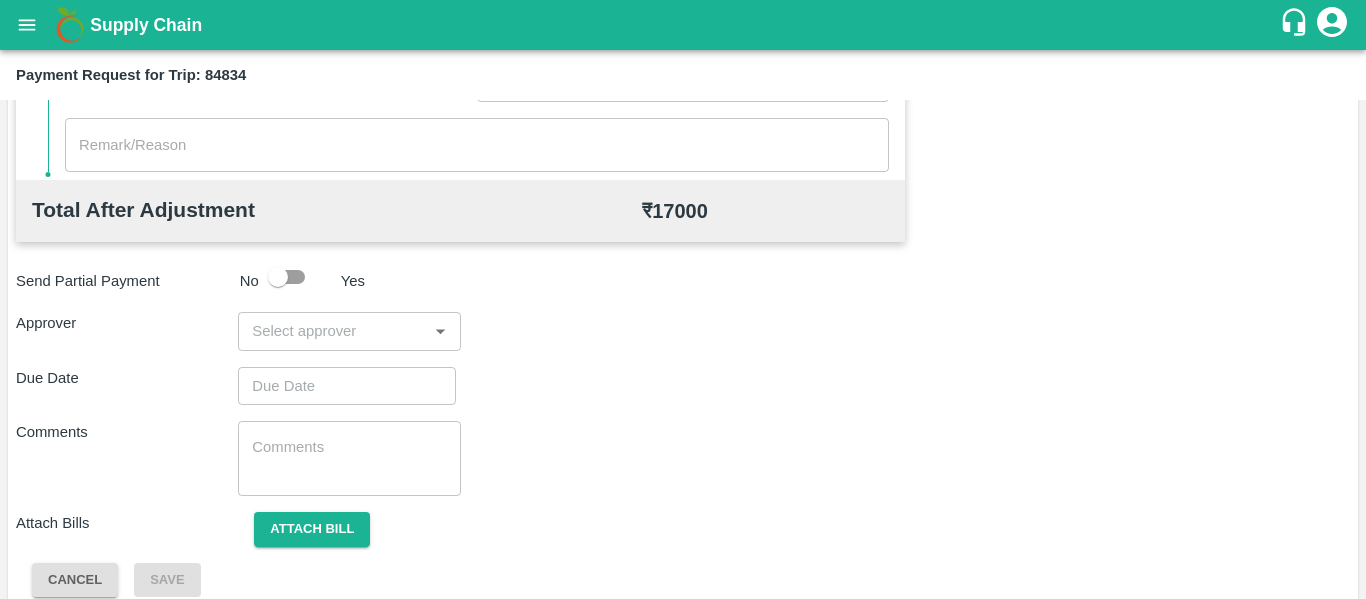 click at bounding box center (332, 331) 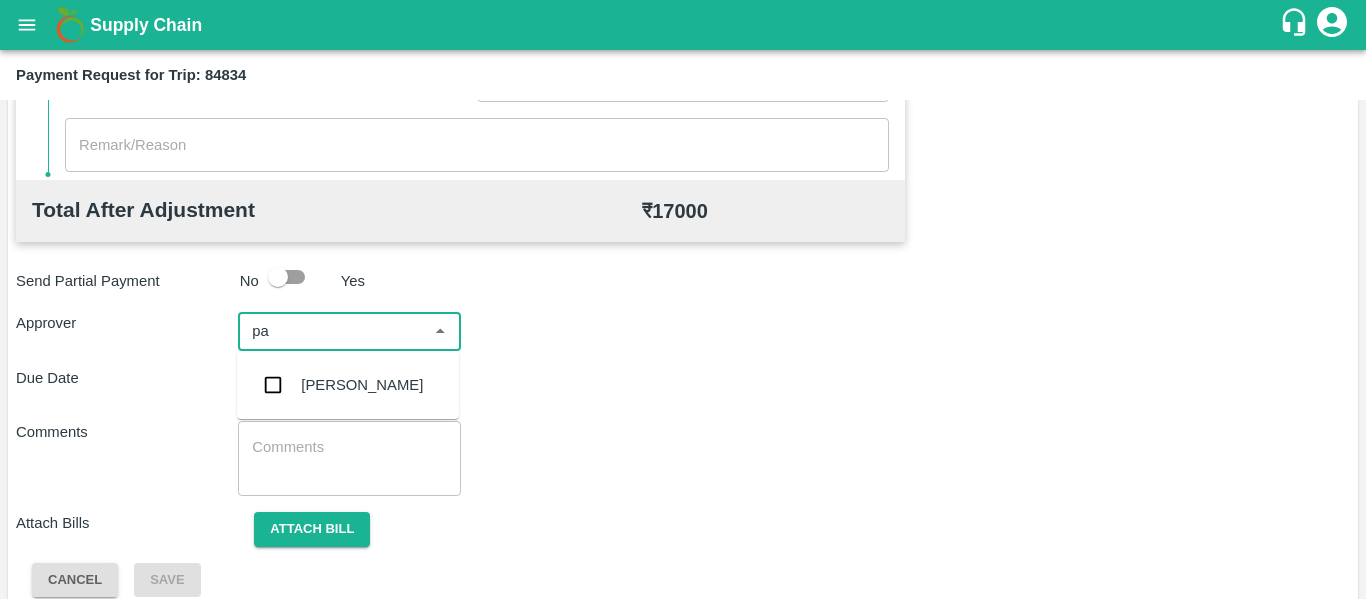 type on "pal" 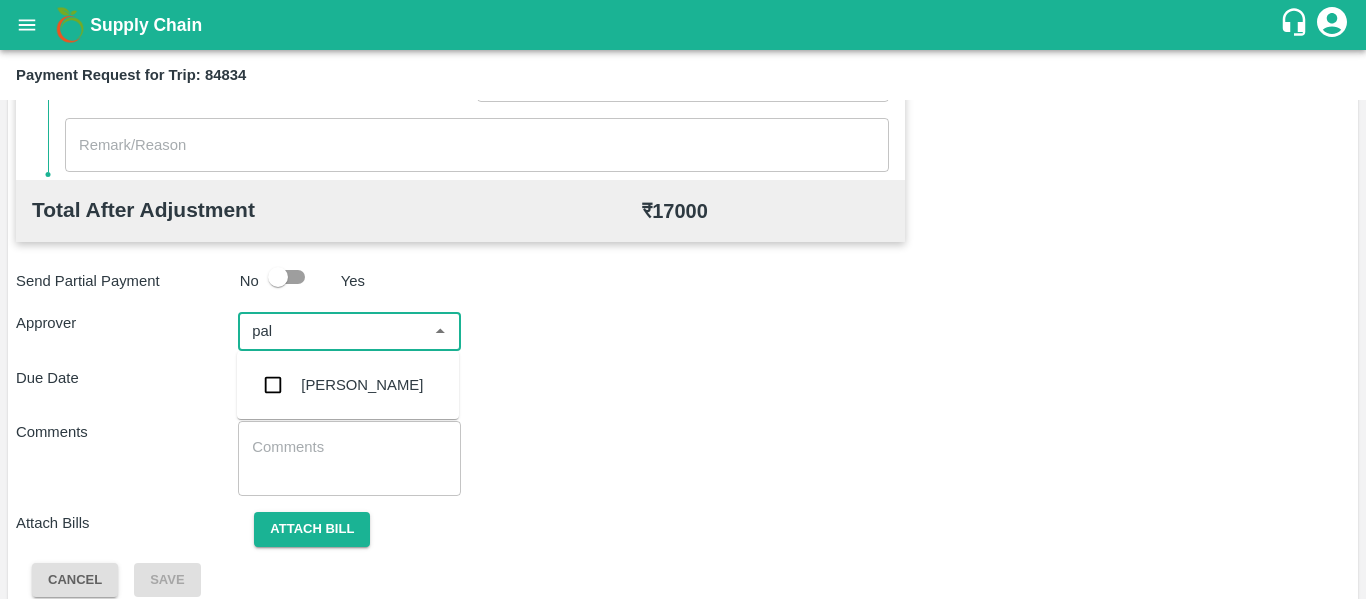 click on "[PERSON_NAME]" at bounding box center (362, 385) 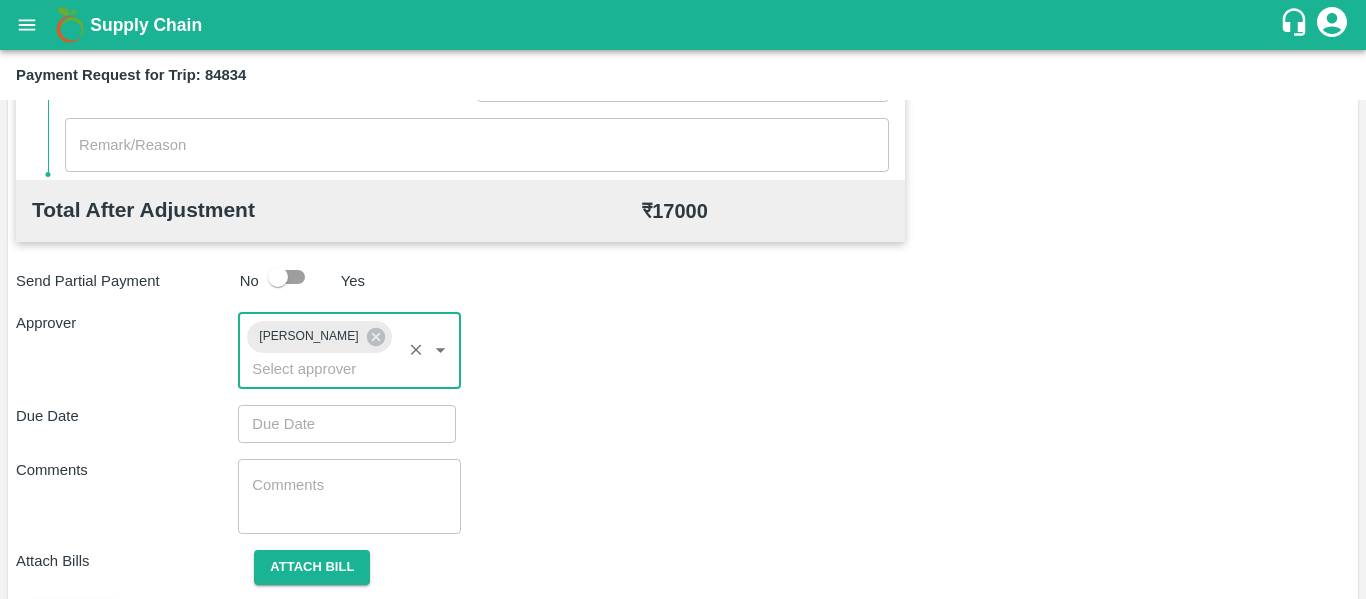 type on "DD/MM/YYYY hh:mm aa" 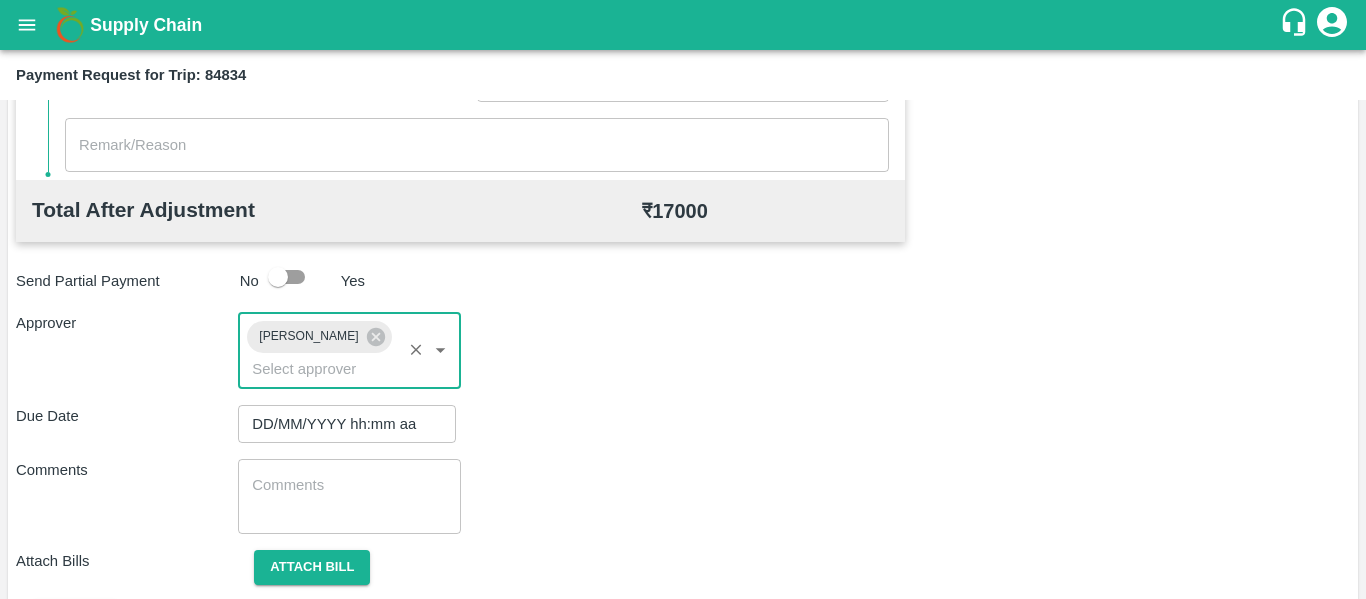 click on "DD/MM/YYYY hh:mm aa" at bounding box center (340, 424) 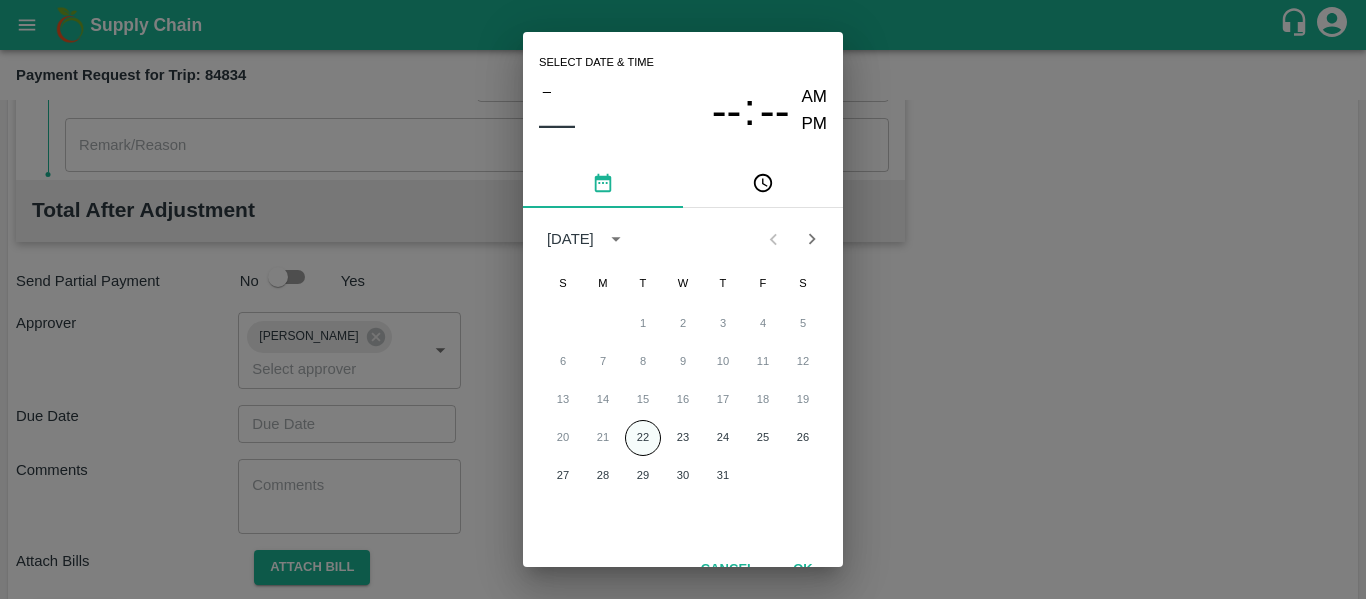 click on "22" at bounding box center (643, 438) 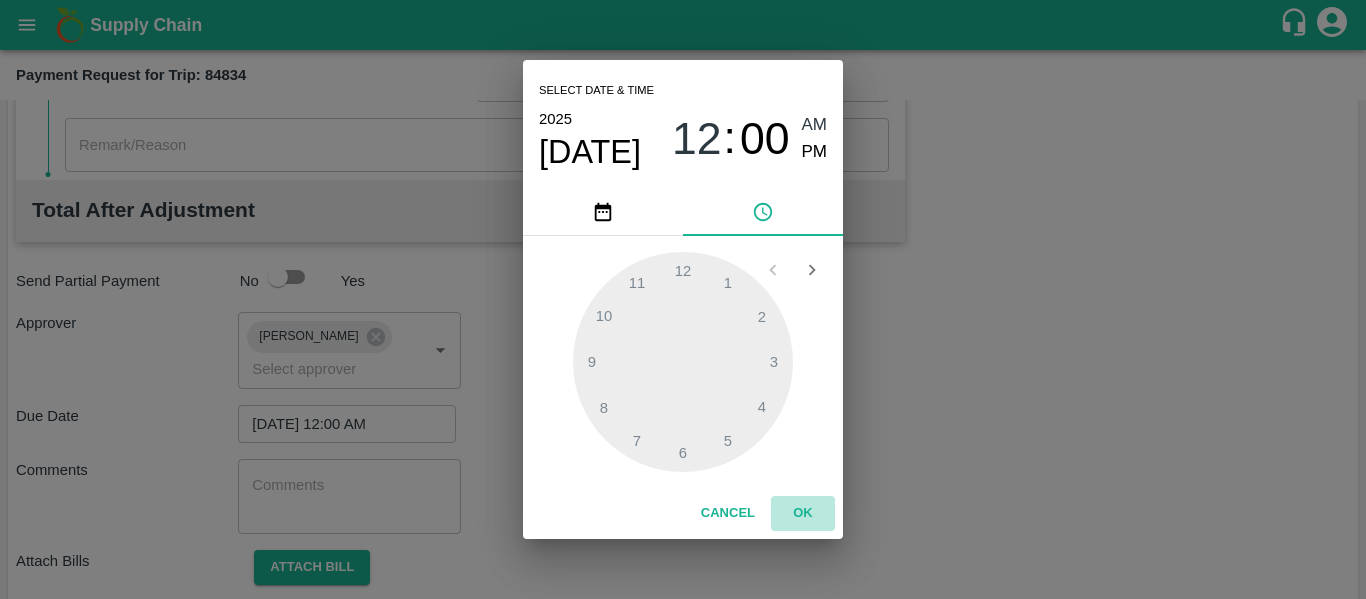 click on "OK" at bounding box center (803, 513) 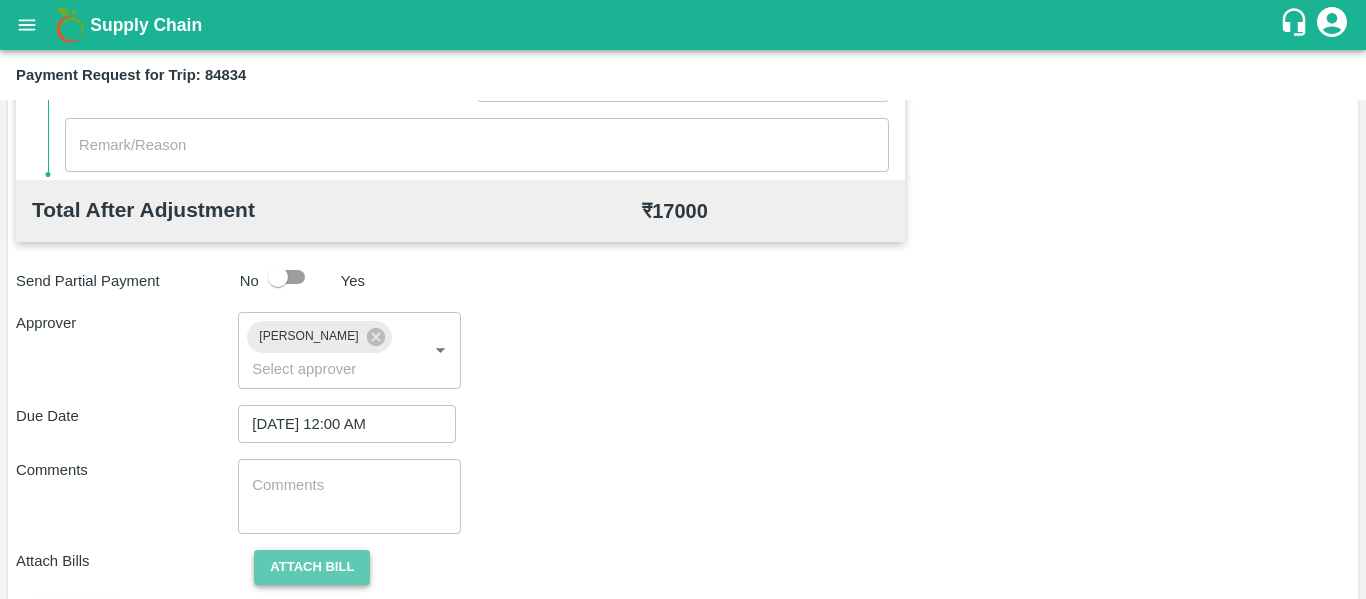 click on "Attach bill" at bounding box center (312, 567) 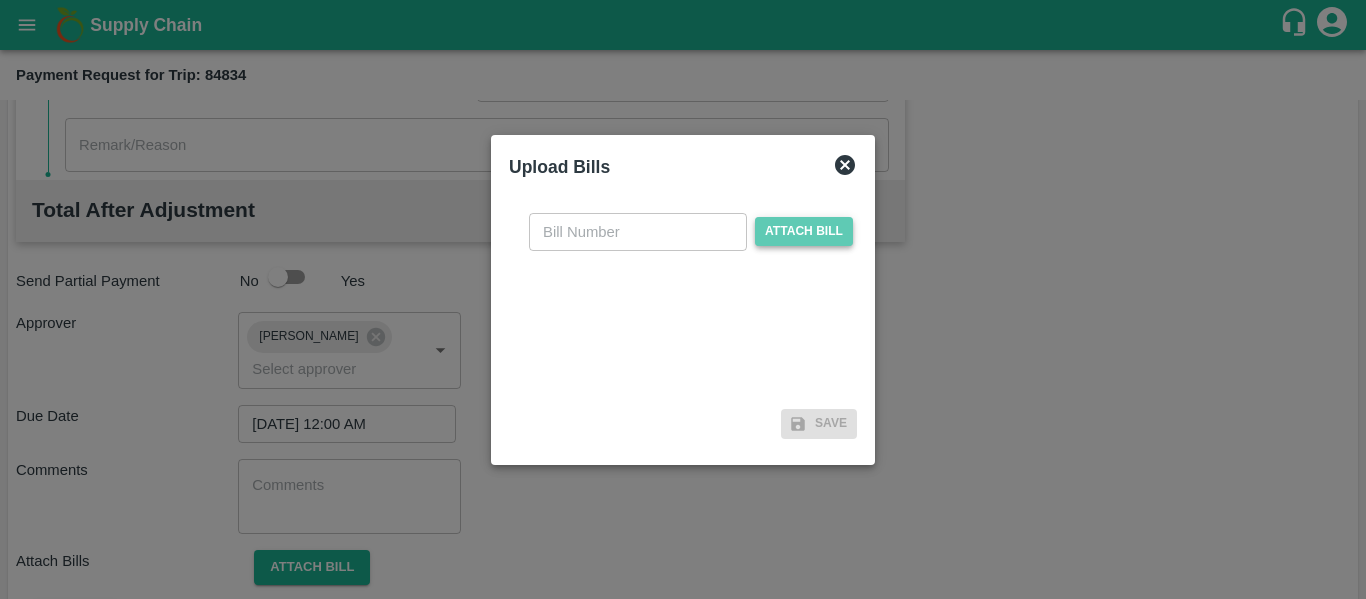 click on "Attach bill" at bounding box center (804, 231) 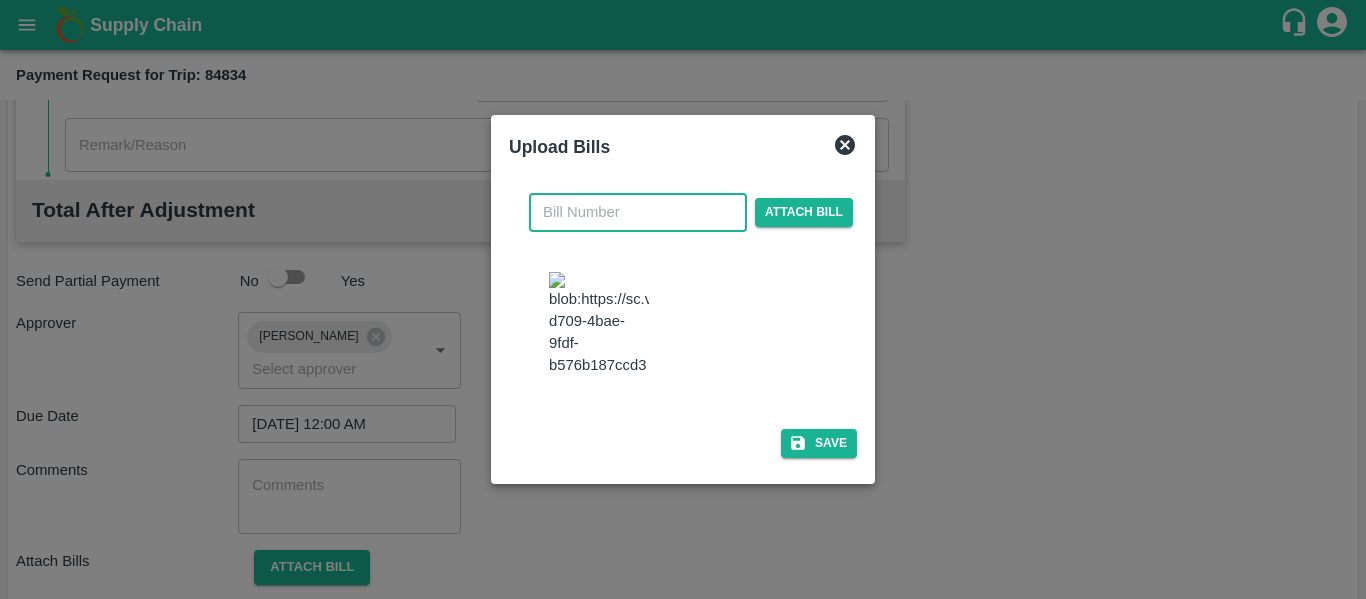 click at bounding box center [638, 212] 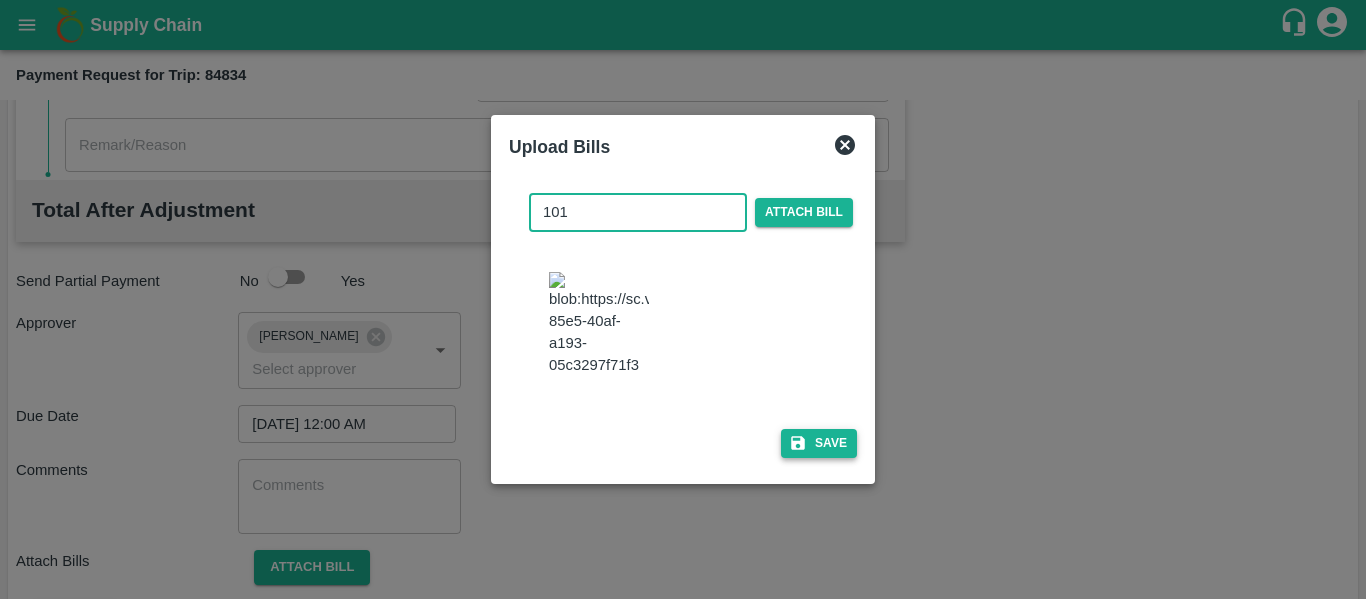 type on "101" 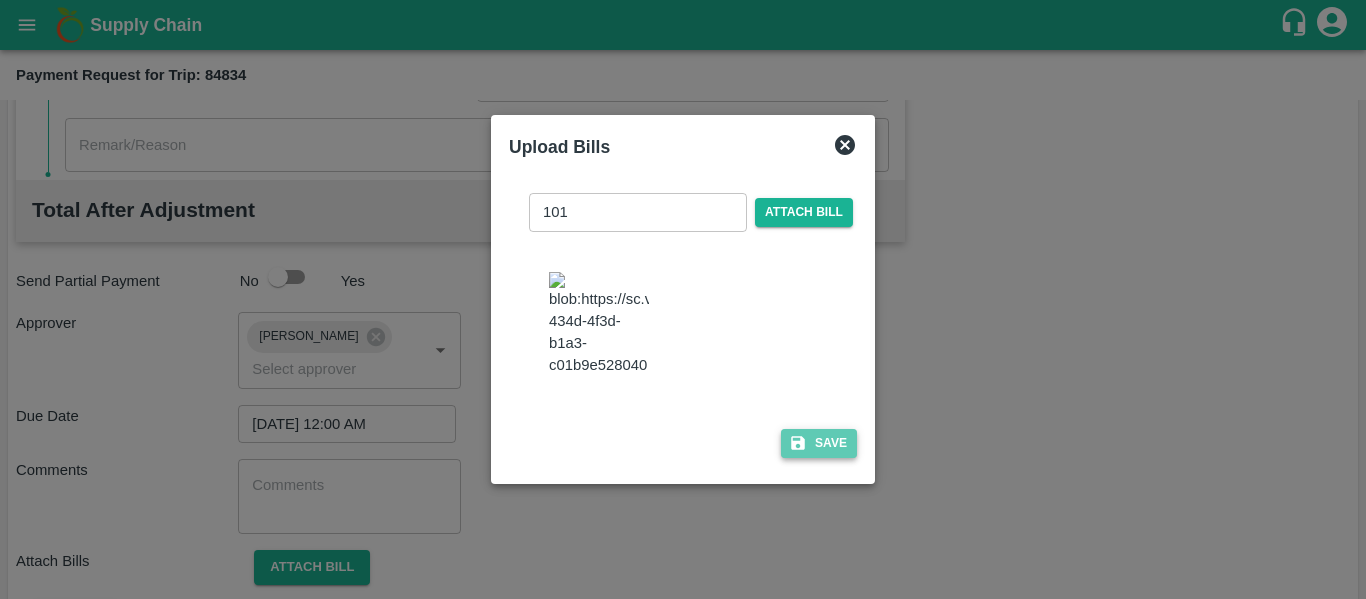 click on "Save" at bounding box center [819, 443] 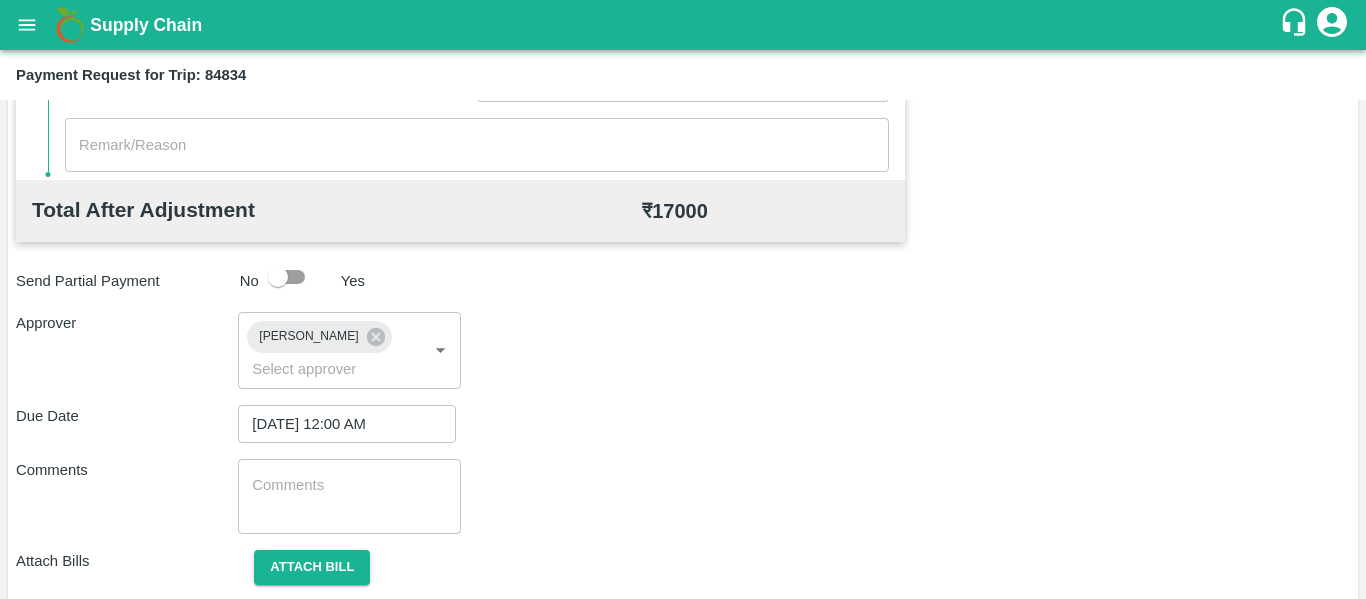 scroll, scrollTop: 1133, scrollLeft: 0, axis: vertical 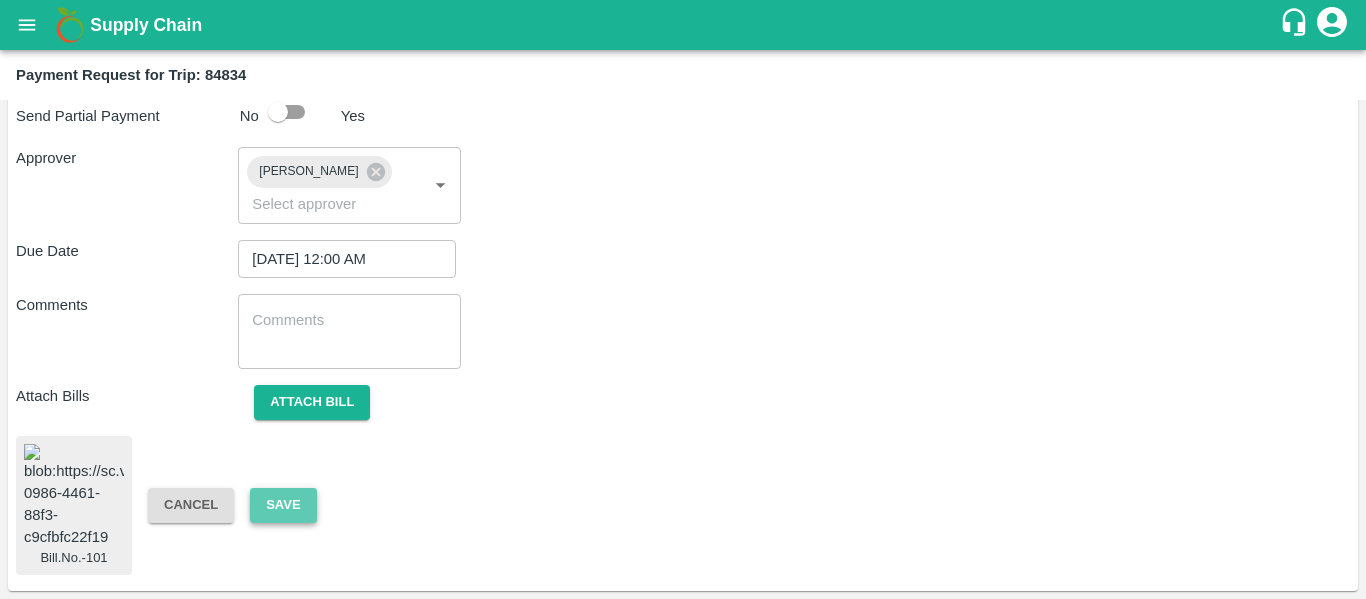 click on "Save" at bounding box center (283, 505) 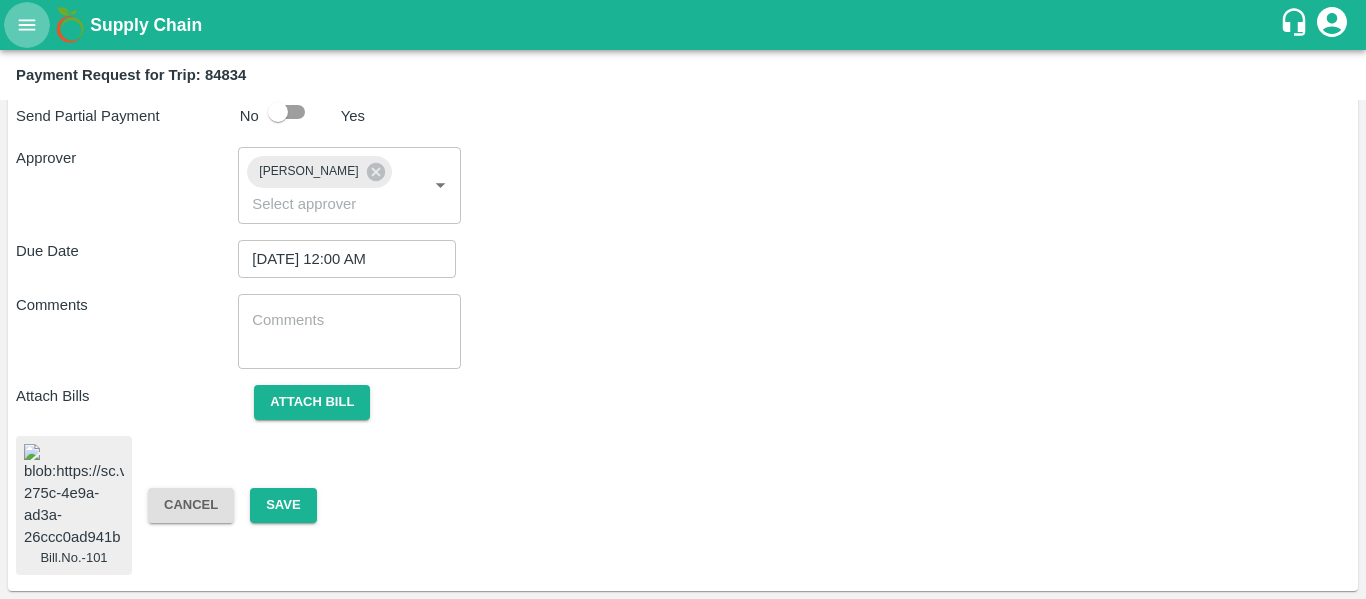 click 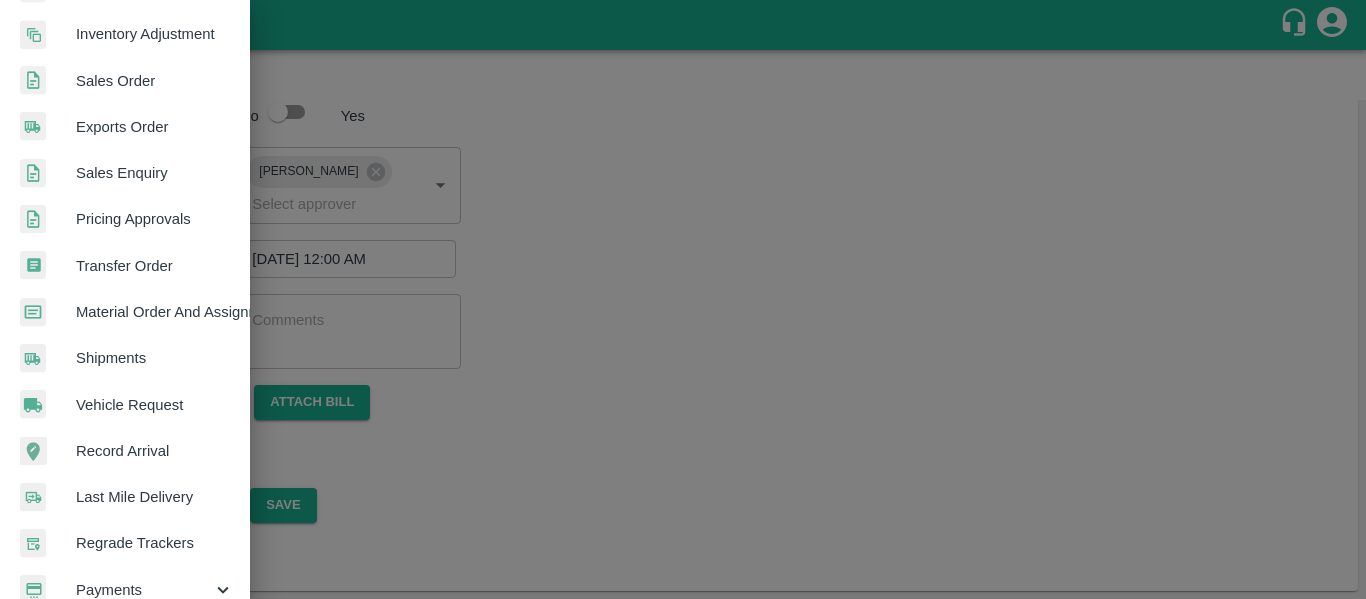 scroll, scrollTop: 540, scrollLeft: 0, axis: vertical 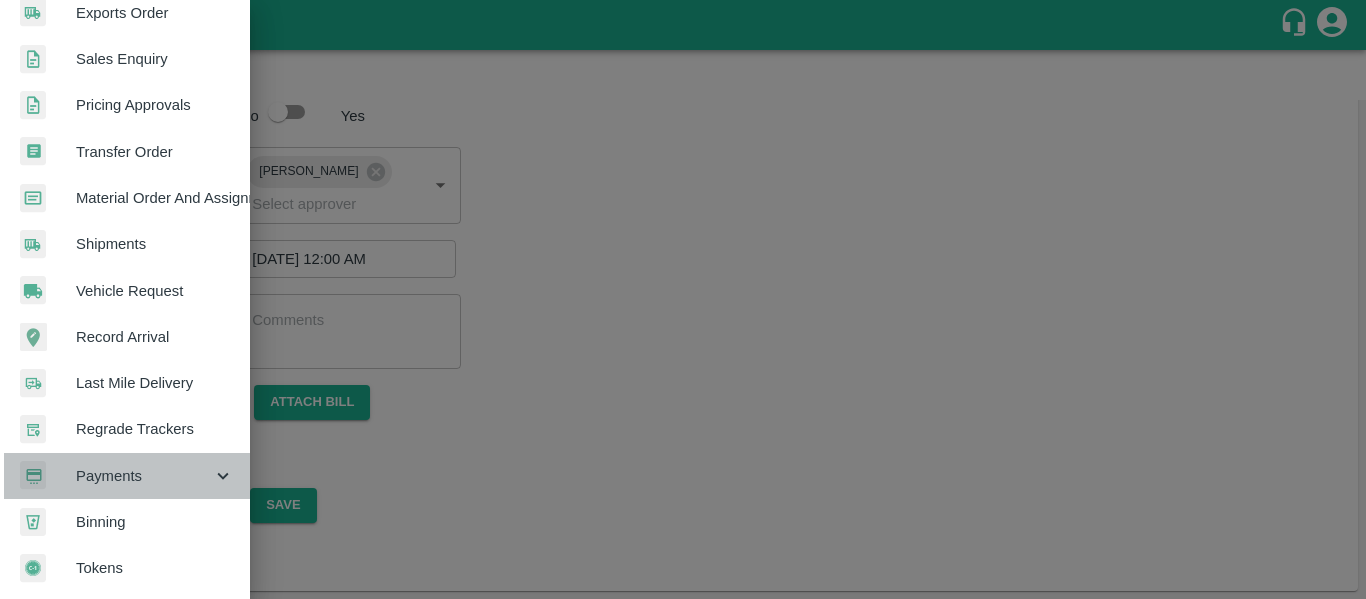 click on "Payments" at bounding box center (125, 476) 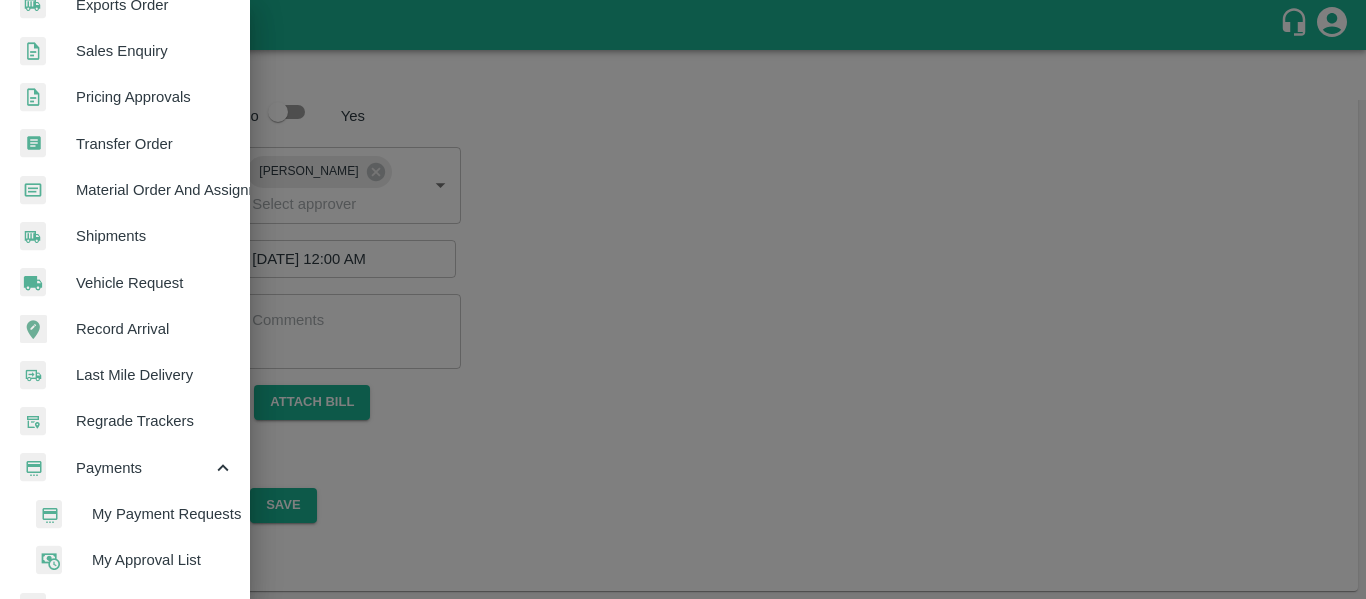 click on "My Payment Requests" at bounding box center (163, 514) 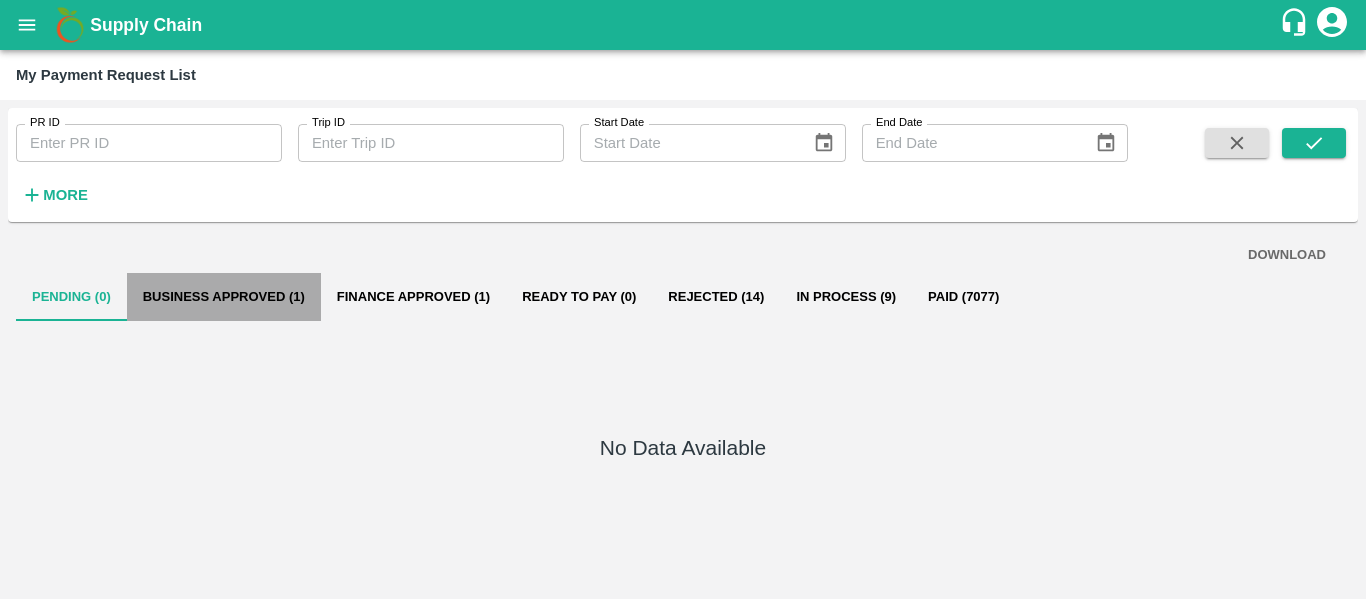 click on "Business Approved (1)" at bounding box center (224, 297) 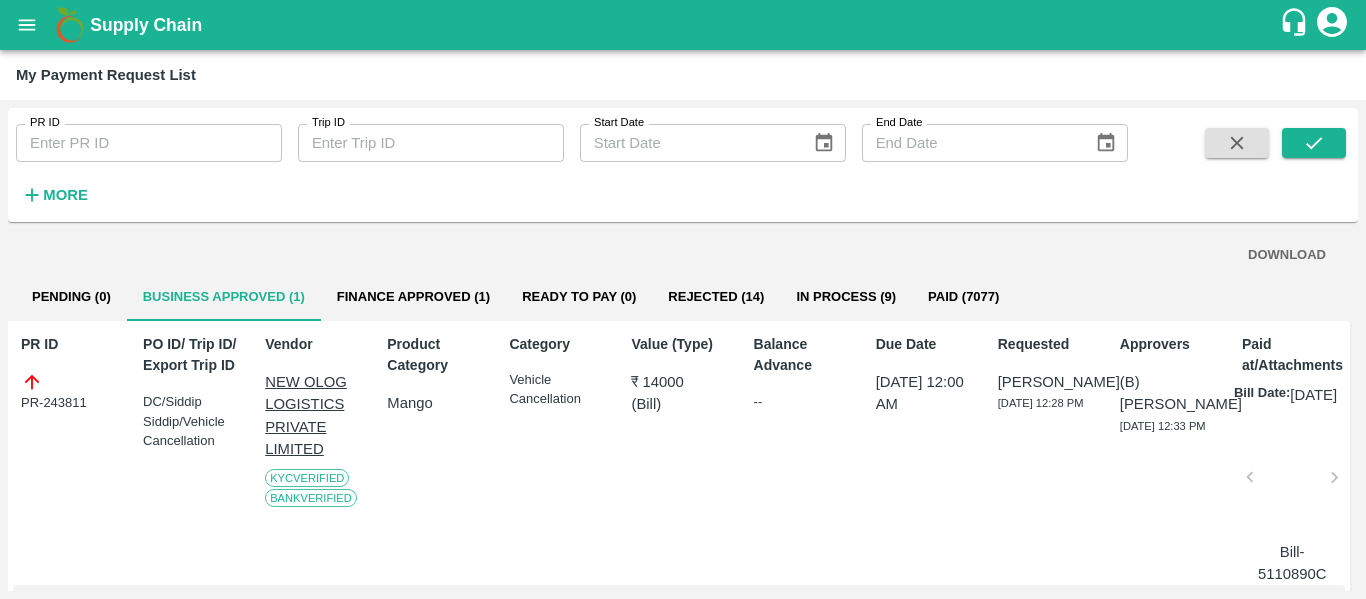 click on "NEW OLOG LOGISTICS PRIVATE LIMITED" at bounding box center [316, 415] 